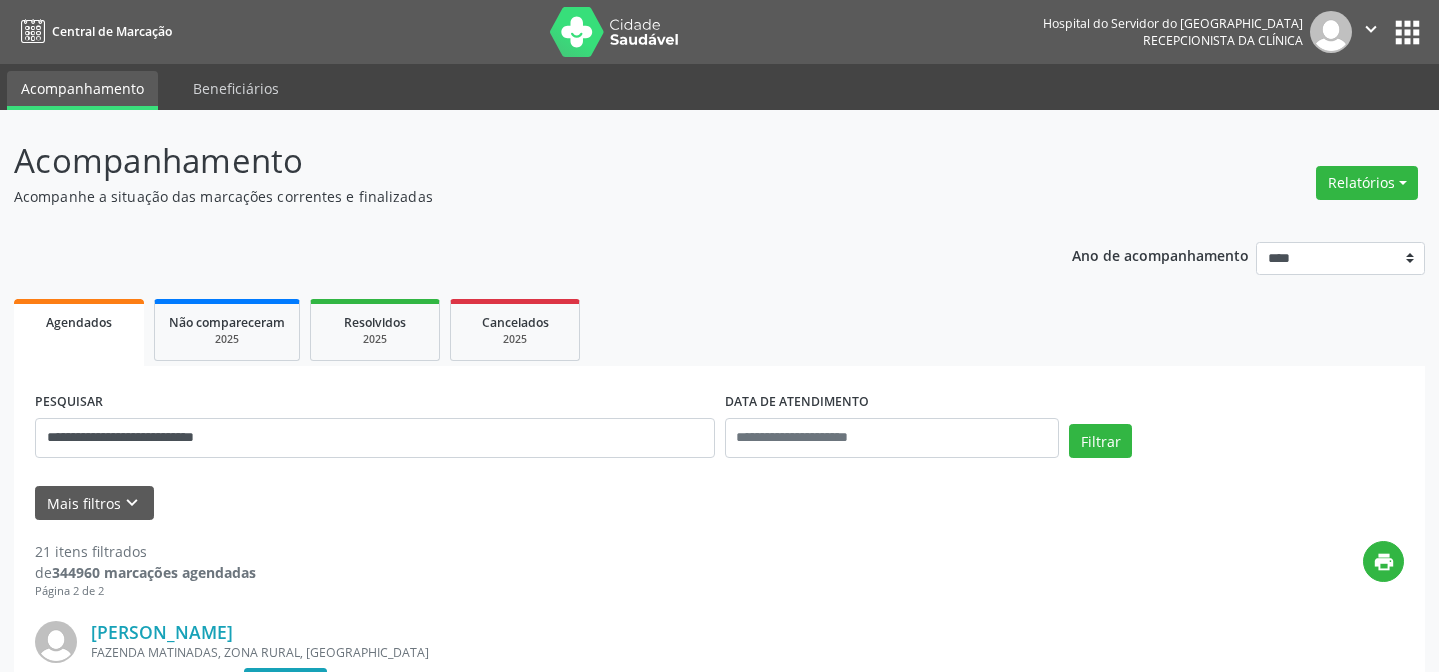 scroll, scrollTop: 1850, scrollLeft: 0, axis: vertical 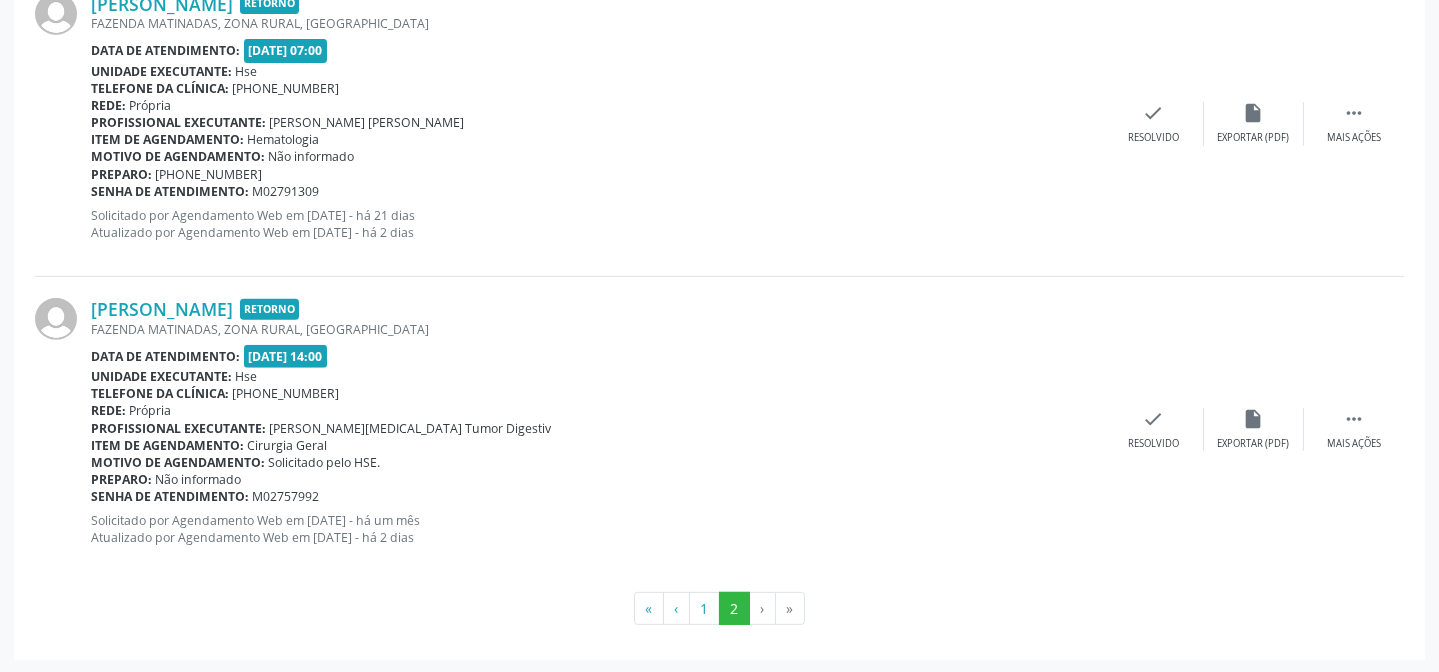 drag, startPoint x: 48, startPoint y: 300, endPoint x: 32, endPoint y: 320, distance: 25.612497 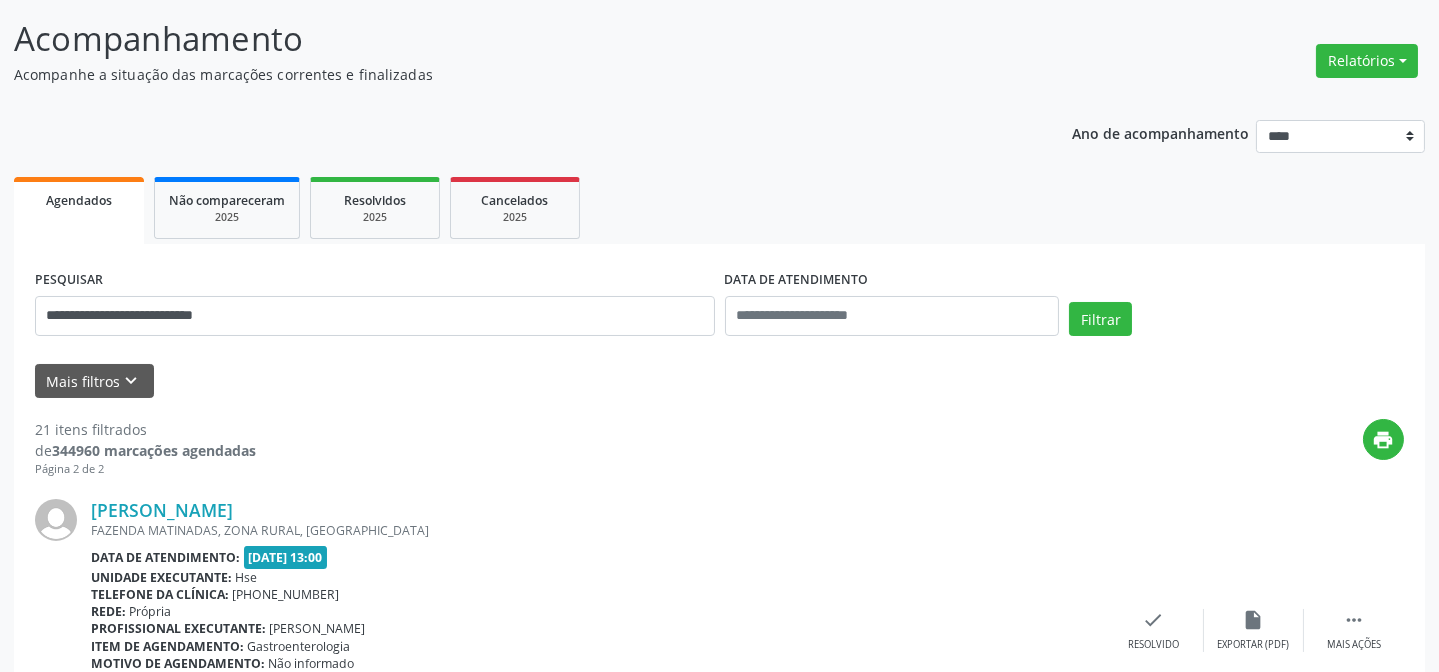 scroll, scrollTop: 0, scrollLeft: 0, axis: both 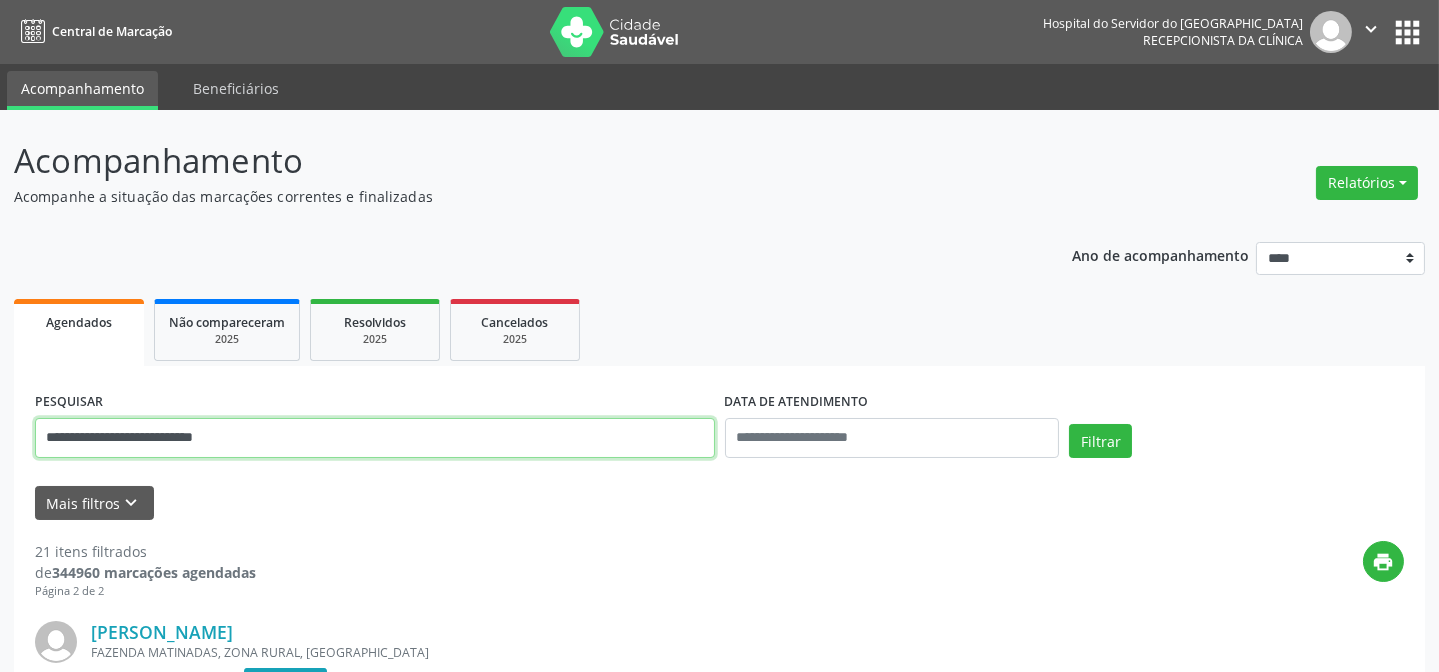 drag, startPoint x: 57, startPoint y: 444, endPoint x: 0, endPoint y: 492, distance: 74.518456 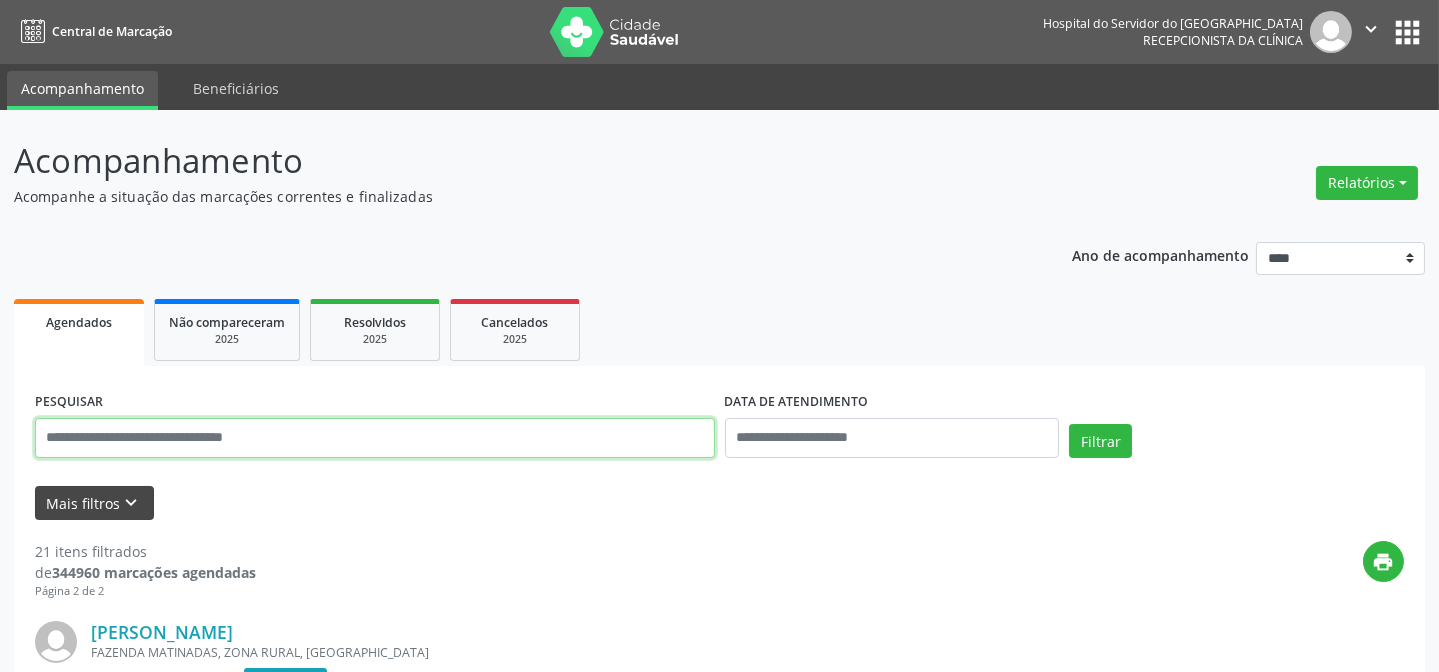 type 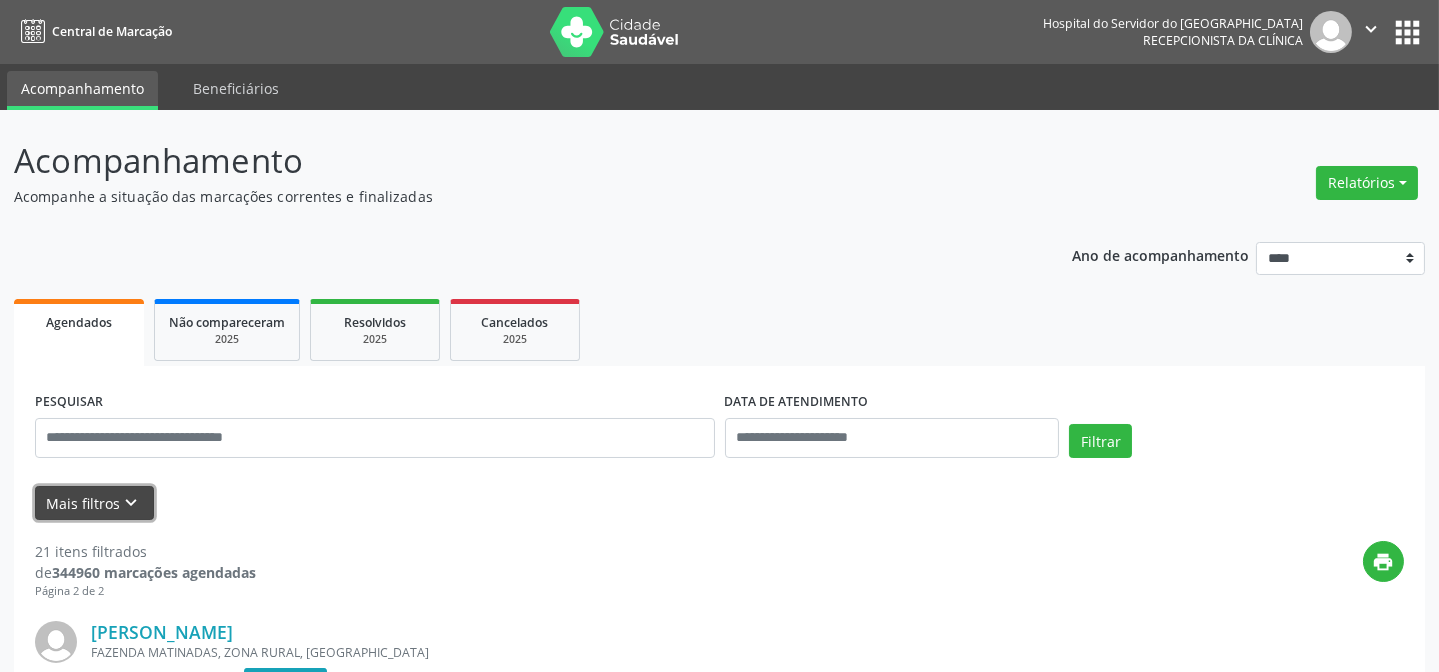 click on "keyboard_arrow_down" at bounding box center [132, 503] 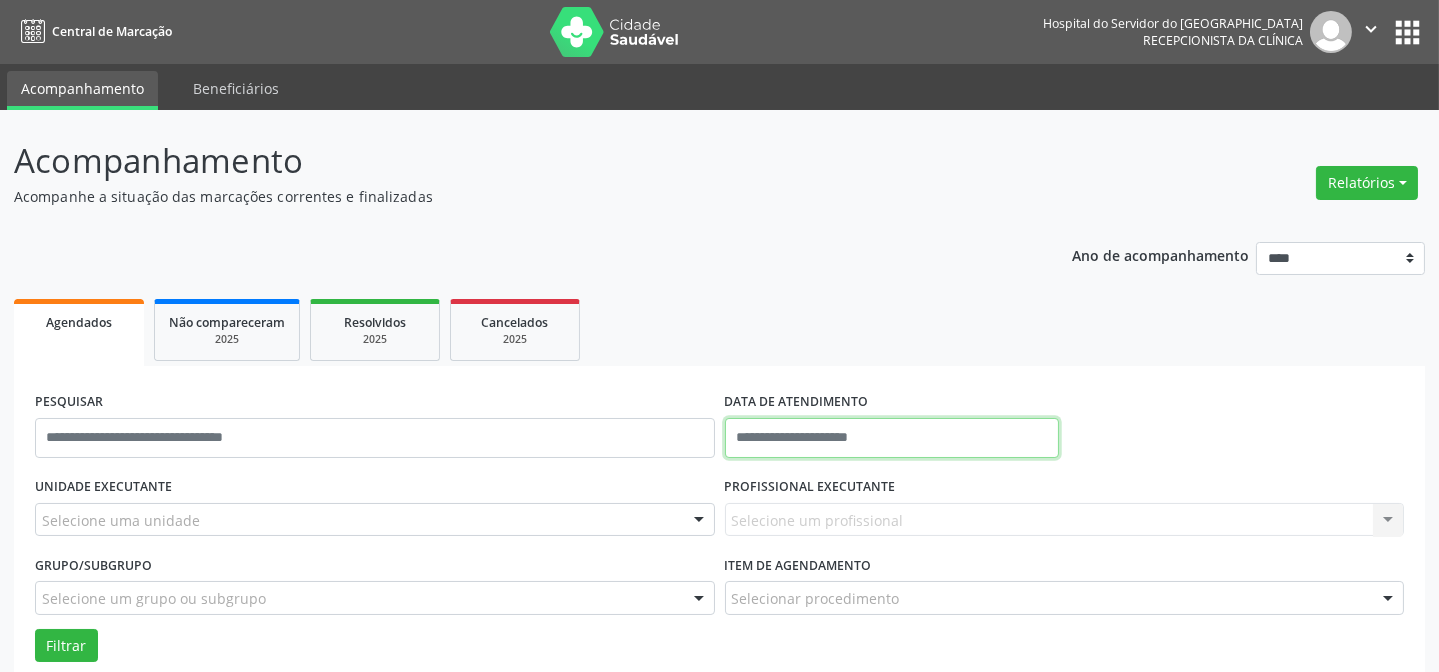 click at bounding box center [892, 438] 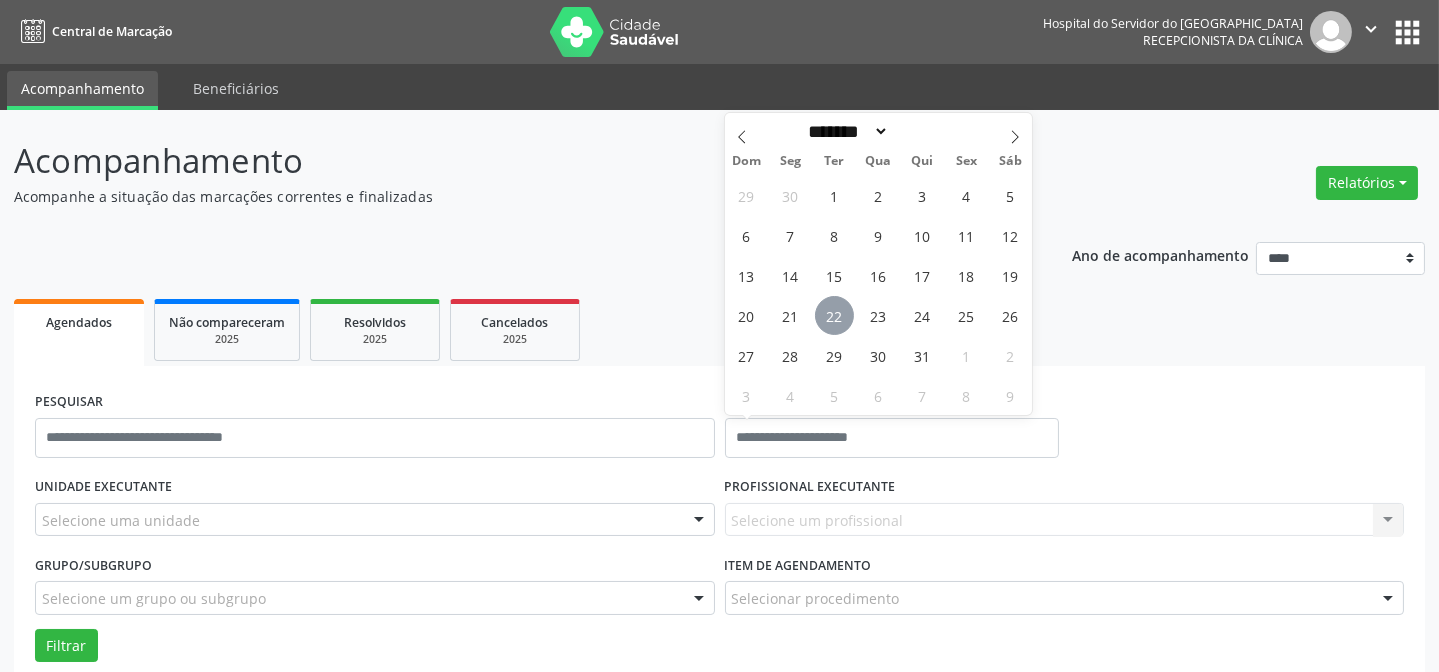 click on "22" at bounding box center (834, 315) 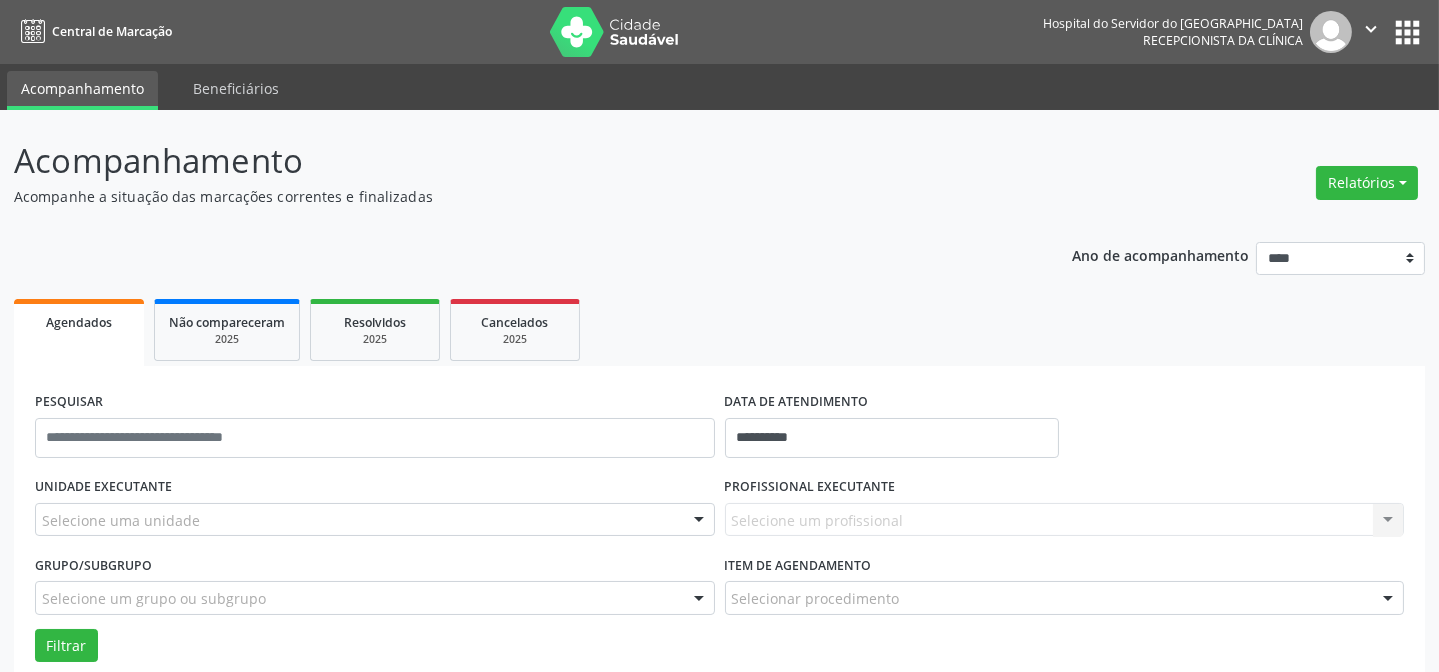 click on "UNIDADE EXECUTANTE
Selecione uma unidade
Todos as unidades   Hse
Nenhum resultado encontrado para: "   "
Não há nenhuma opção para ser exibida." at bounding box center (375, 511) 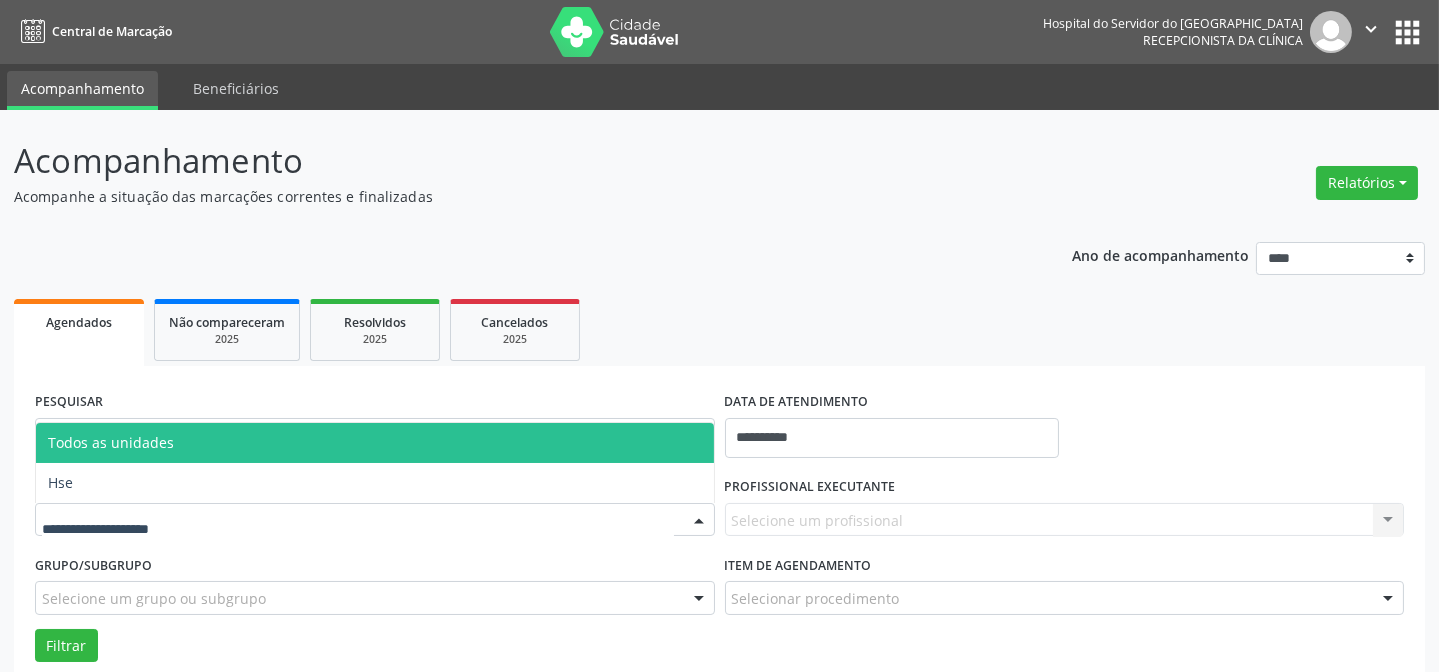 click at bounding box center (375, 520) 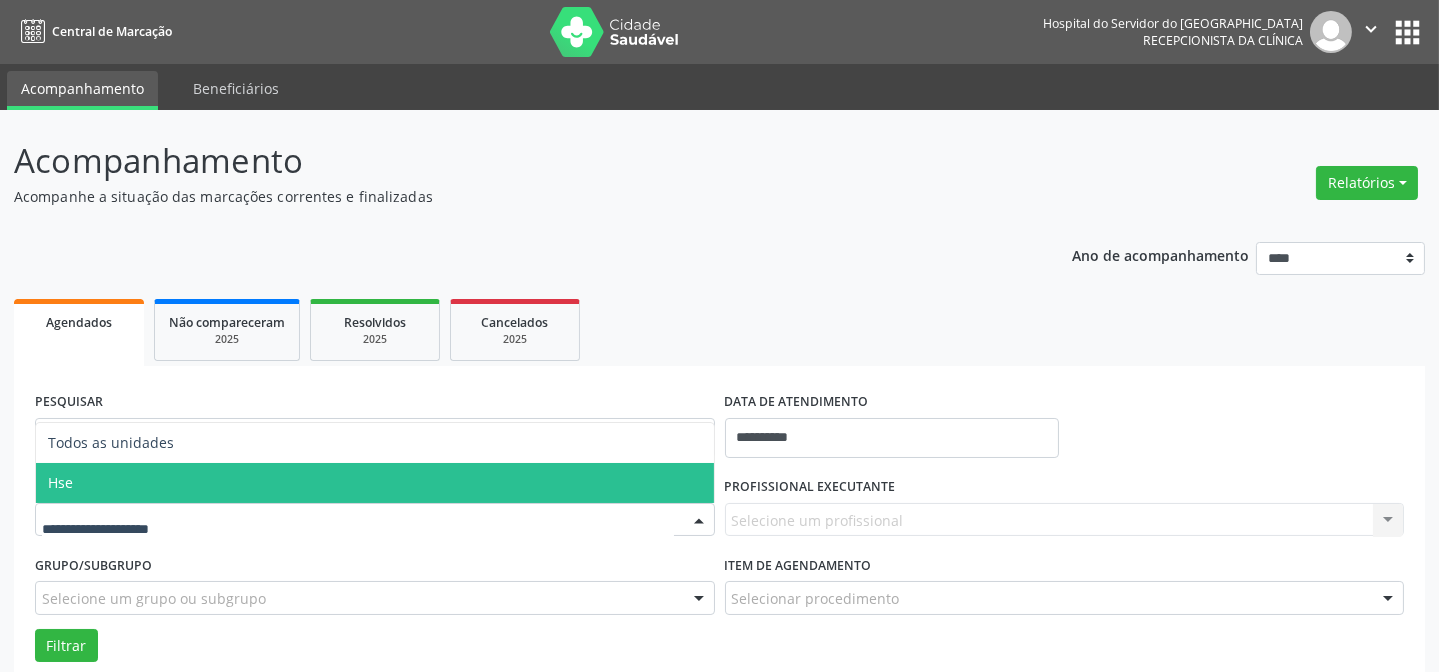 drag, startPoint x: 151, startPoint y: 489, endPoint x: 181, endPoint y: 483, distance: 30.594116 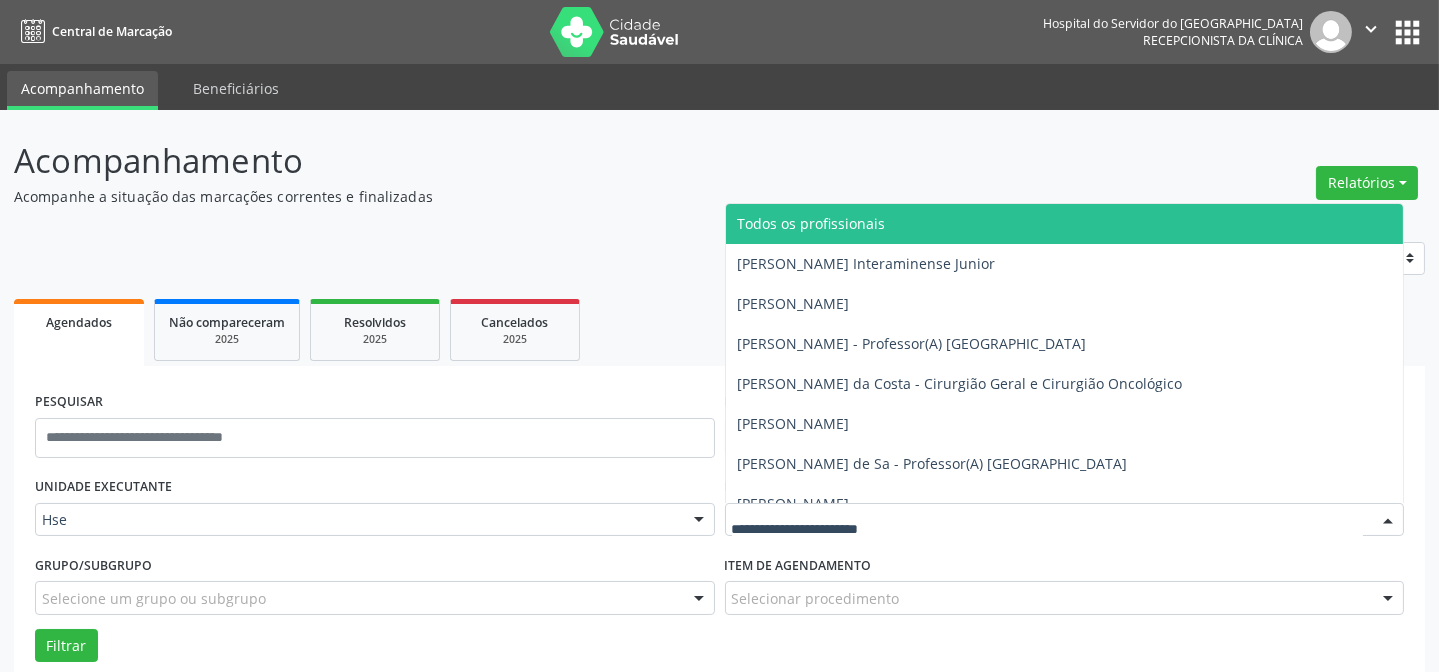 click at bounding box center (1065, 520) 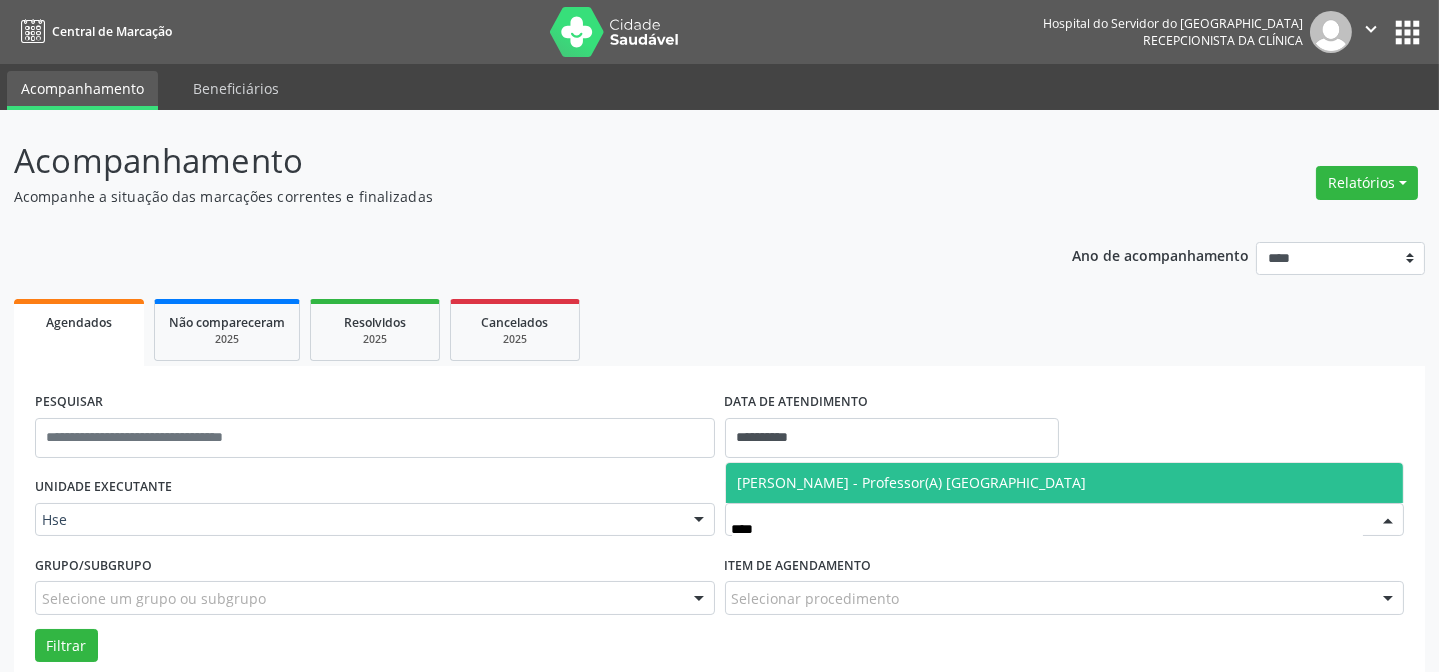click on "[PERSON_NAME] - Professor(A) [GEOGRAPHIC_DATA]" at bounding box center (1065, 483) 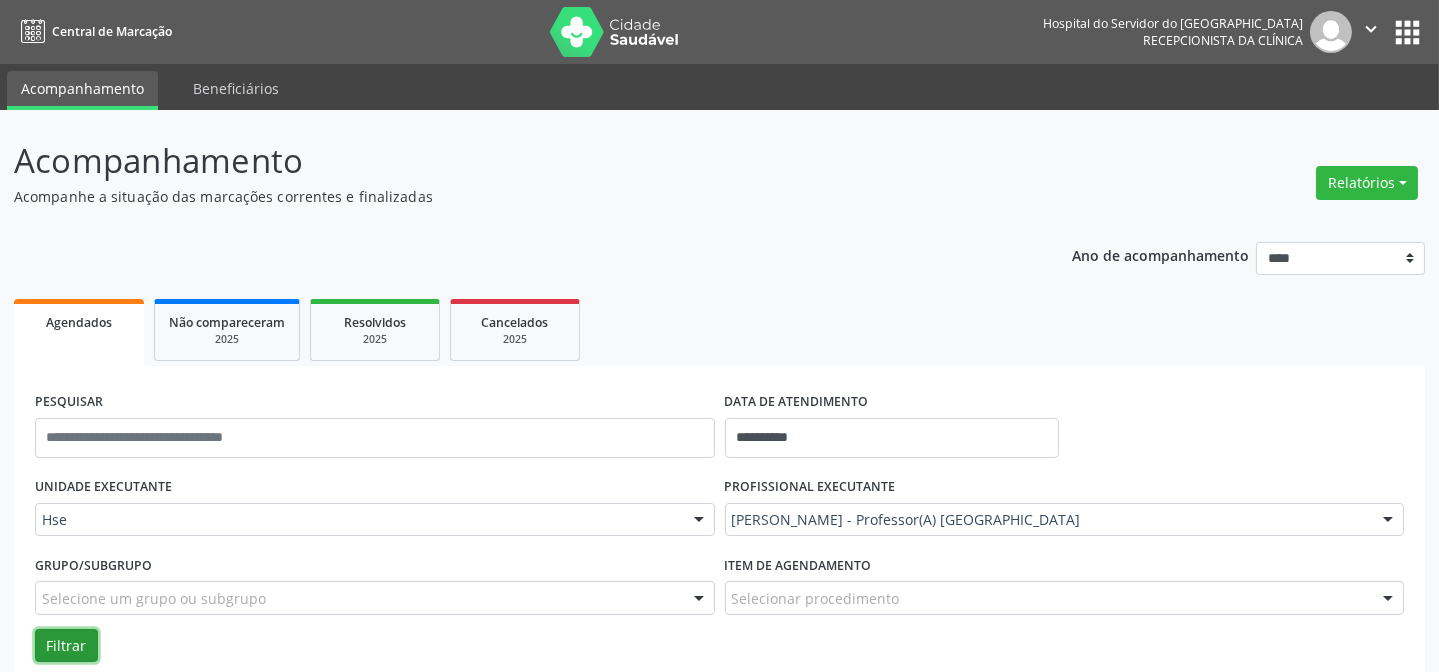 click on "Filtrar" at bounding box center (66, 646) 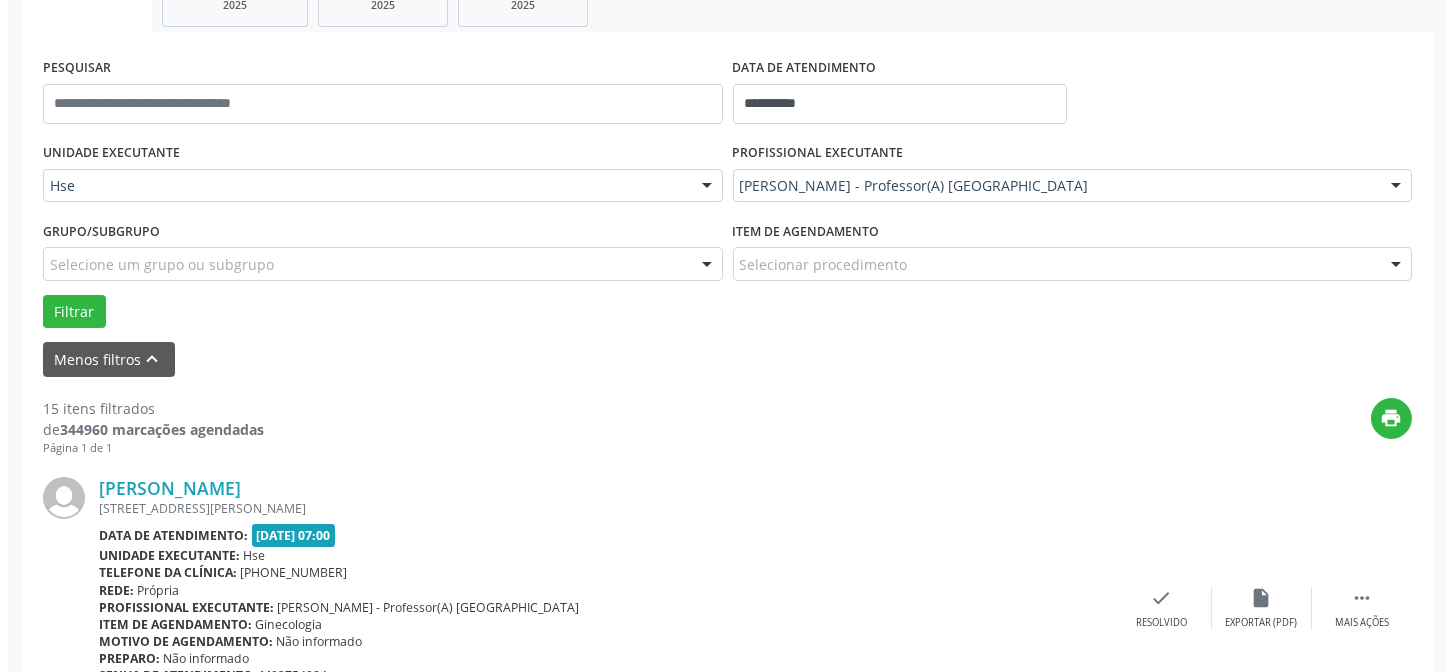 scroll, scrollTop: 454, scrollLeft: 0, axis: vertical 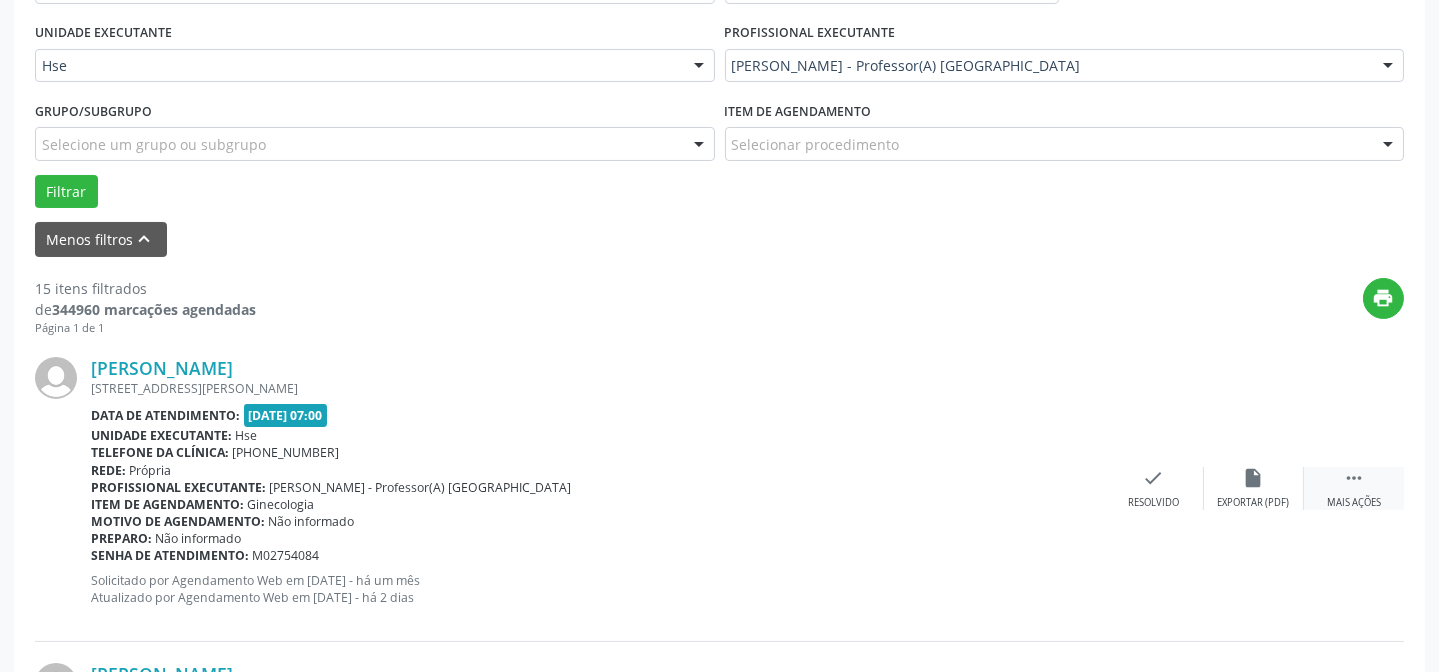 click on "
Mais ações" at bounding box center (1354, 488) 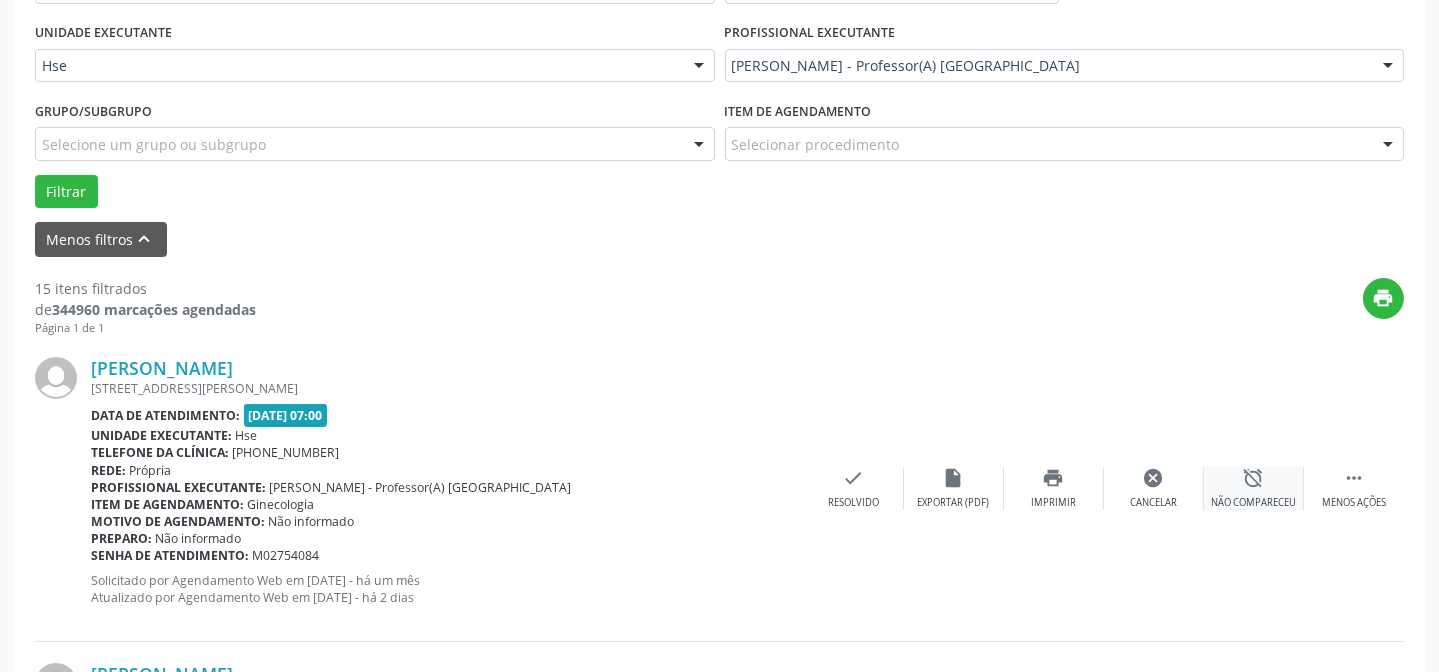 click on "alarm_off
Não compareceu" at bounding box center (1254, 488) 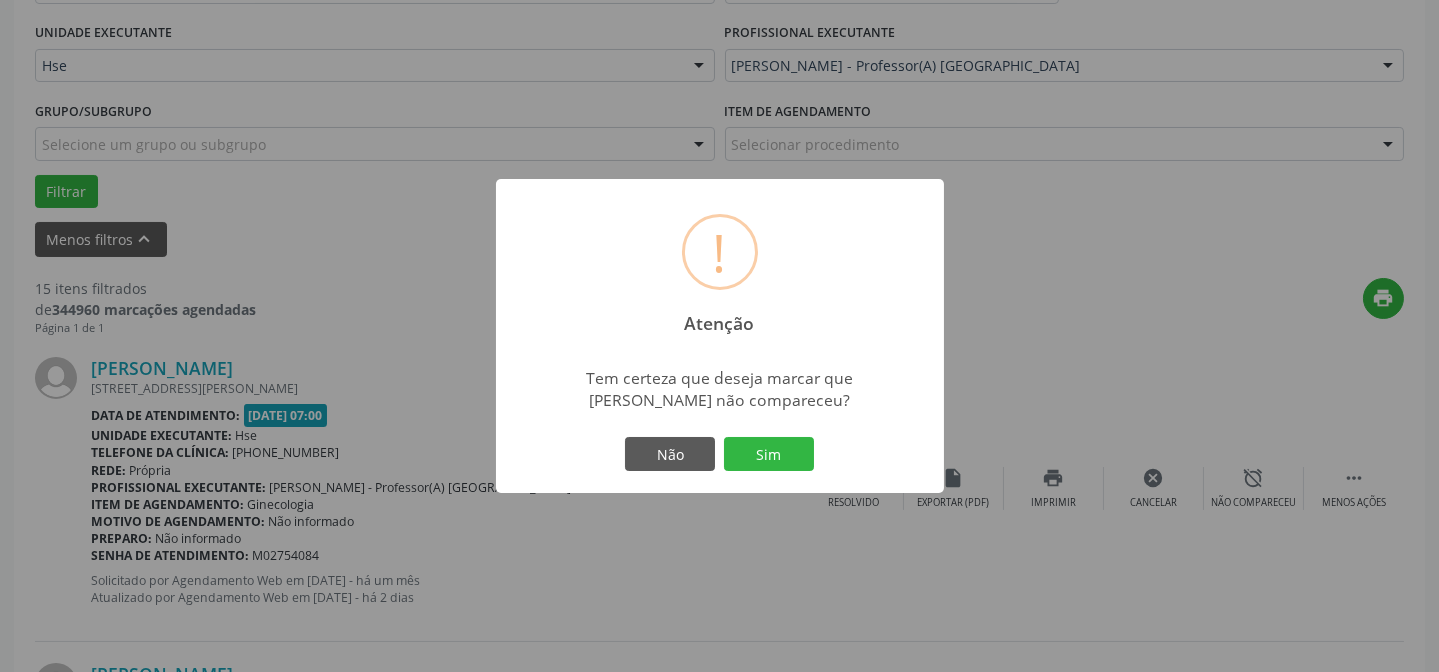 drag, startPoint x: 803, startPoint y: 449, endPoint x: 770, endPoint y: 388, distance: 69.354164 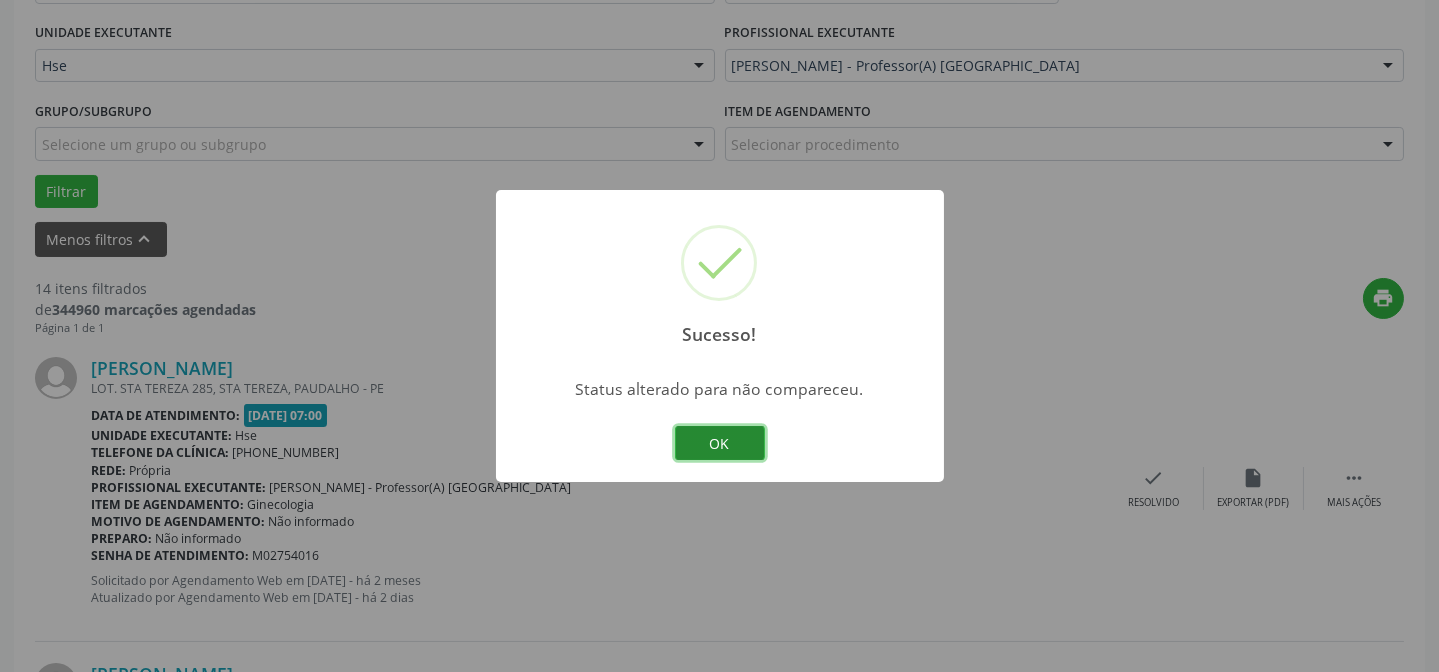 click on "OK" at bounding box center [720, 443] 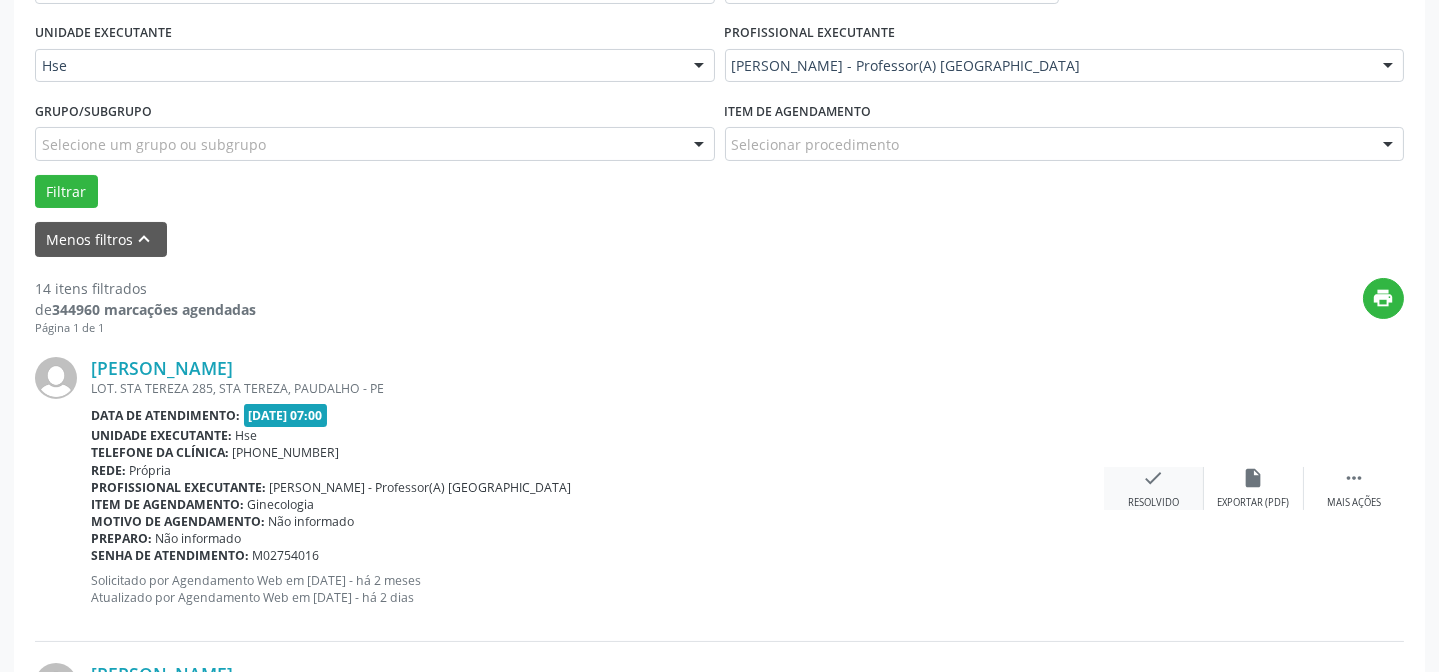 click on "Resolvido" at bounding box center (1153, 503) 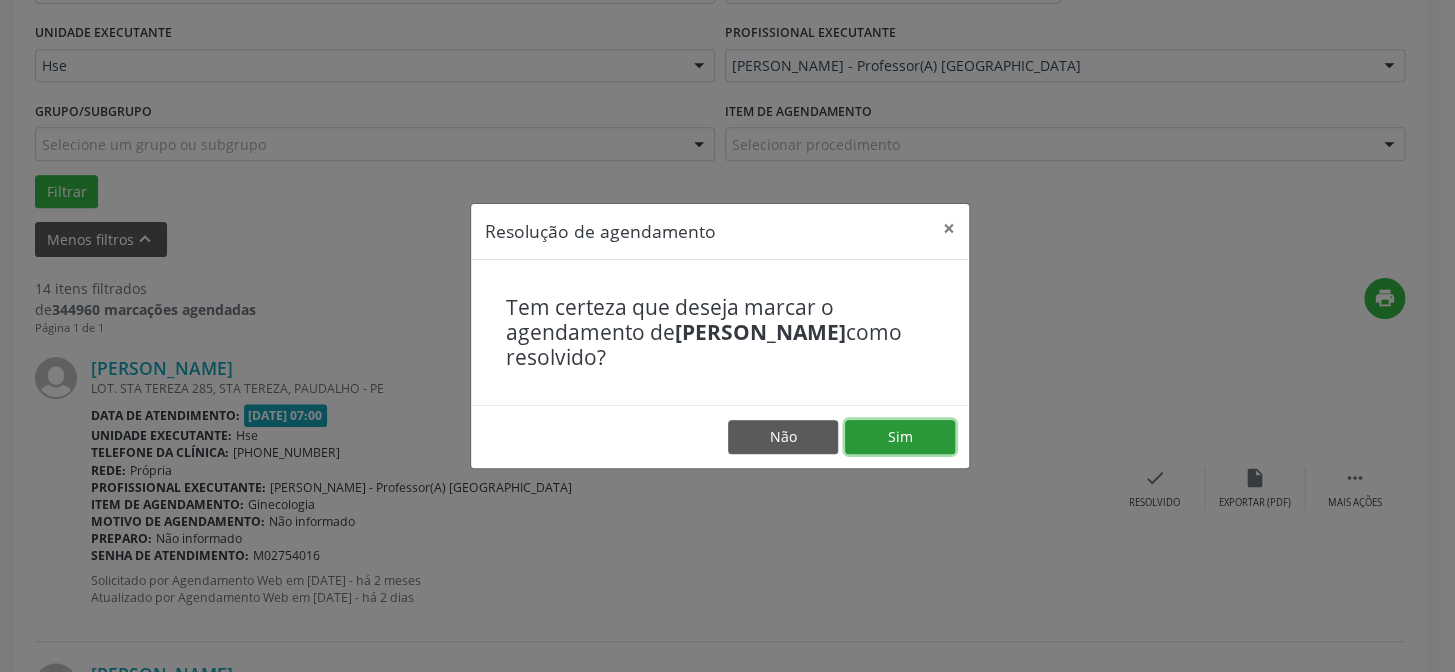 click on "Sim" at bounding box center (900, 437) 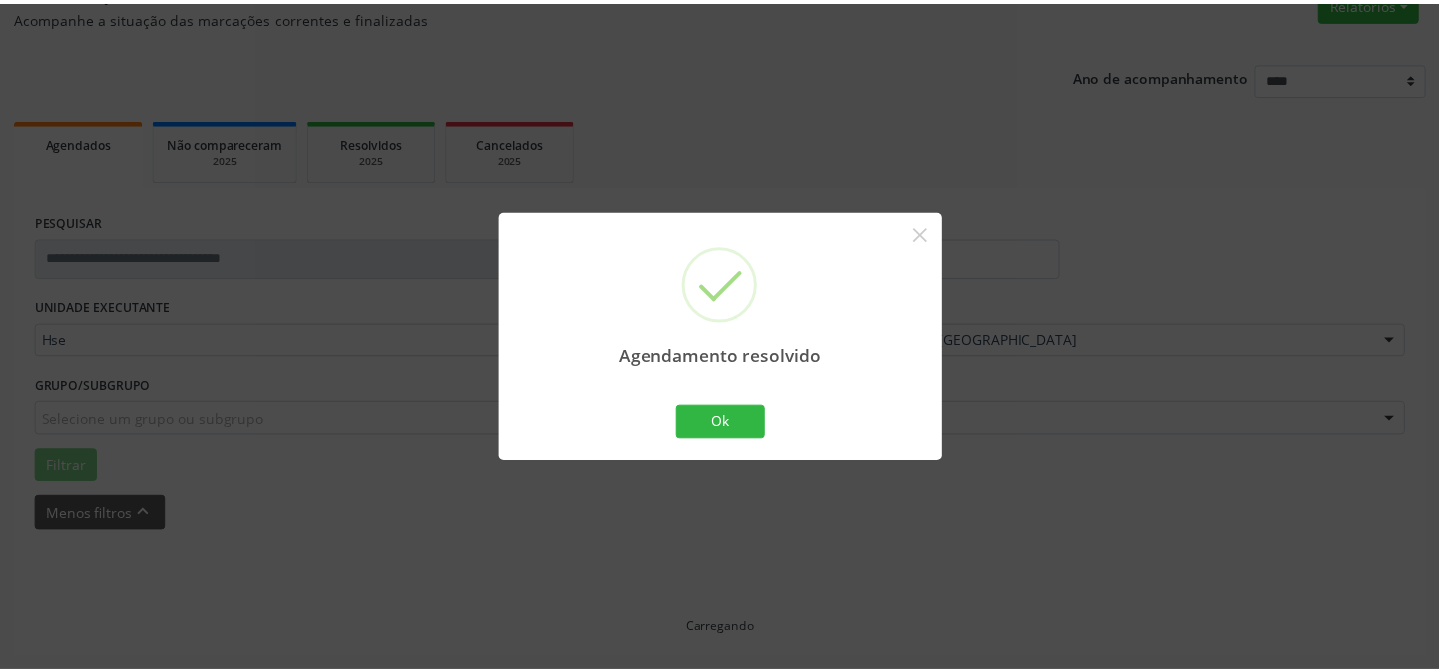 scroll, scrollTop: 179, scrollLeft: 0, axis: vertical 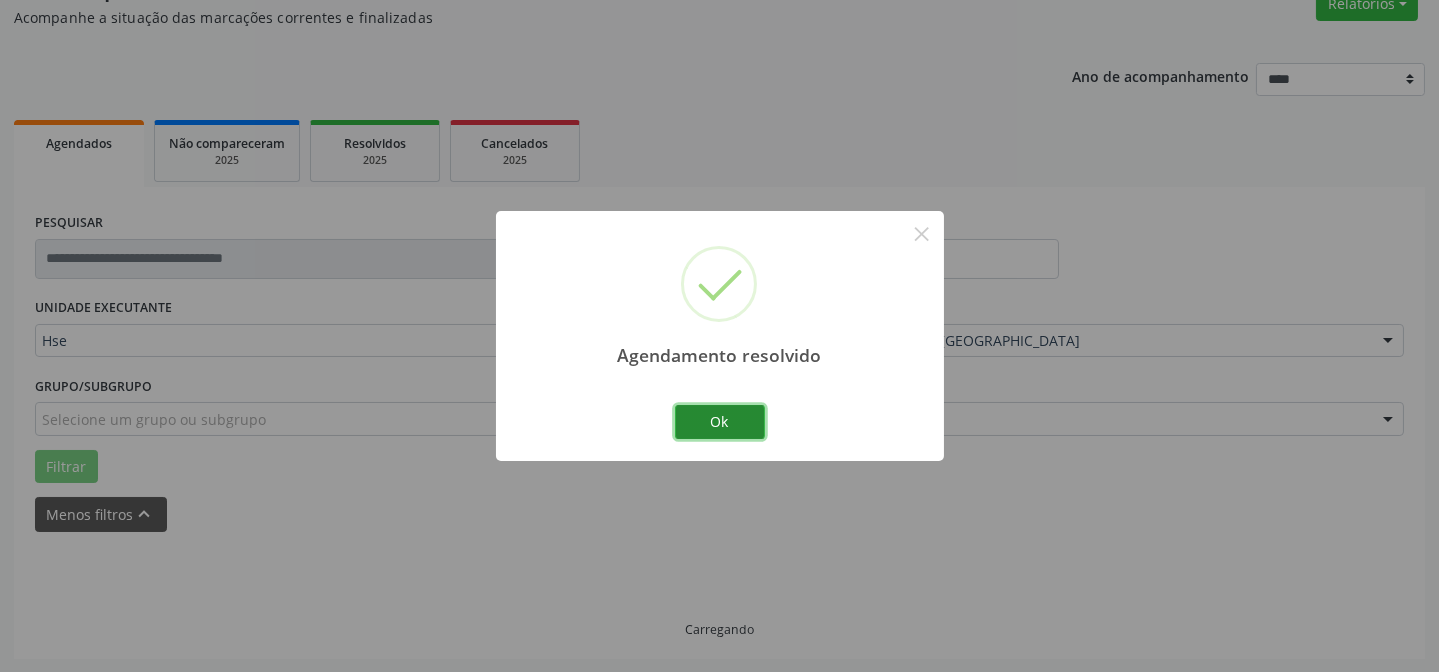 click on "Ok" at bounding box center [720, 422] 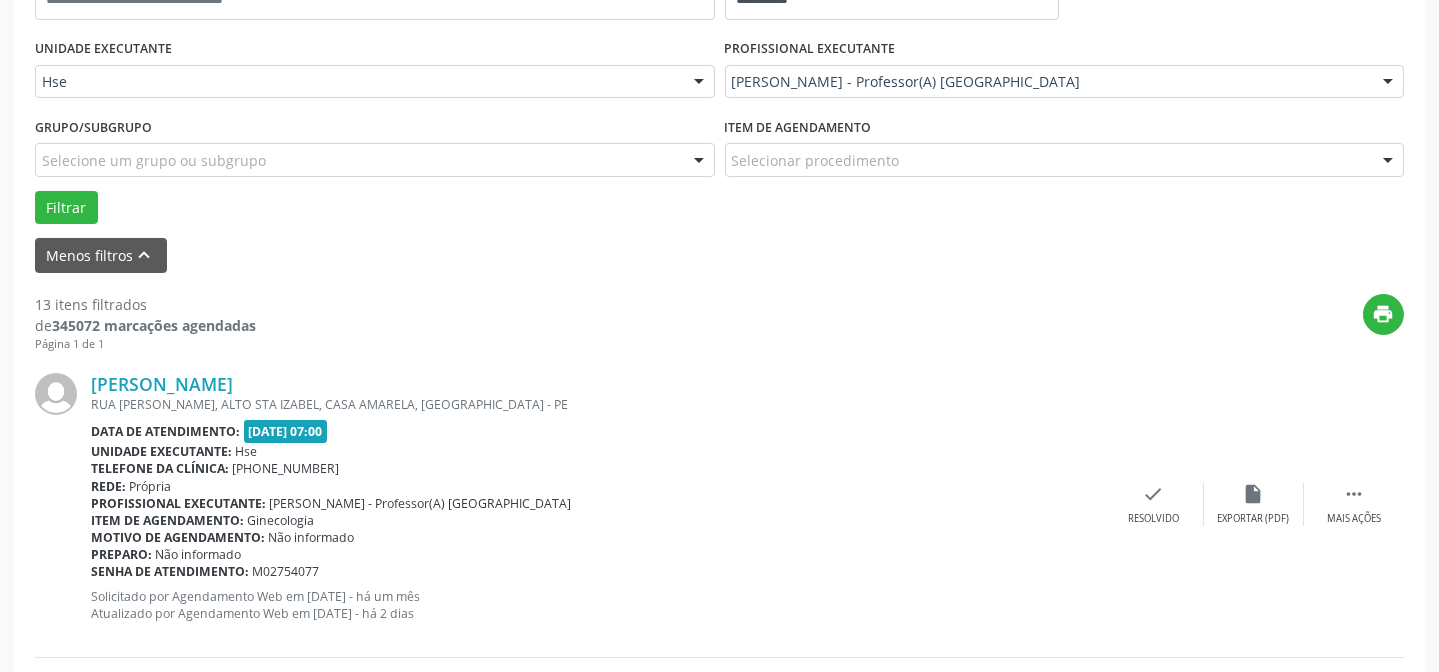scroll, scrollTop: 542, scrollLeft: 0, axis: vertical 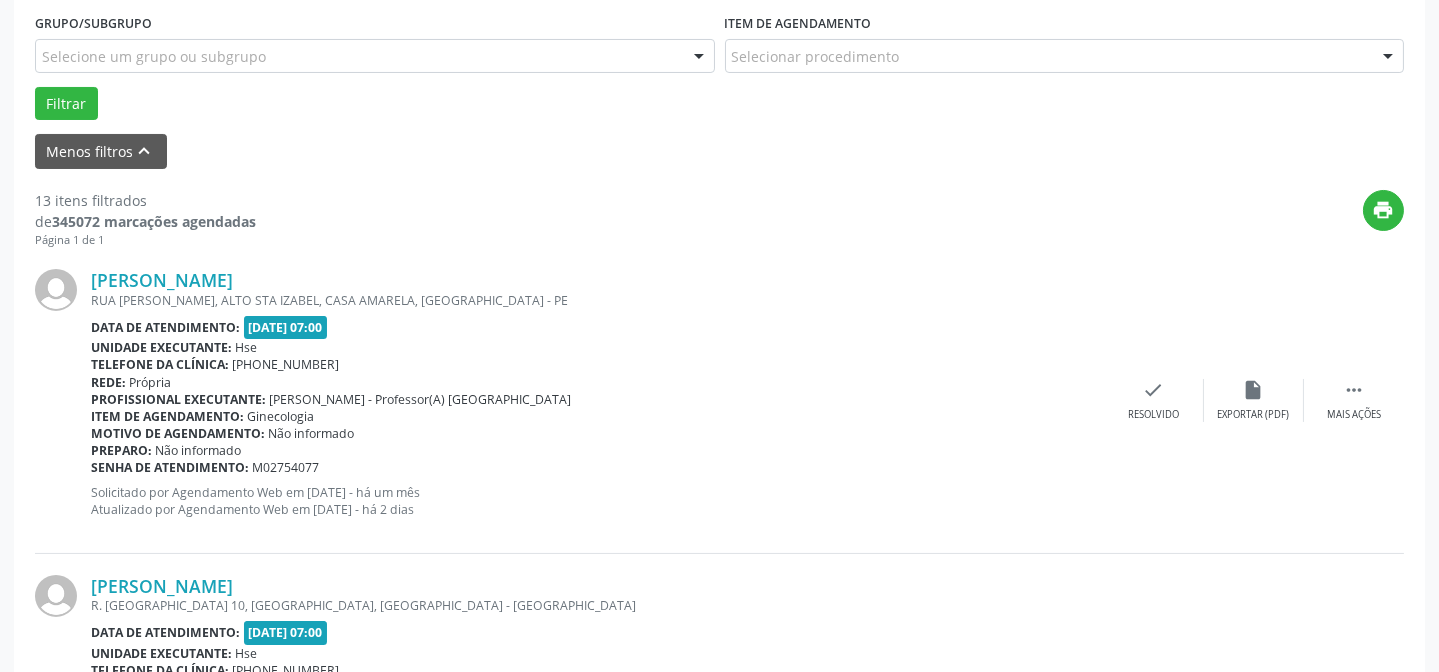 click on "[PERSON_NAME]
[GEOGRAPHIC_DATA][PERSON_NAME], [GEOGRAPHIC_DATA], [GEOGRAPHIC_DATA], [GEOGRAPHIC_DATA] - [GEOGRAPHIC_DATA]
Data de atendimento:
[DATE] 07:00
Unidade executante:
Hse
Telefone da clínica:
[PHONE_NUMBER]
Rede:
[GEOGRAPHIC_DATA]
Profissional executante:
[PERSON_NAME] - Professor(A) [GEOGRAPHIC_DATA]
Item de agendamento:
Ginecologia
Motivo de agendamento:
Não informado
Preparo:
Não informado
Senha de atendimento:
M02754077
Solicitado por Agendamento Web em [DATE] - há um mês
Atualizado por Agendamento Web em [DATE] - há 2 dias

Mais ações
insert_drive_file
Exportar (PDF)
check
Resolvido" at bounding box center (719, 400) 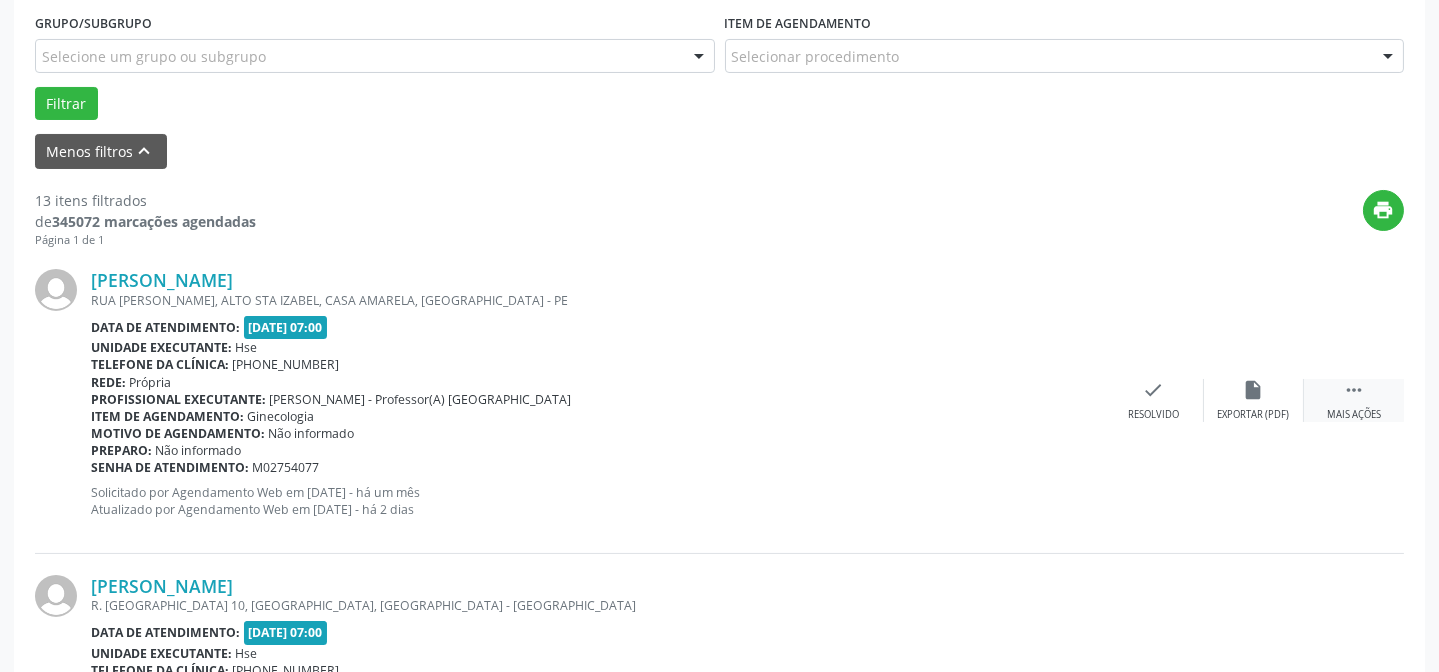 click on "Mais ações" at bounding box center [1354, 415] 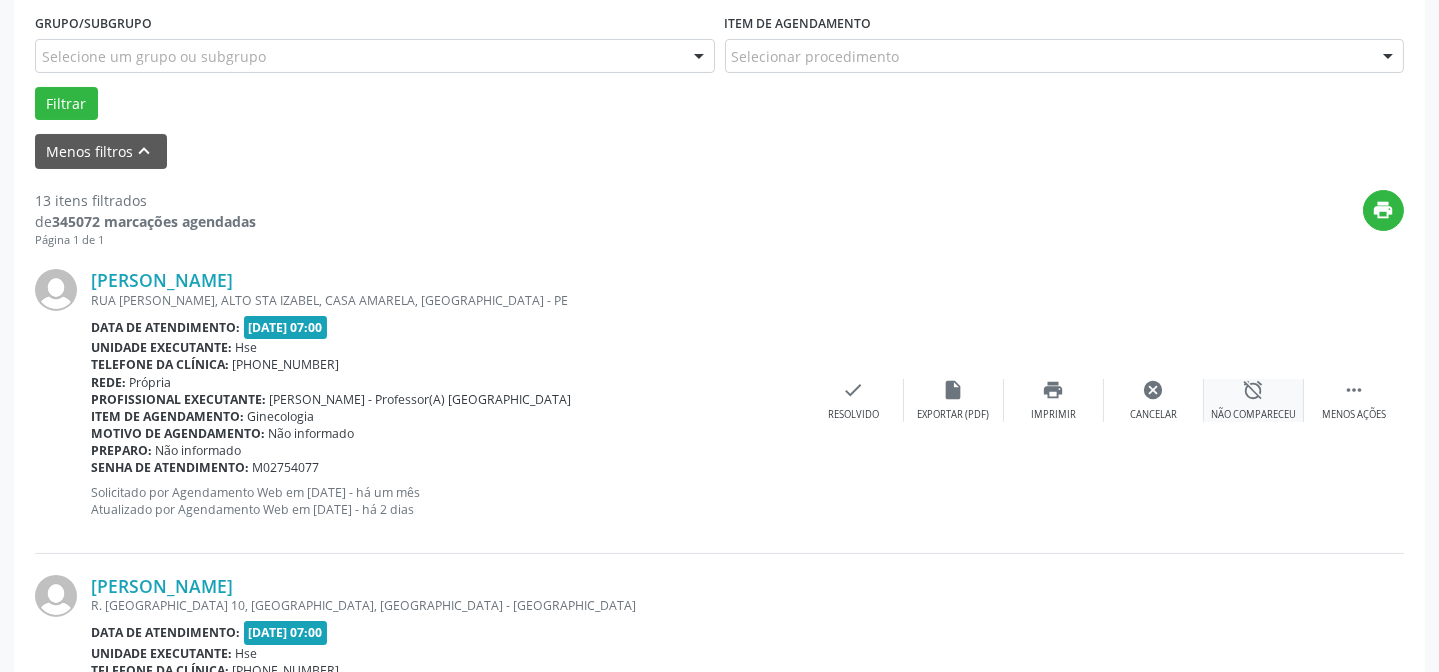 click on "alarm_off
Não compareceu" at bounding box center (1254, 400) 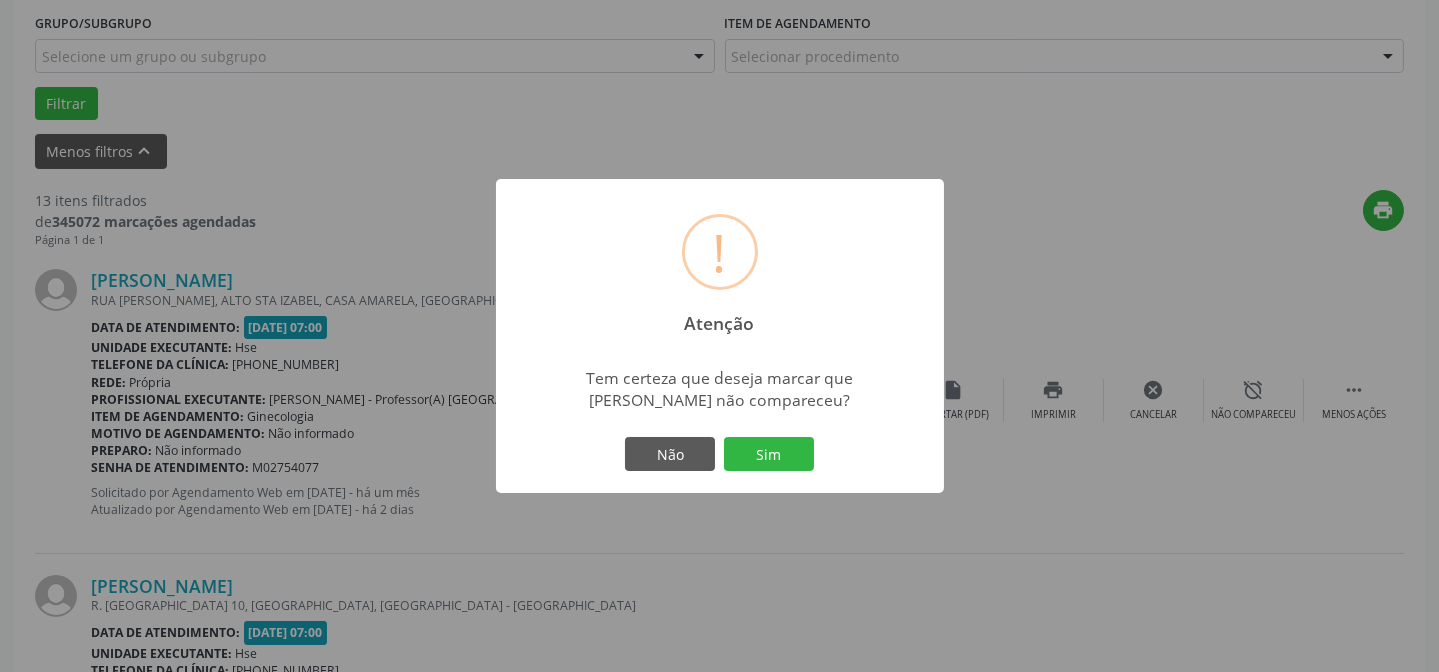 click on "! Atenção × Tem certeza que deseja marcar que [PERSON_NAME] não compareceu? Não Sim" at bounding box center (720, 336) 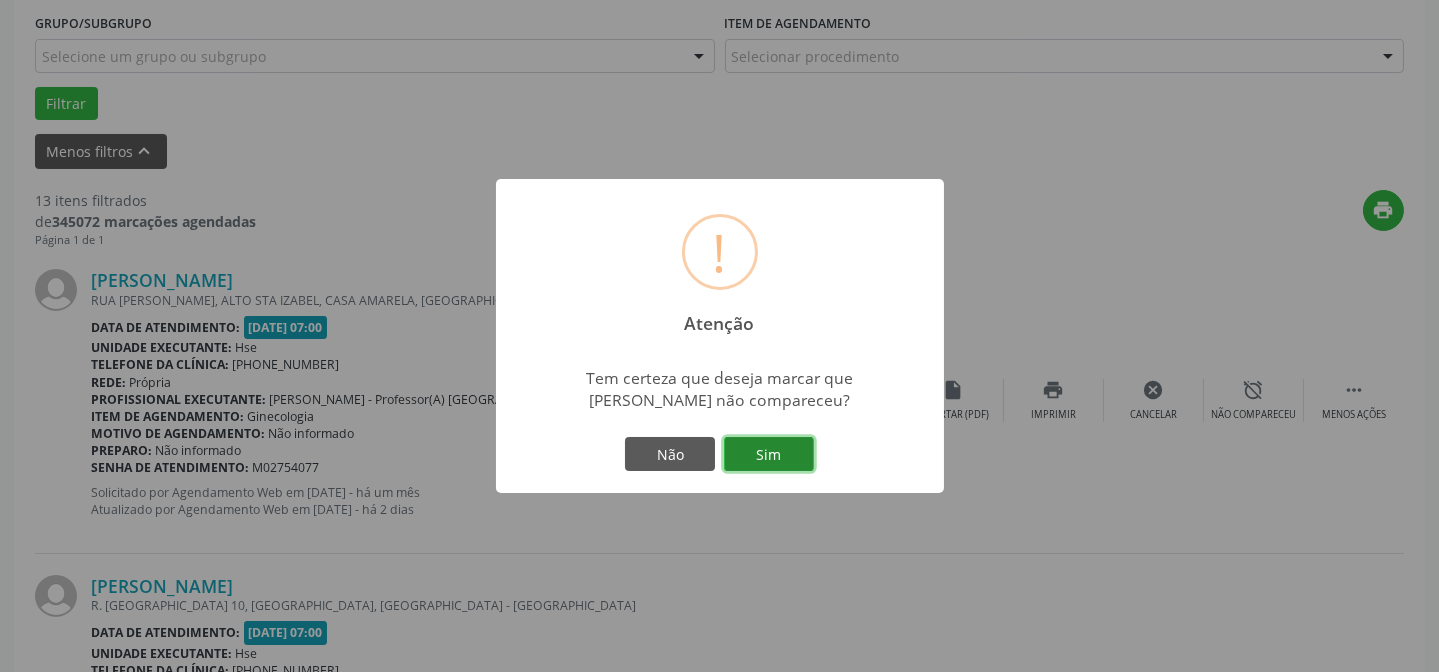 click on "Sim" at bounding box center [769, 454] 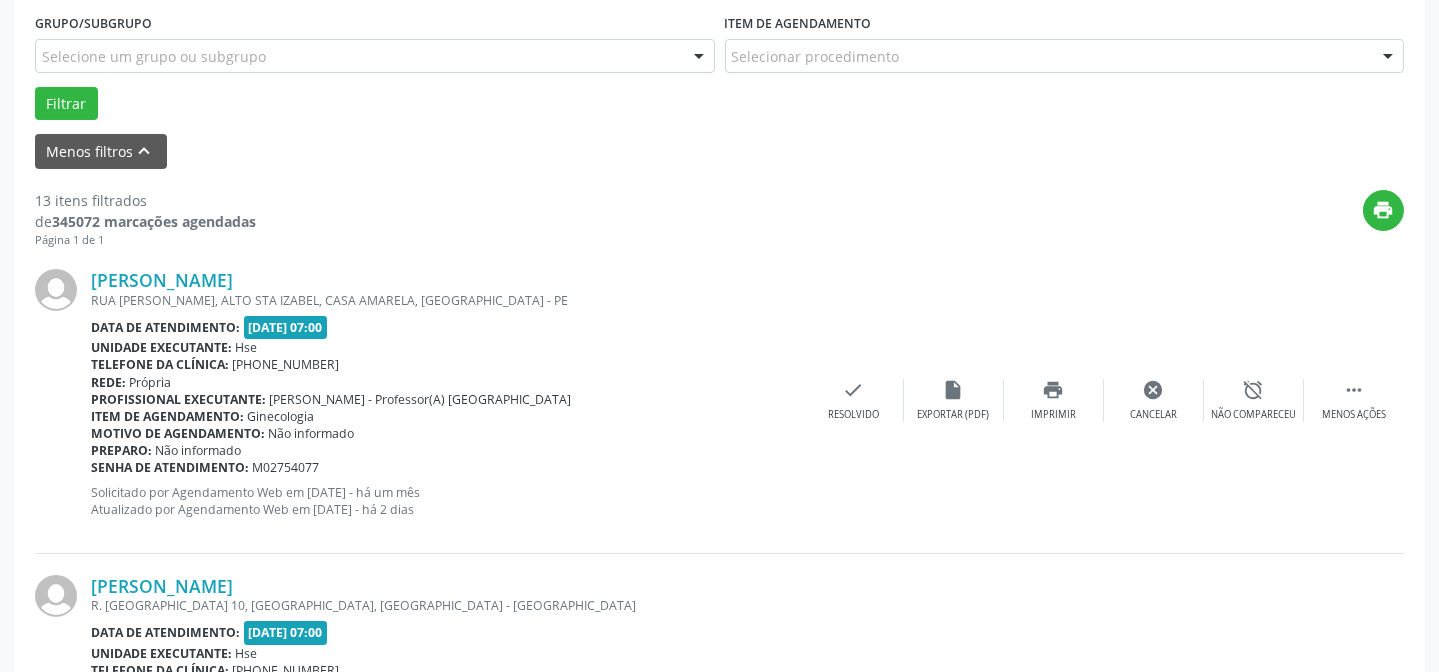 click on "Senha de atendimento:
M02754077" at bounding box center [447, 467] 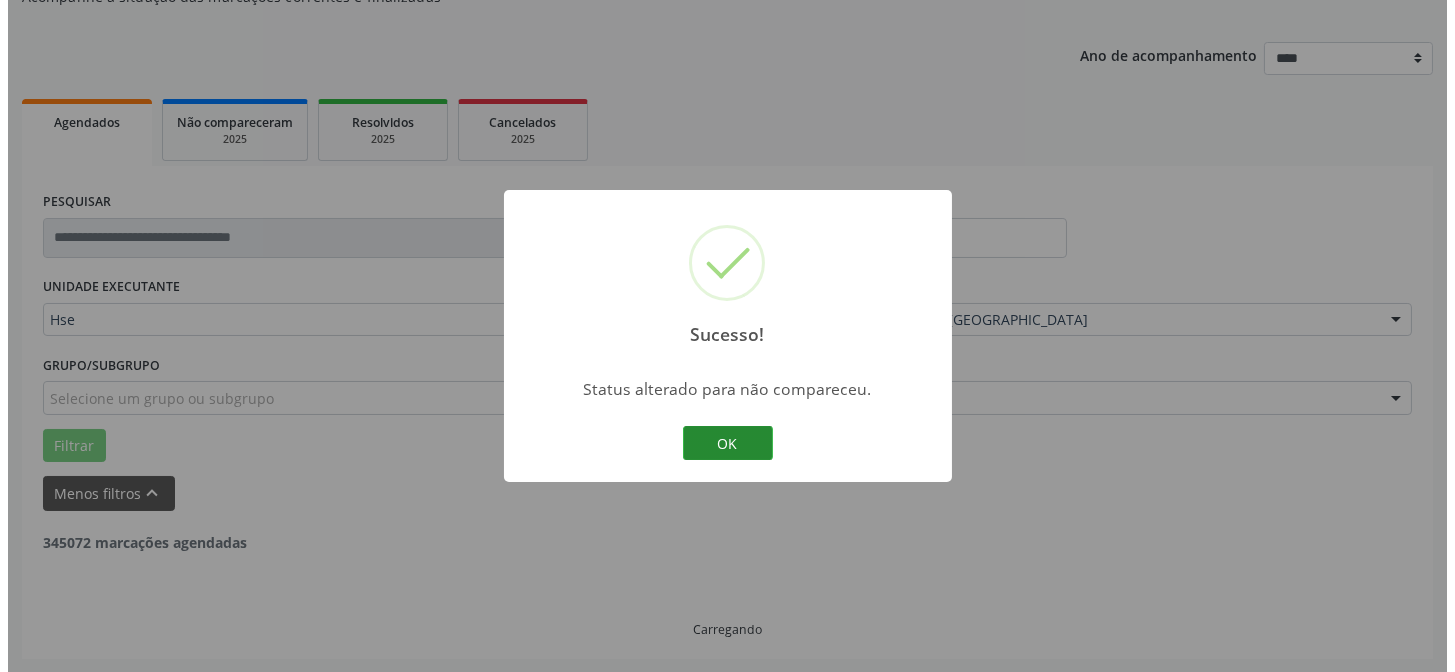 scroll, scrollTop: 542, scrollLeft: 0, axis: vertical 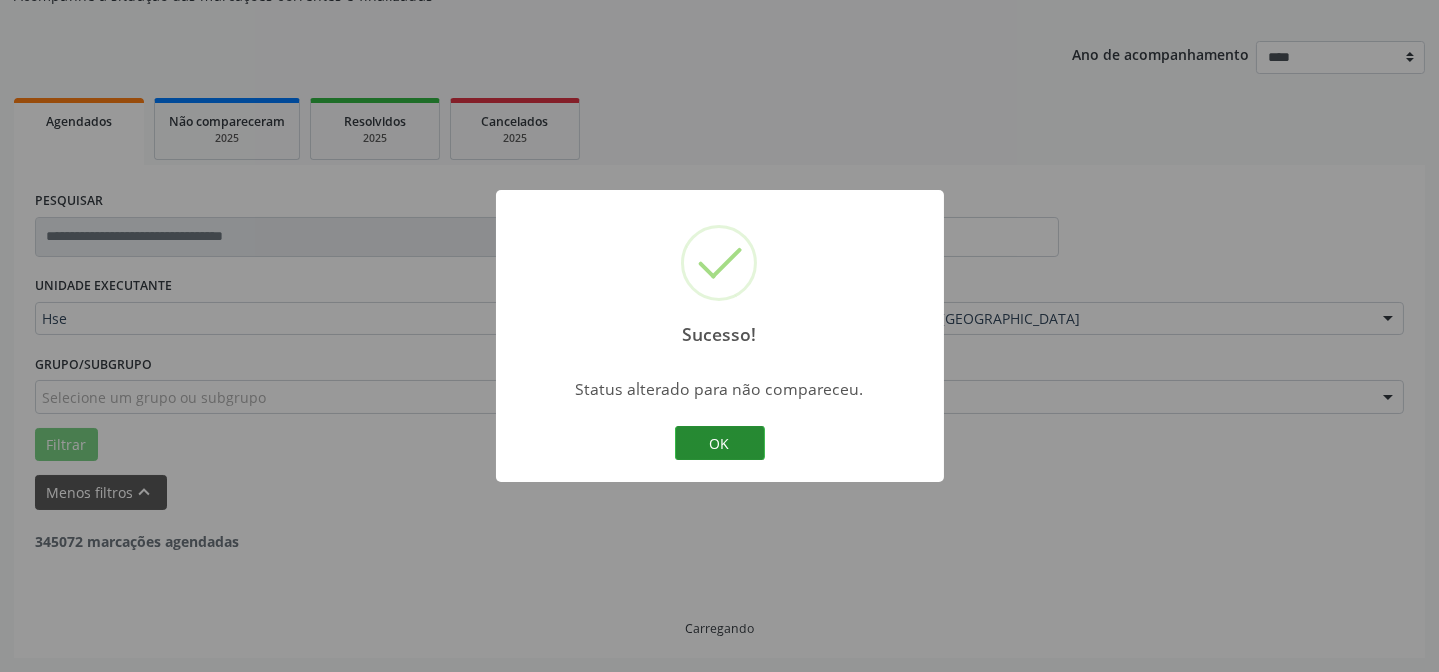 click on "OK" at bounding box center [720, 443] 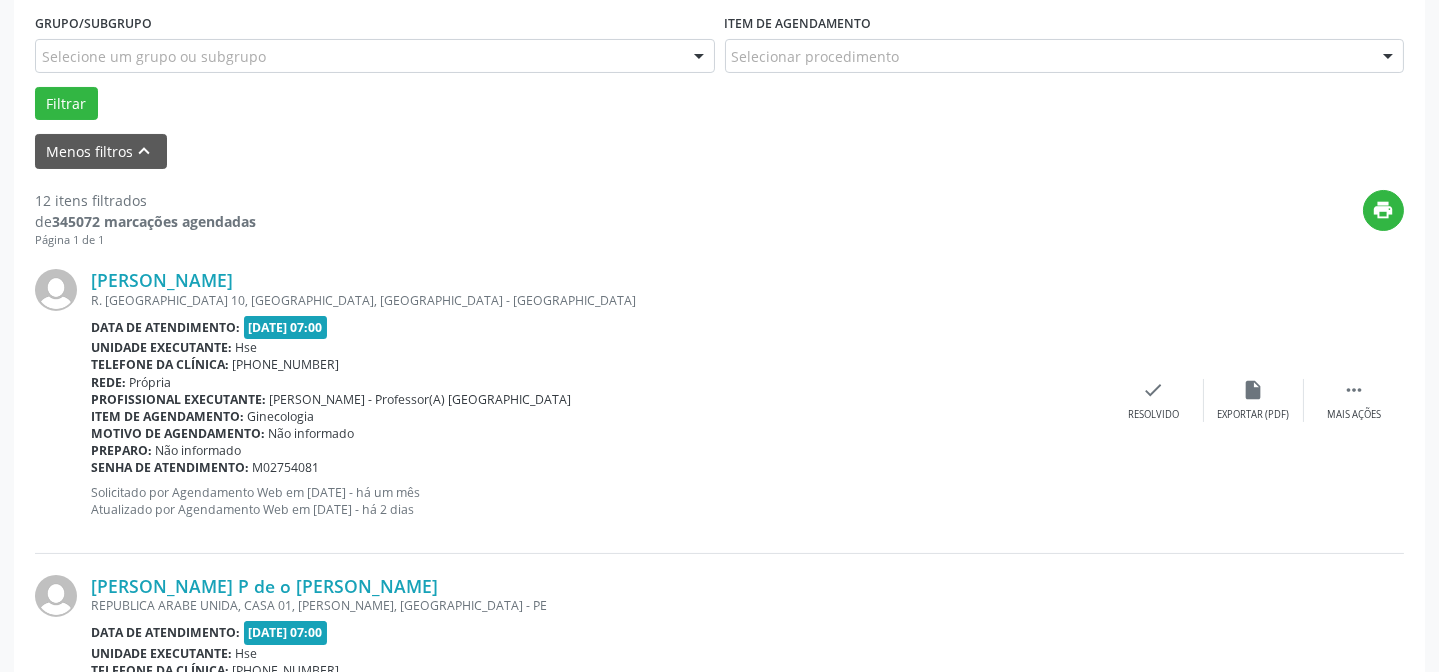 click on "[PERSON_NAME]
R. [GEOGRAPHIC_DATA]  10, [GEOGRAPHIC_DATA], [GEOGRAPHIC_DATA] - [GEOGRAPHIC_DATA]
Data de atendimento:
[DATE] 07:00
Unidade executante:
Hse
Telefone da clínica:
[PHONE_NUMBER]
Rede:
[GEOGRAPHIC_DATA]
Profissional executante:
[PERSON_NAME] - Professor(A) [GEOGRAPHIC_DATA]
Item de agendamento:
Ginecologia
Motivo de agendamento:
Não informado
Preparo:
Não informado
Senha de atendimento:
M02754081
Solicitado por Agendamento Web em [DATE] - há um mês
Atualizado por Agendamento Web em [DATE] - há 2 dias

Mais ações
insert_drive_file
Exportar (PDF)
check
Resolvido" at bounding box center [719, 400] 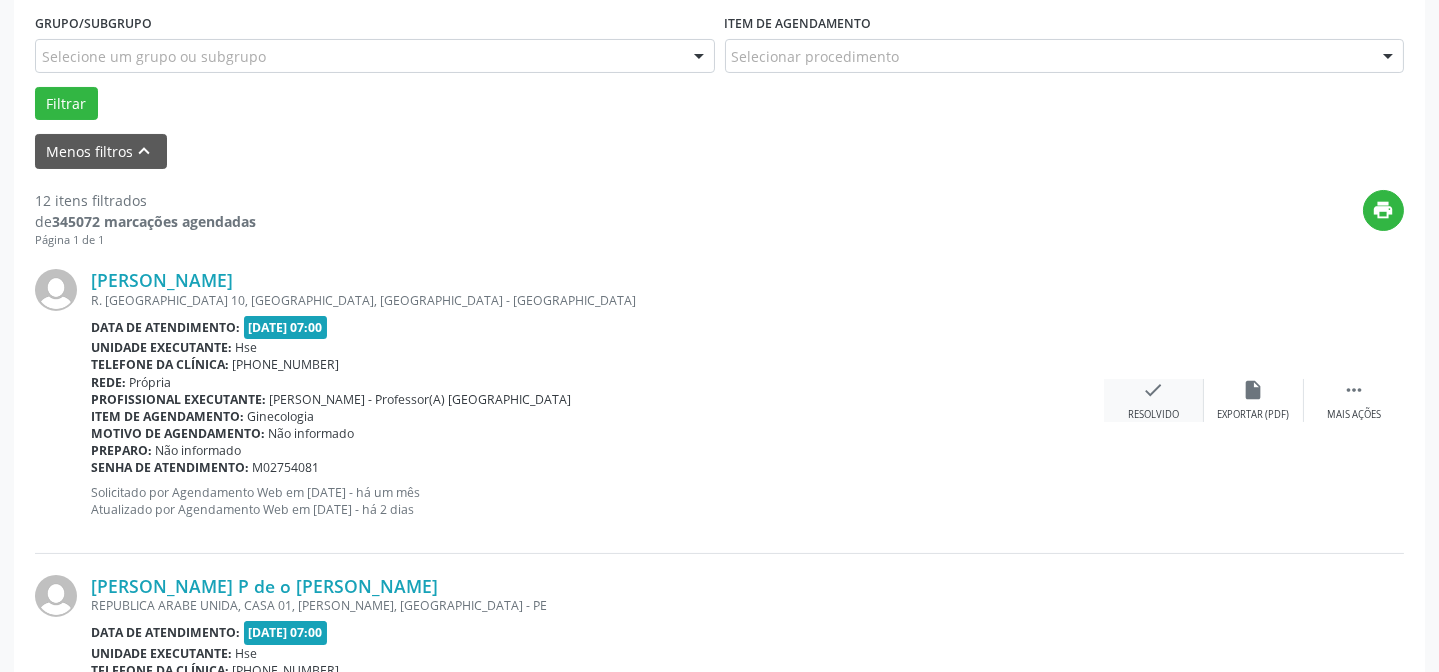 click on "Resolvido" at bounding box center (1153, 415) 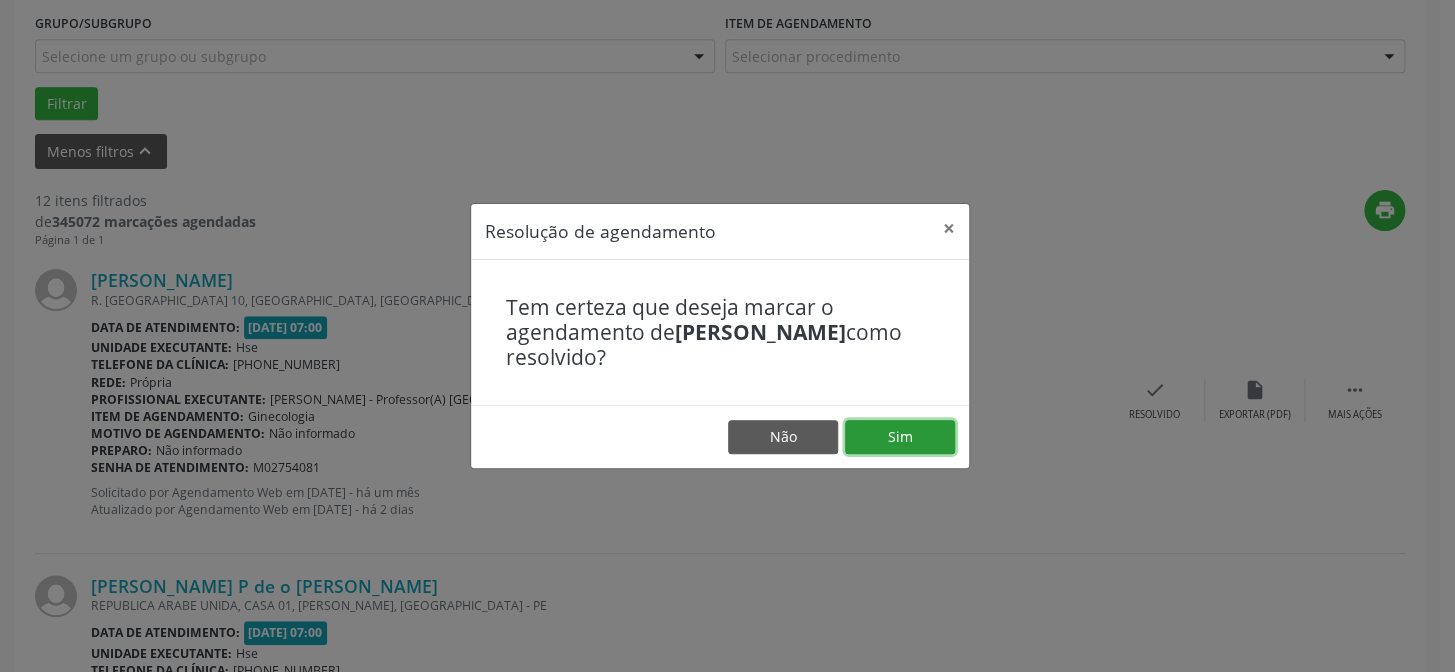 click on "Sim" at bounding box center [900, 437] 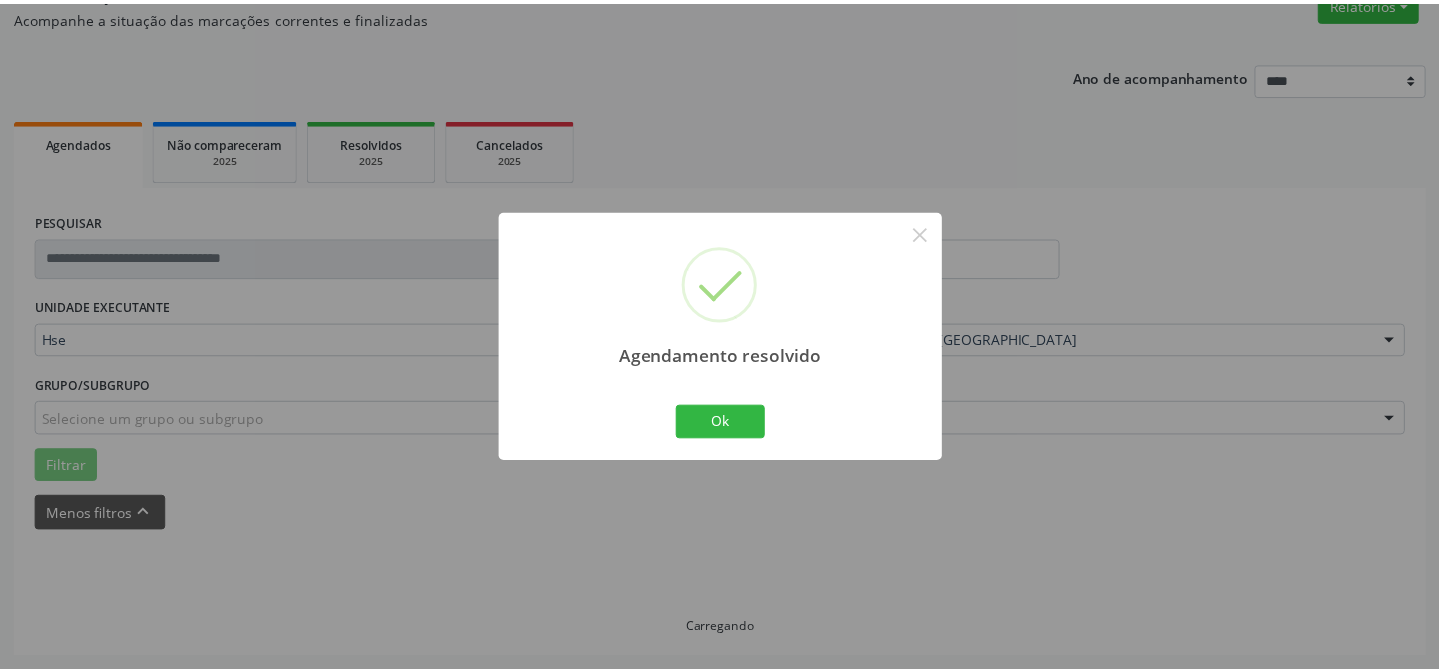 scroll, scrollTop: 179, scrollLeft: 0, axis: vertical 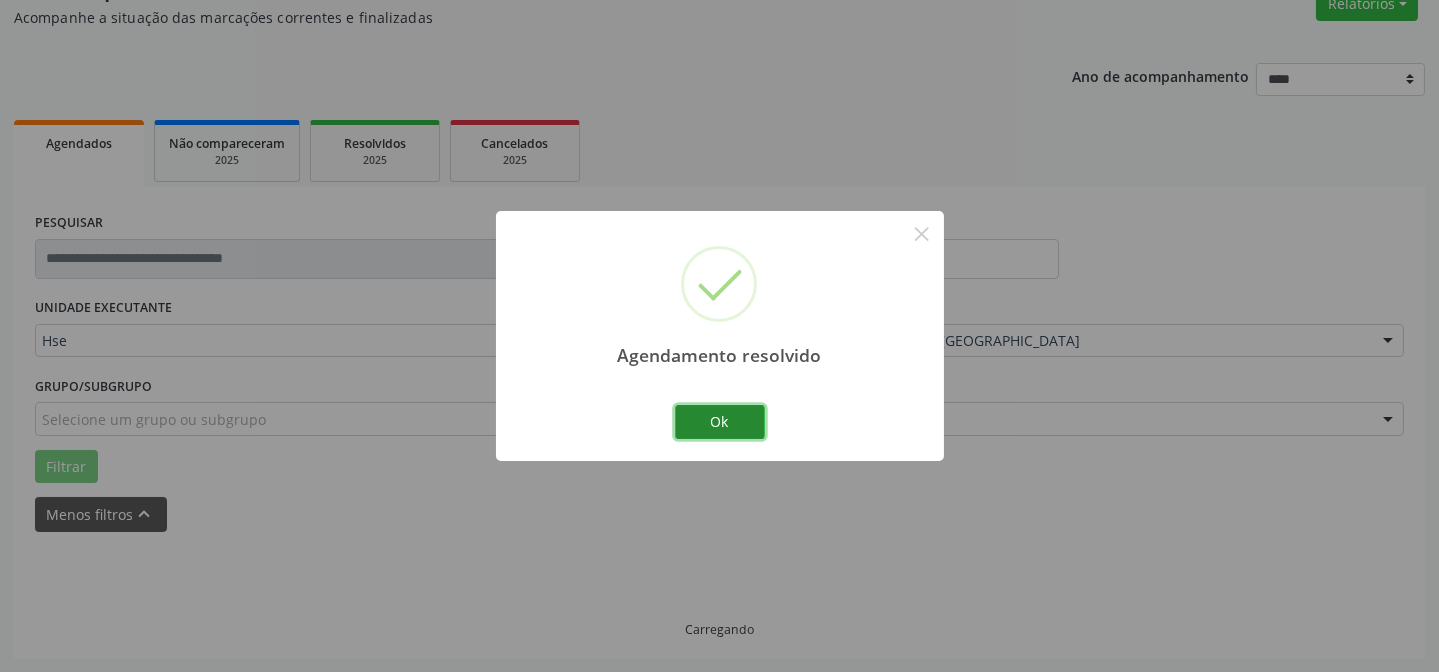 click on "Ok" at bounding box center (720, 422) 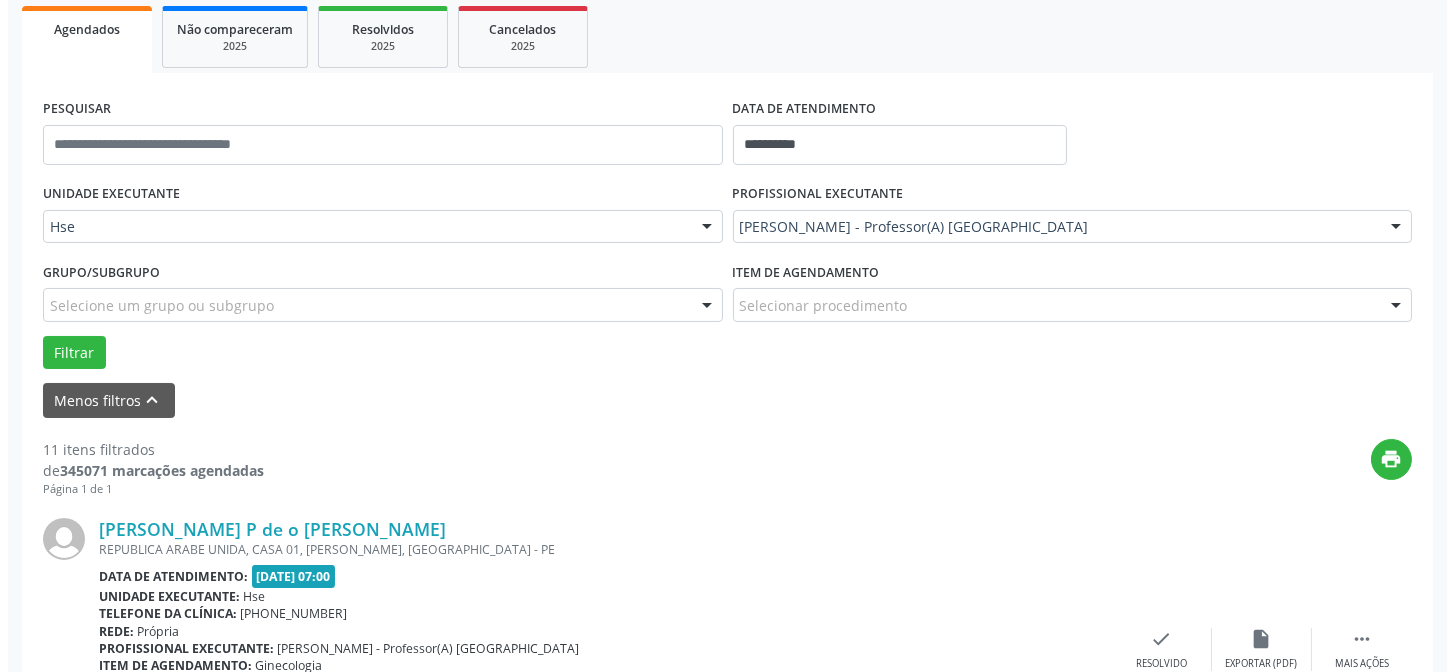 scroll, scrollTop: 360, scrollLeft: 0, axis: vertical 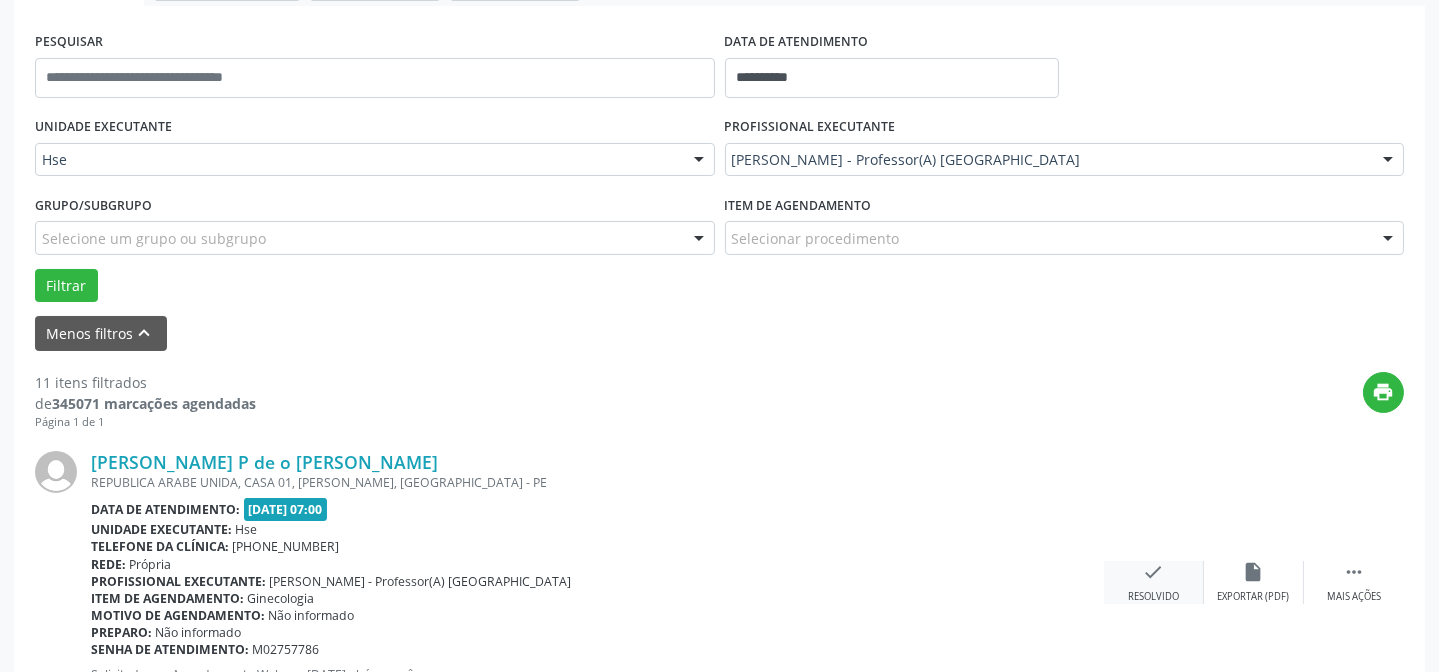click on "Resolvido" at bounding box center (1153, 597) 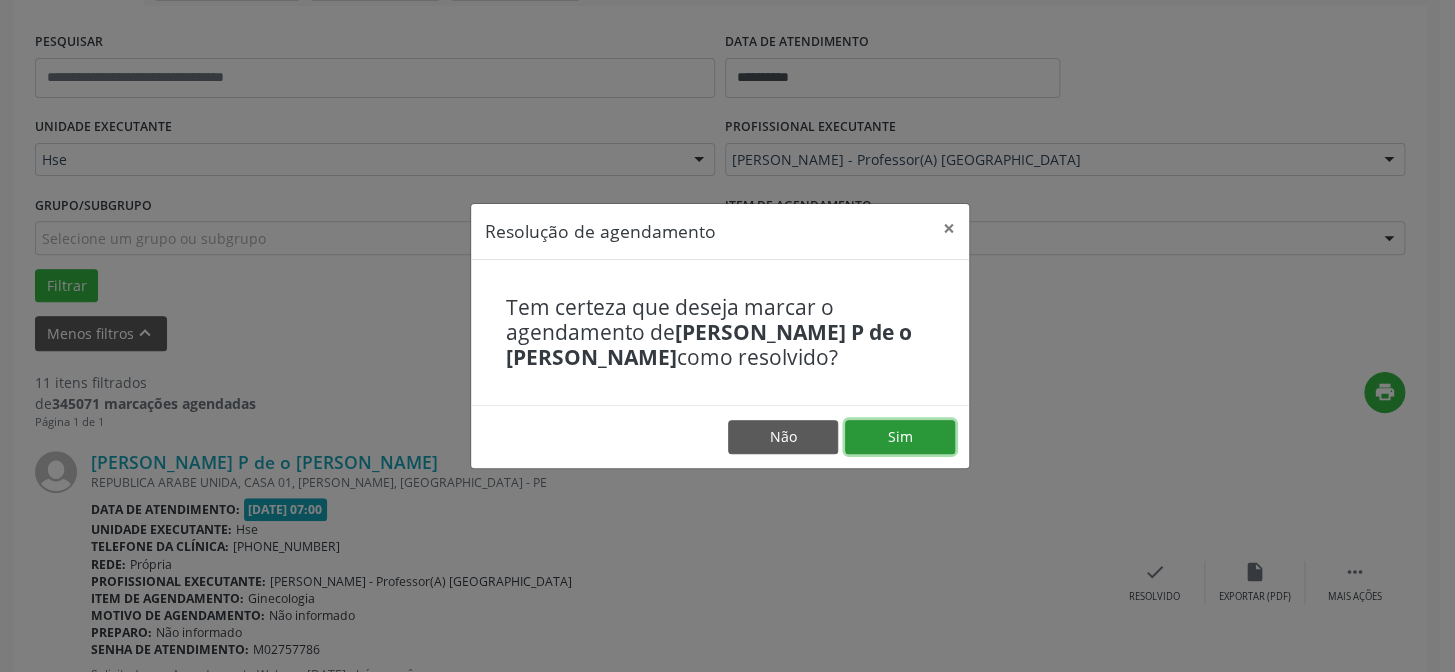 click on "Sim" at bounding box center [900, 437] 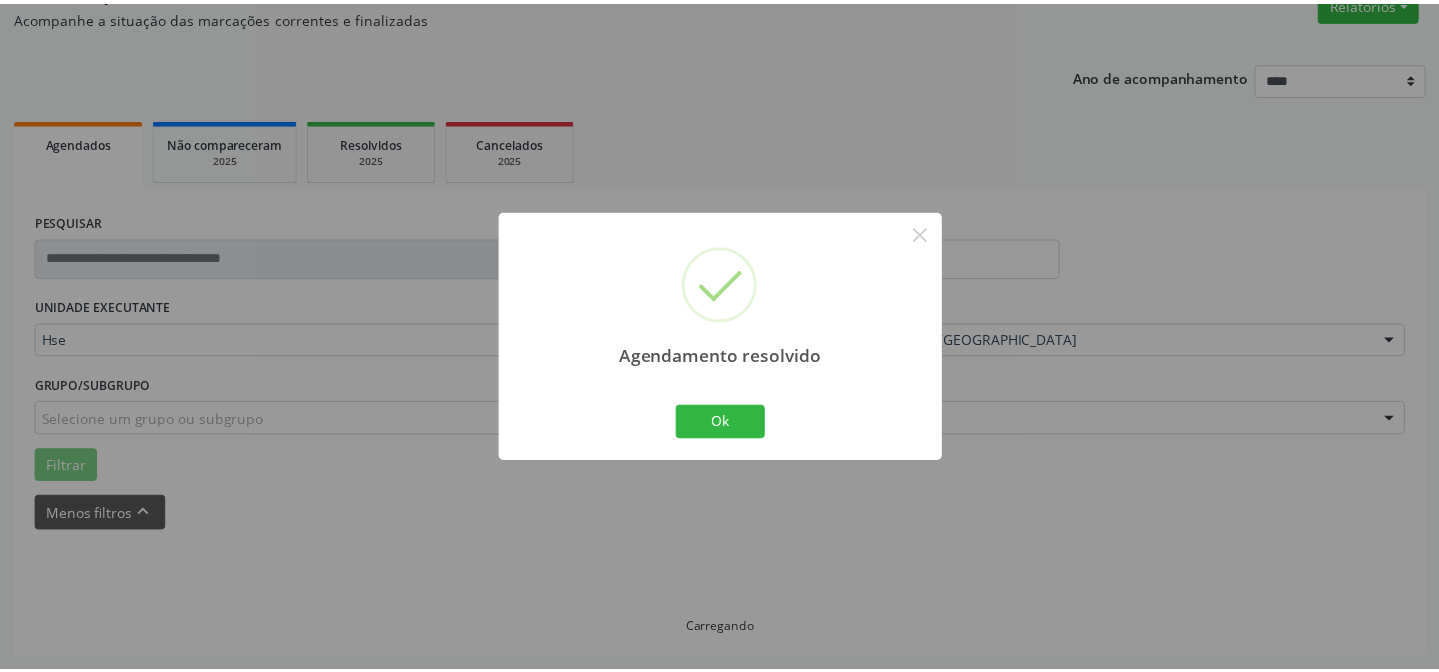 scroll, scrollTop: 179, scrollLeft: 0, axis: vertical 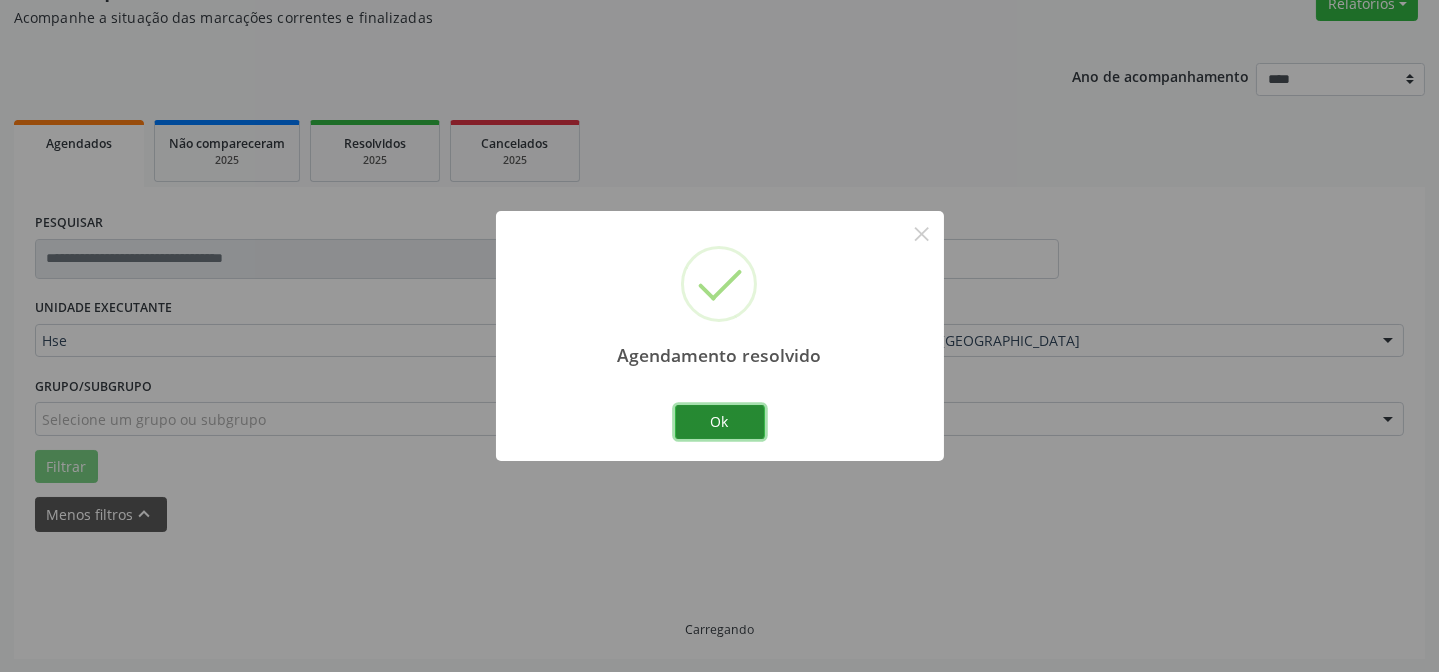 click on "Ok" at bounding box center [720, 422] 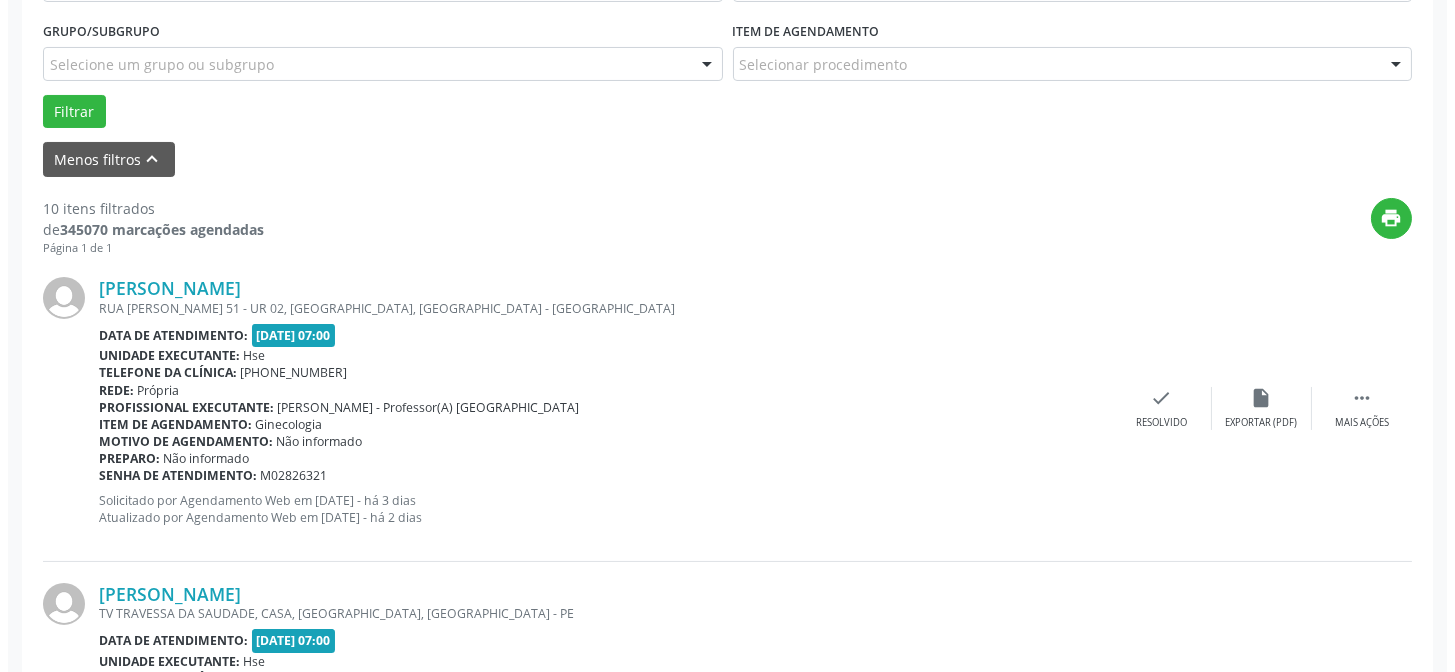 scroll, scrollTop: 542, scrollLeft: 0, axis: vertical 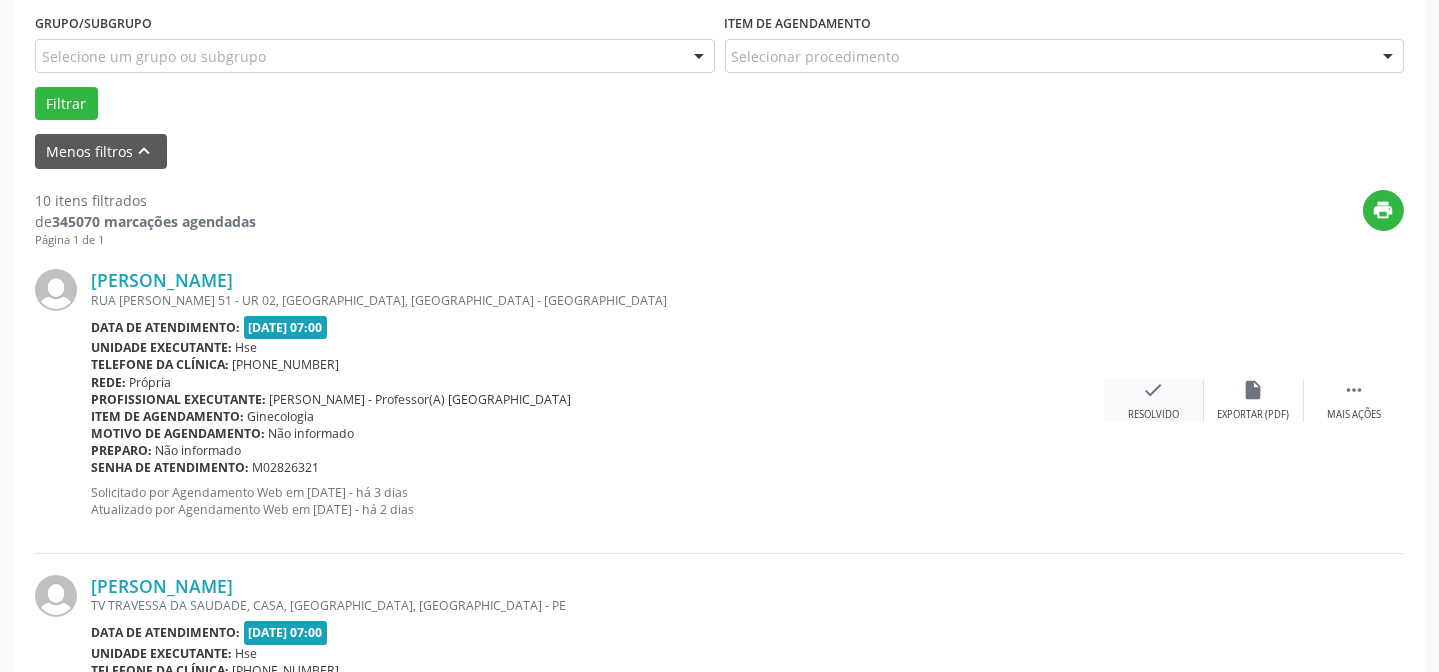 click on "check" at bounding box center (1154, 390) 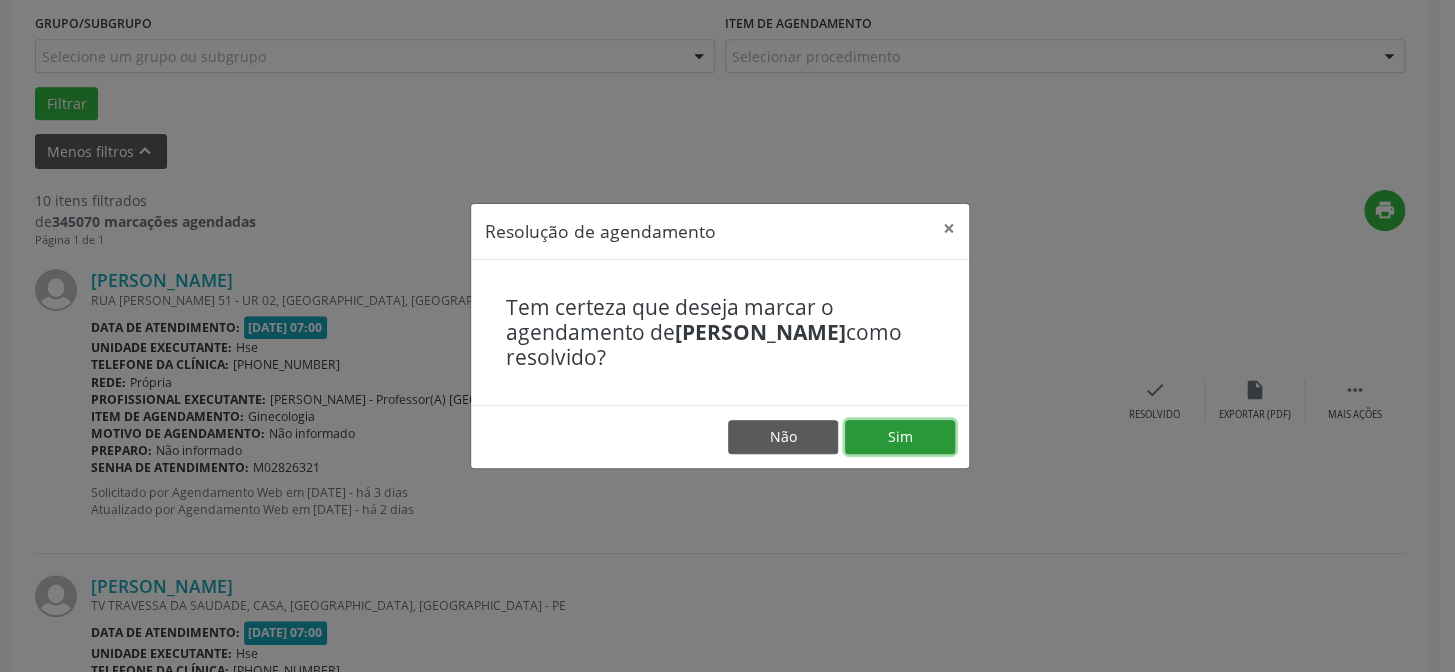 click on "Sim" at bounding box center (900, 437) 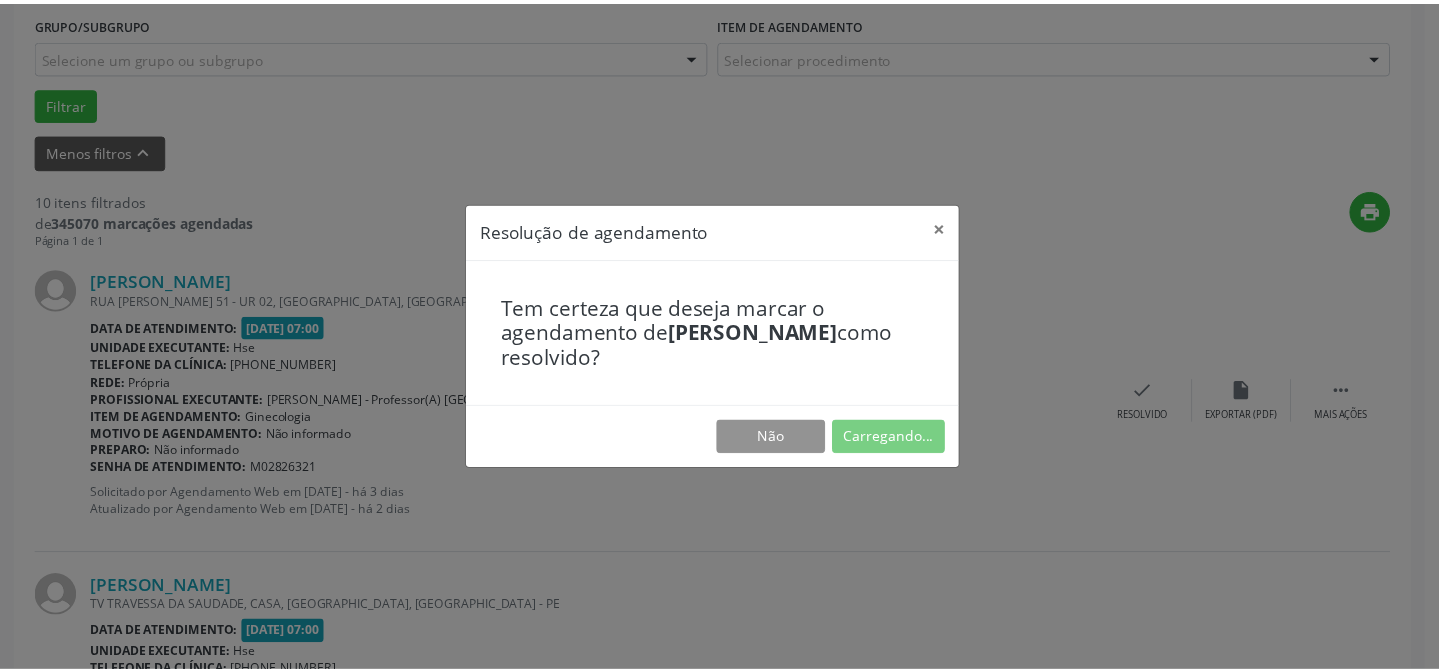 scroll, scrollTop: 179, scrollLeft: 0, axis: vertical 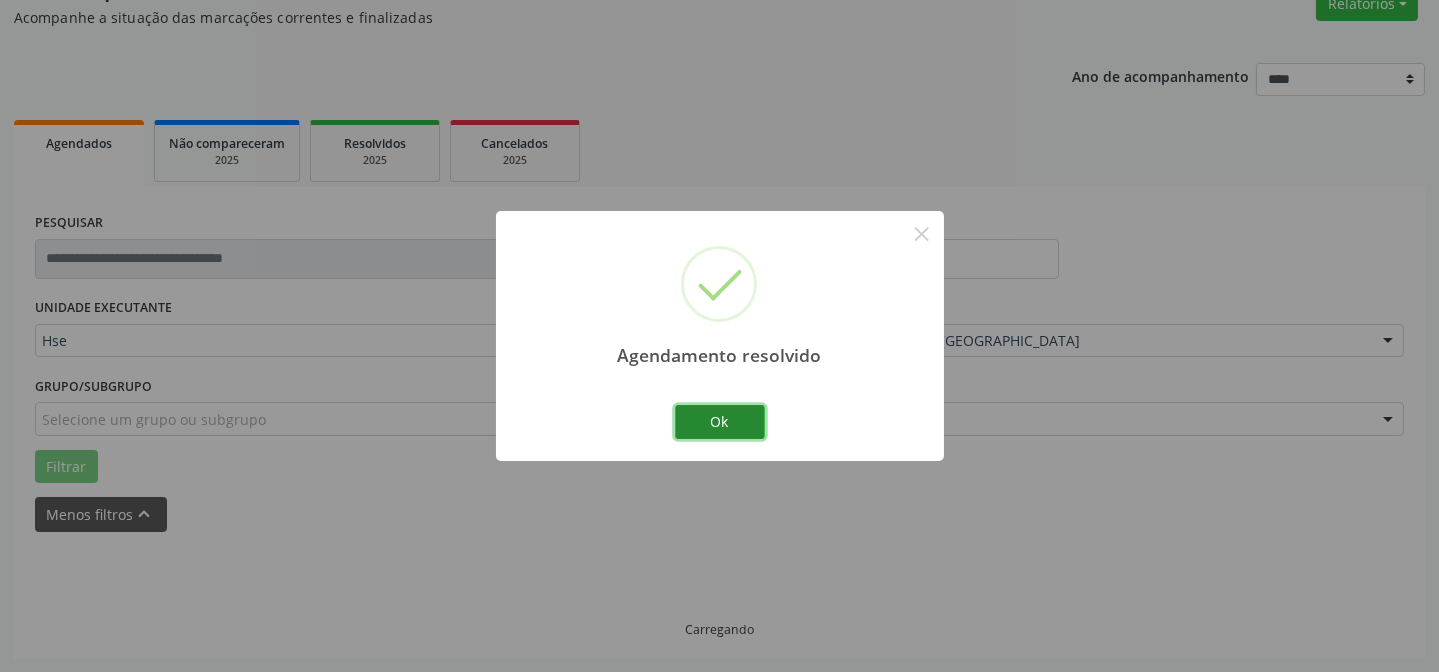 click on "Ok" at bounding box center (720, 422) 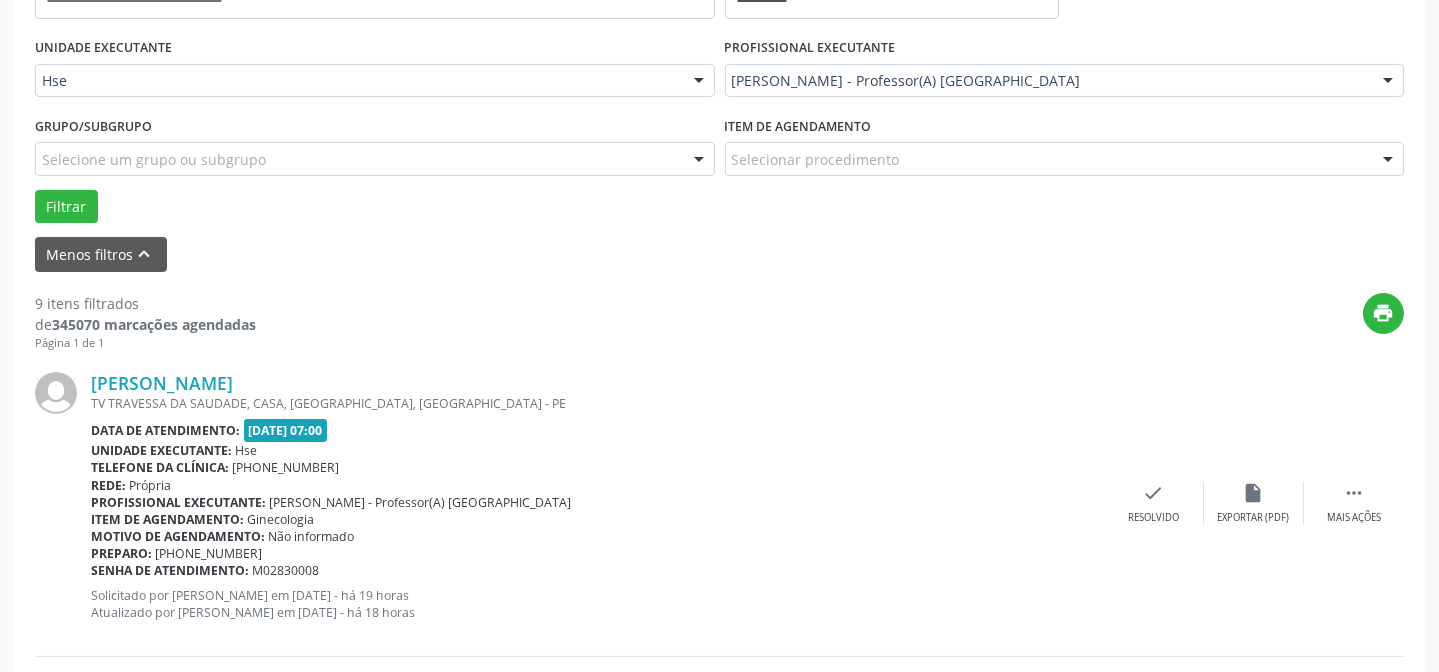 scroll, scrollTop: 542, scrollLeft: 0, axis: vertical 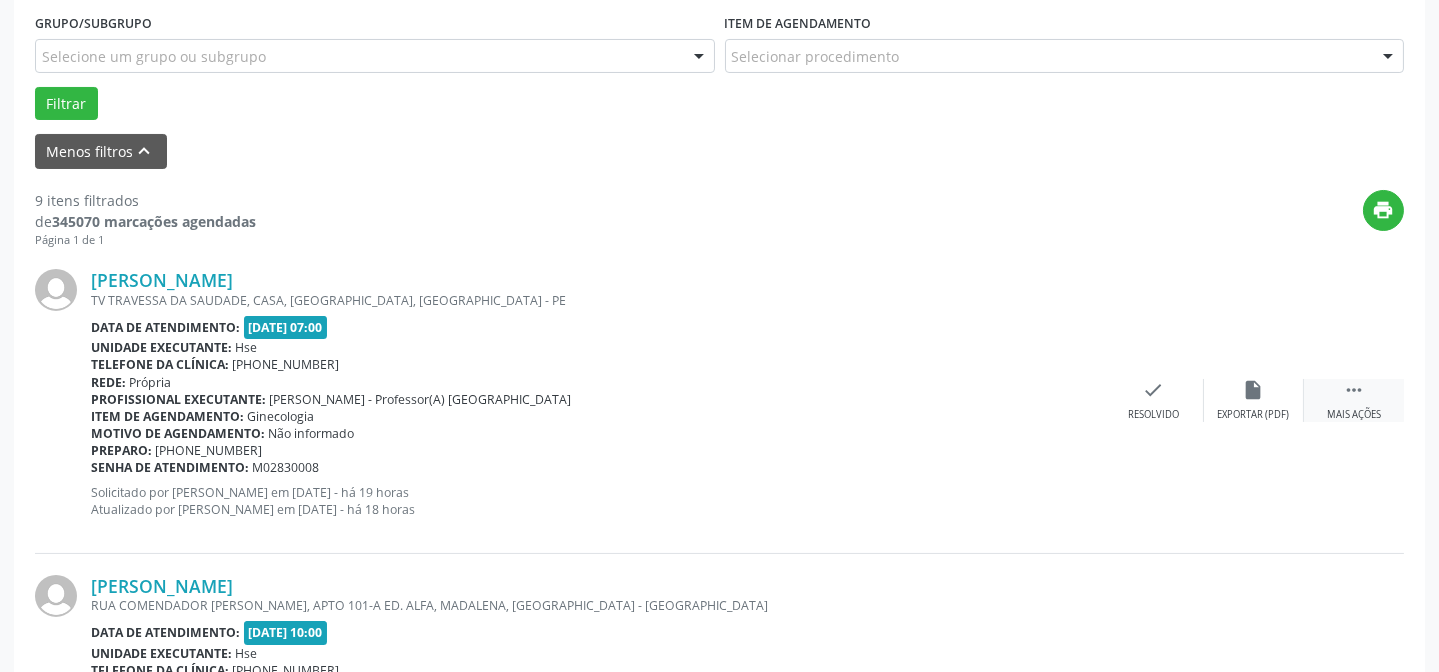 click on "
Mais ações" at bounding box center [1354, 400] 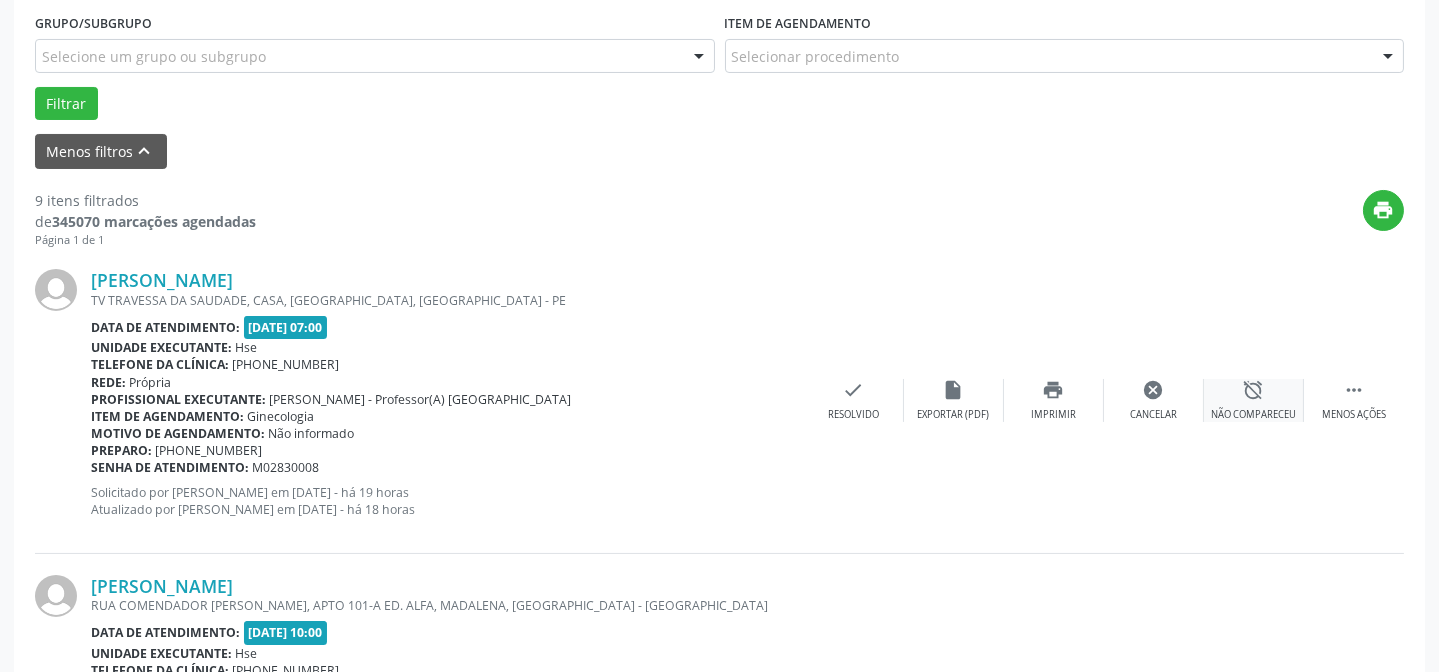 click on "Não compareceu" at bounding box center (1253, 415) 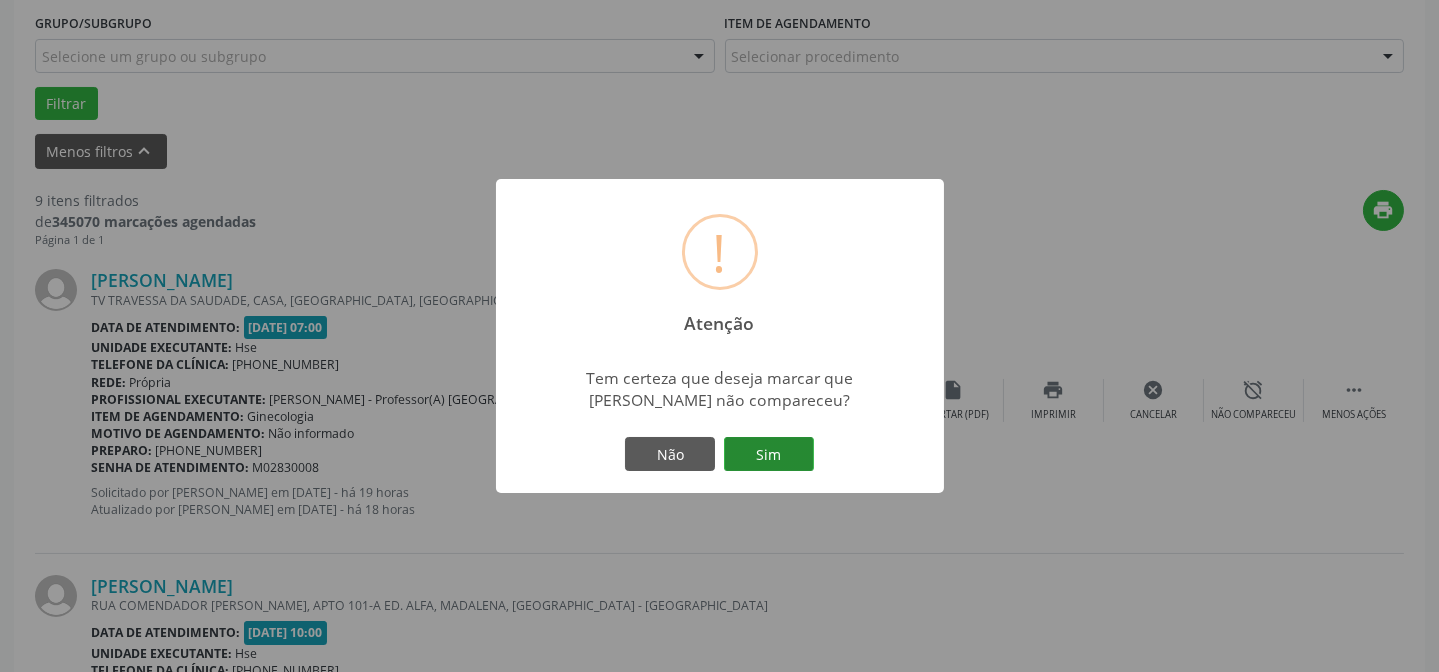 click on "Sim" at bounding box center (769, 454) 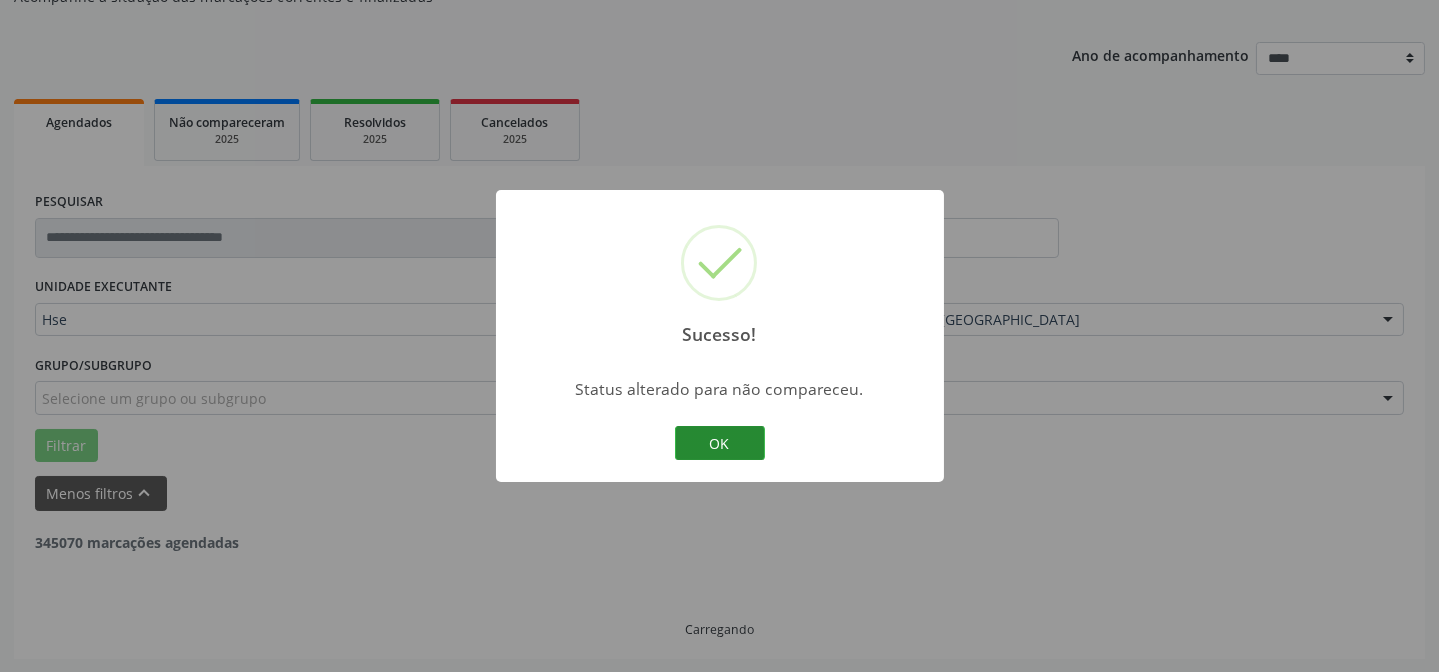 click on "OK" at bounding box center [720, 443] 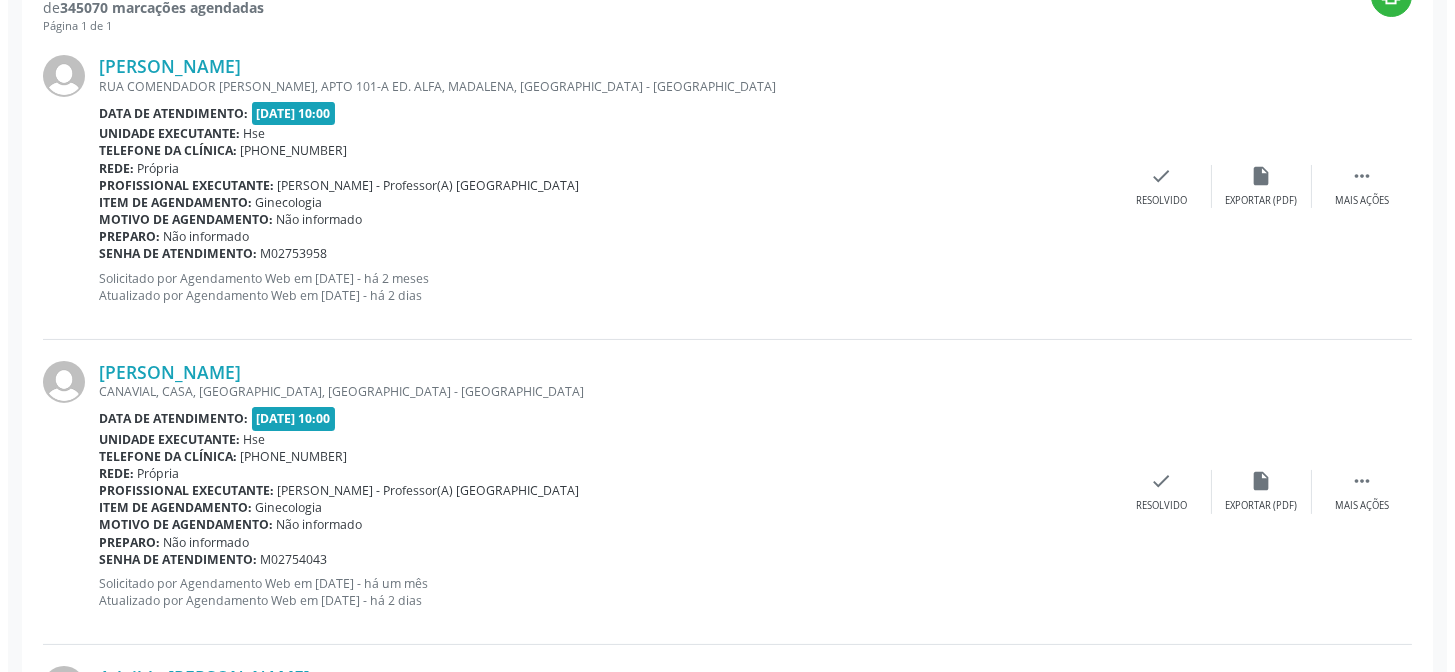 scroll, scrollTop: 724, scrollLeft: 0, axis: vertical 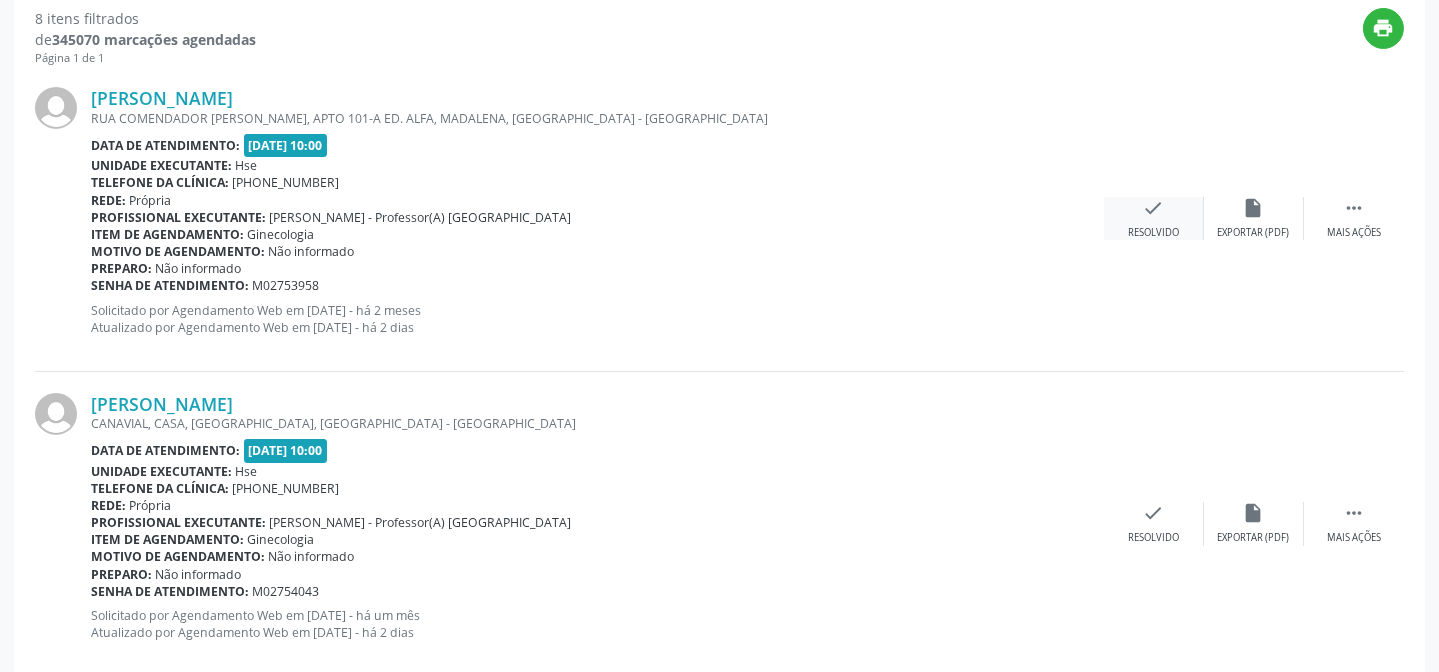 click on "check
Resolvido" at bounding box center (1154, 218) 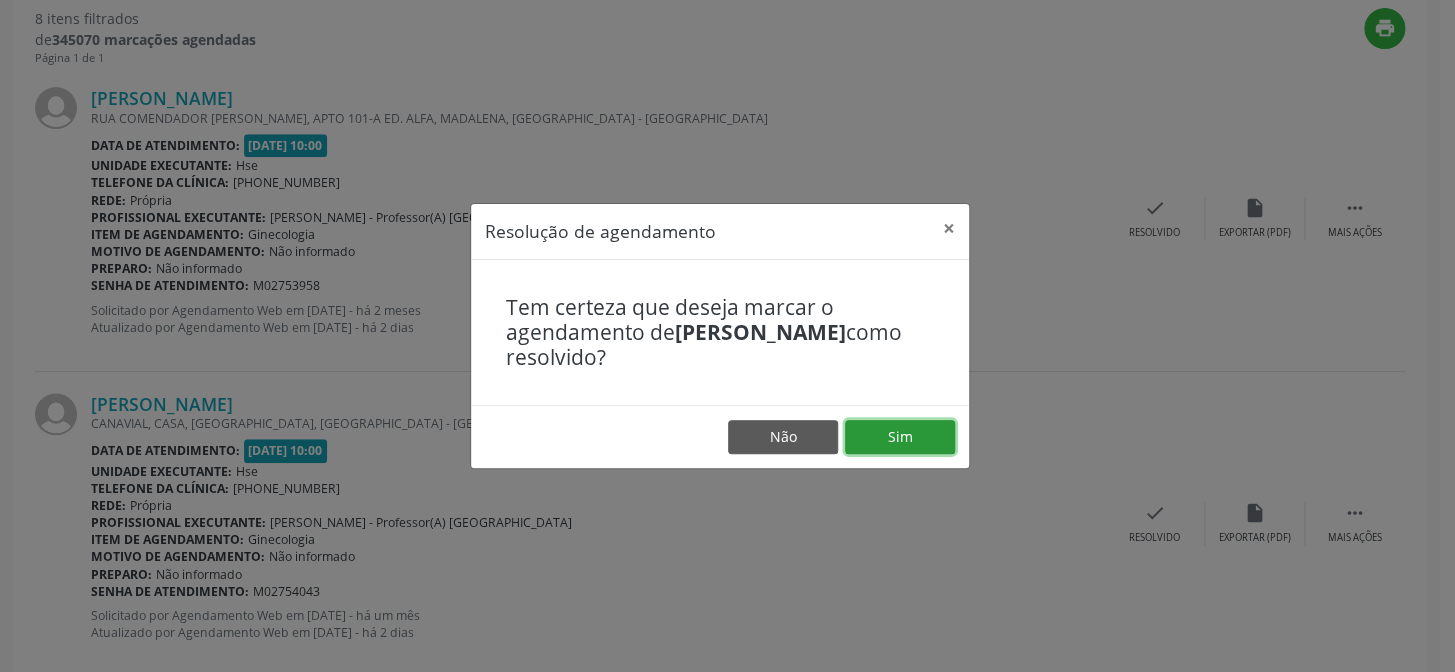 click on "Sim" at bounding box center (900, 437) 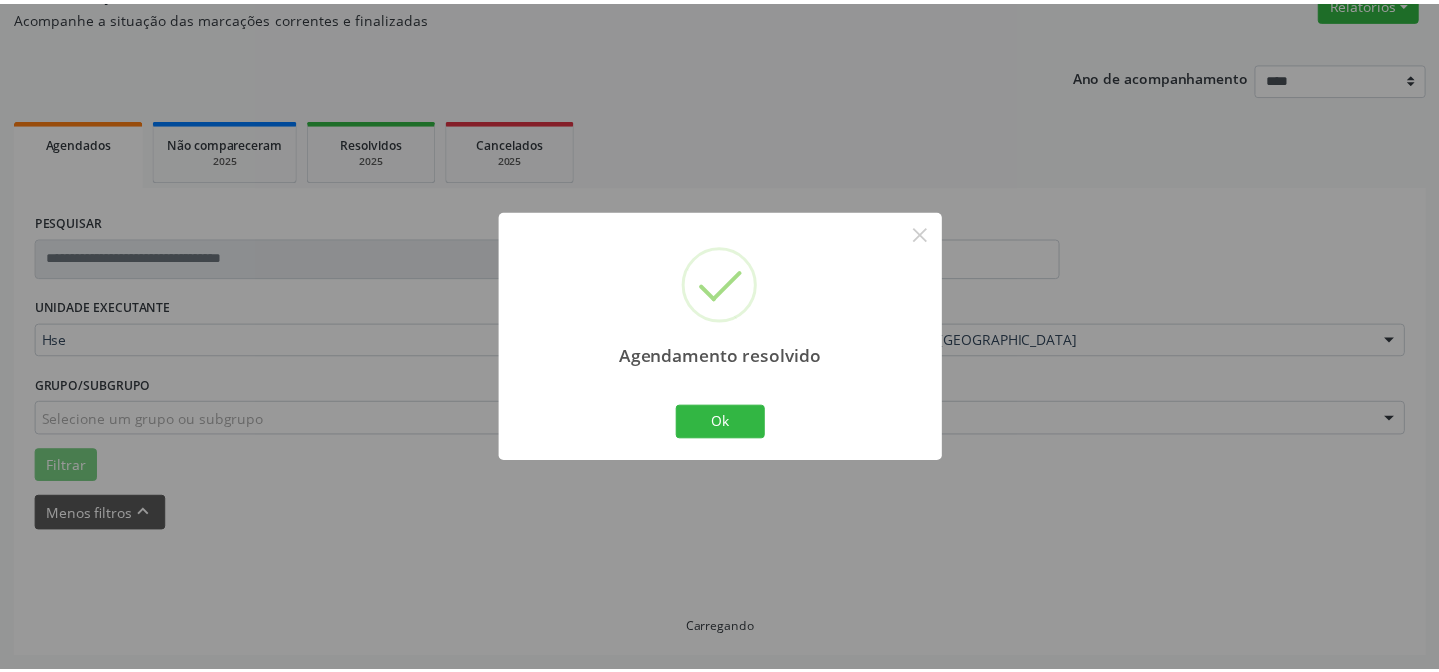 scroll, scrollTop: 179, scrollLeft: 0, axis: vertical 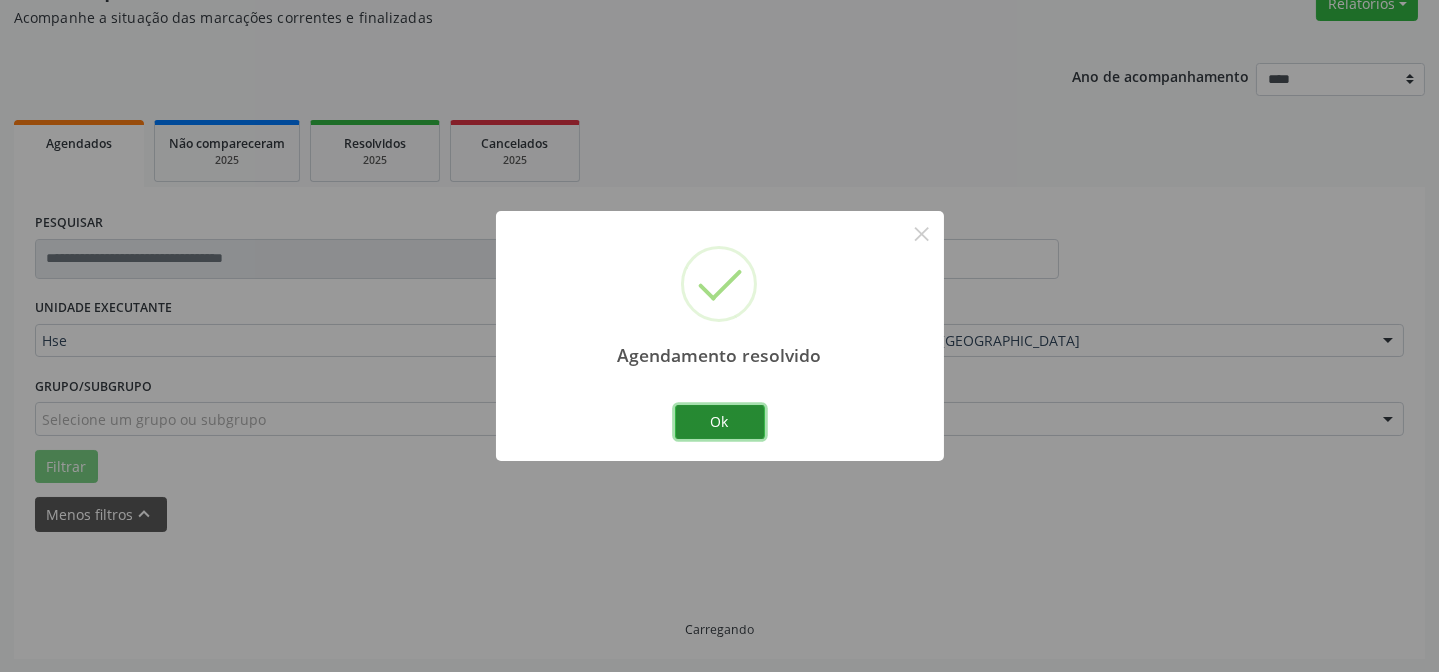 click on "Ok" at bounding box center (720, 422) 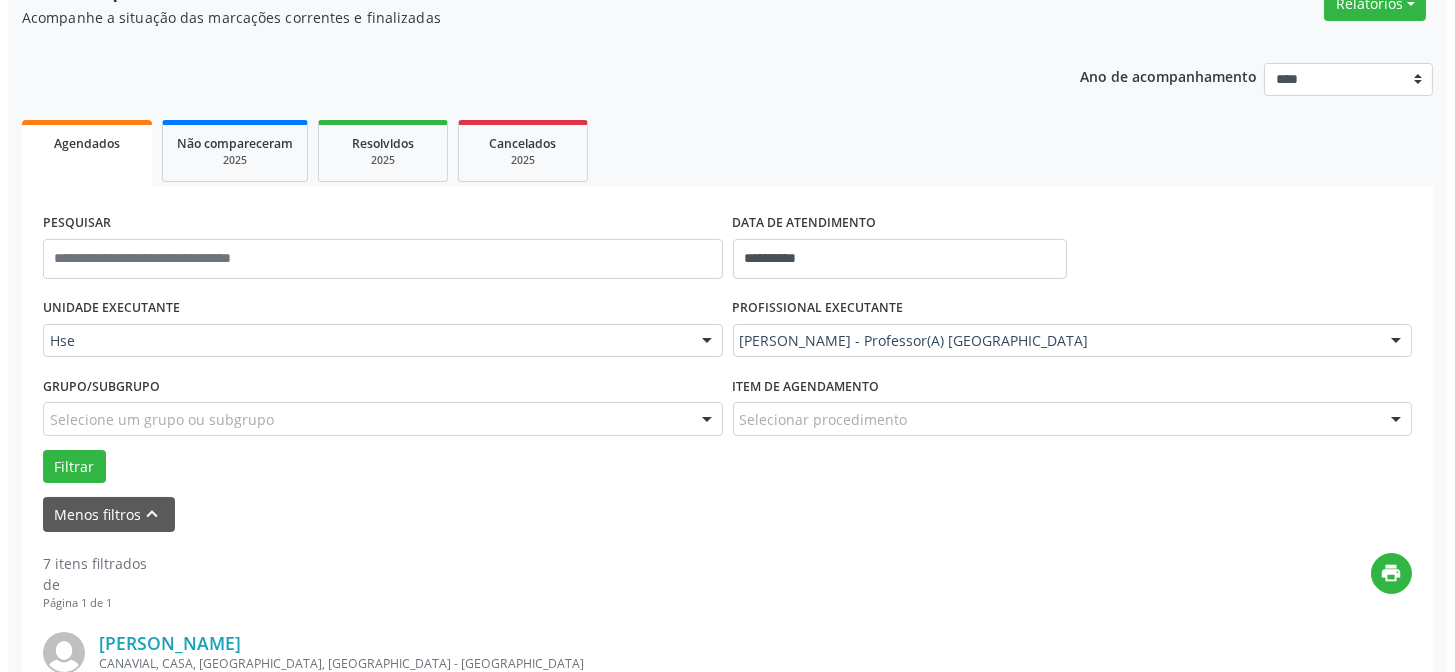 scroll, scrollTop: 451, scrollLeft: 0, axis: vertical 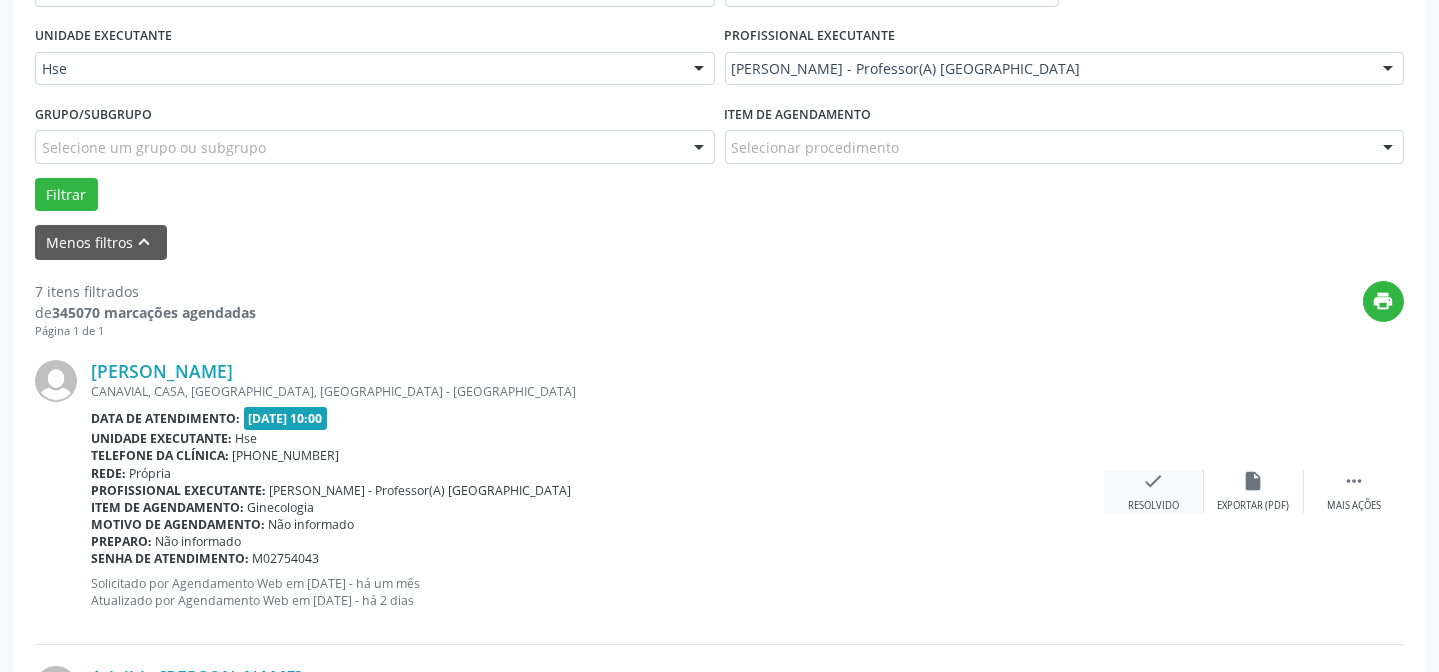 click on "check
Resolvido" at bounding box center (1154, 491) 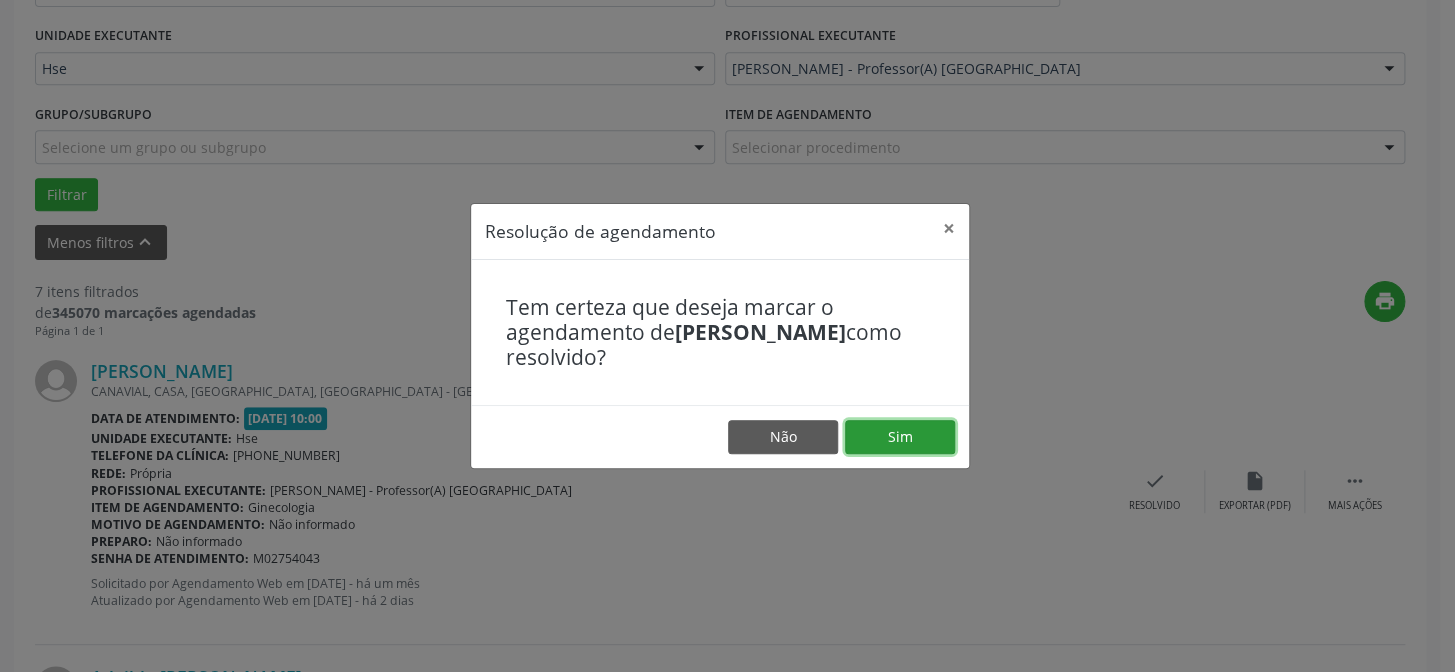 click on "Sim" at bounding box center [900, 437] 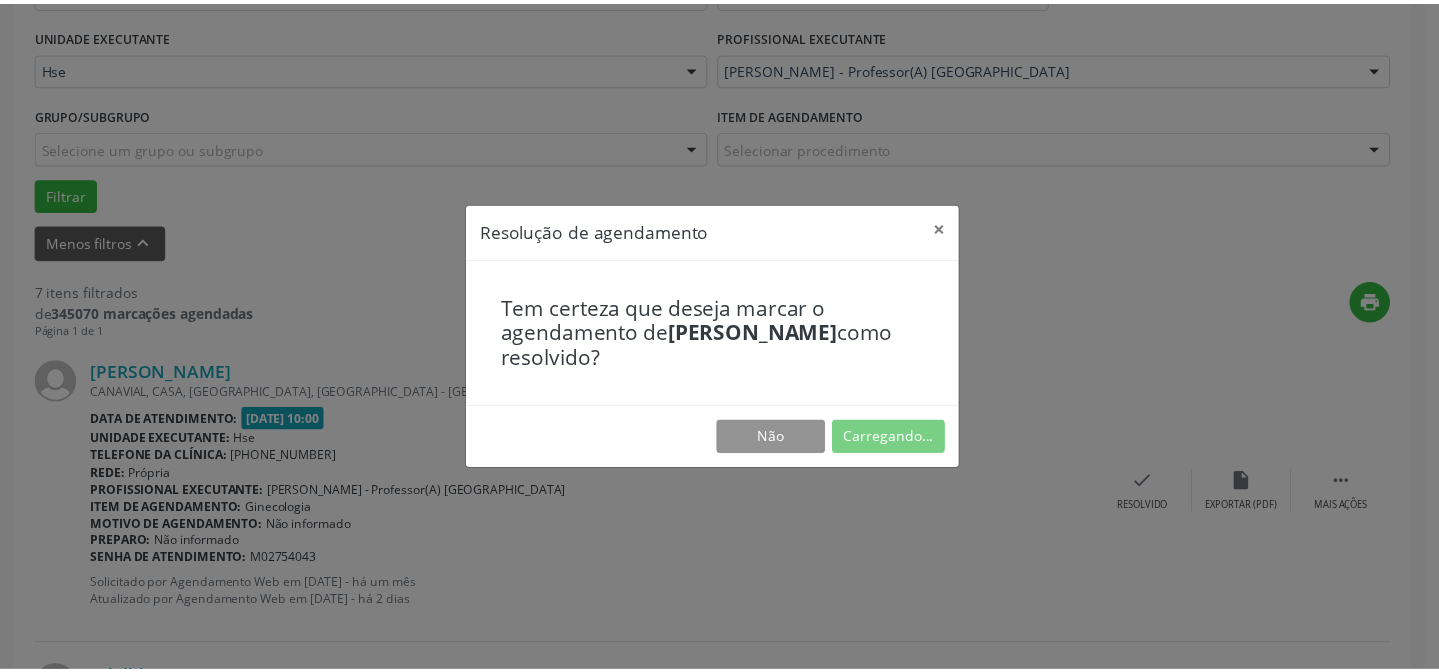 scroll, scrollTop: 179, scrollLeft: 0, axis: vertical 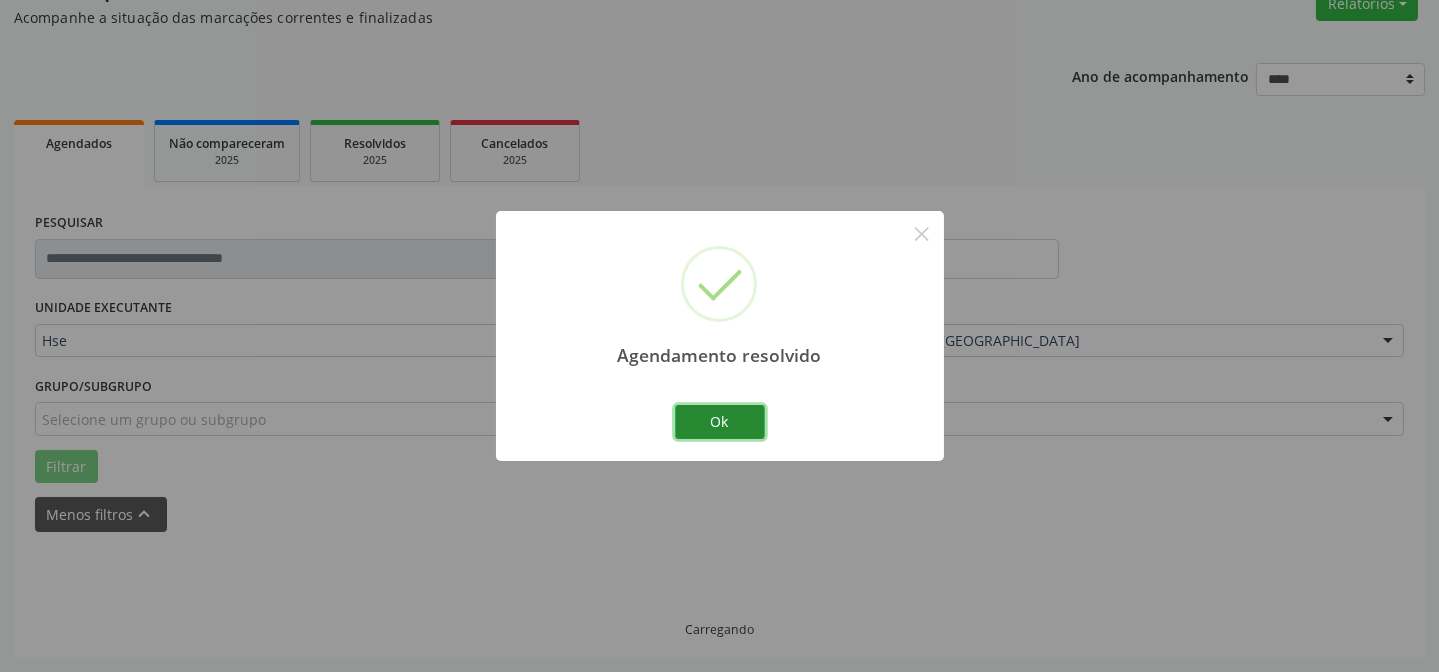 click on "Ok" at bounding box center (720, 422) 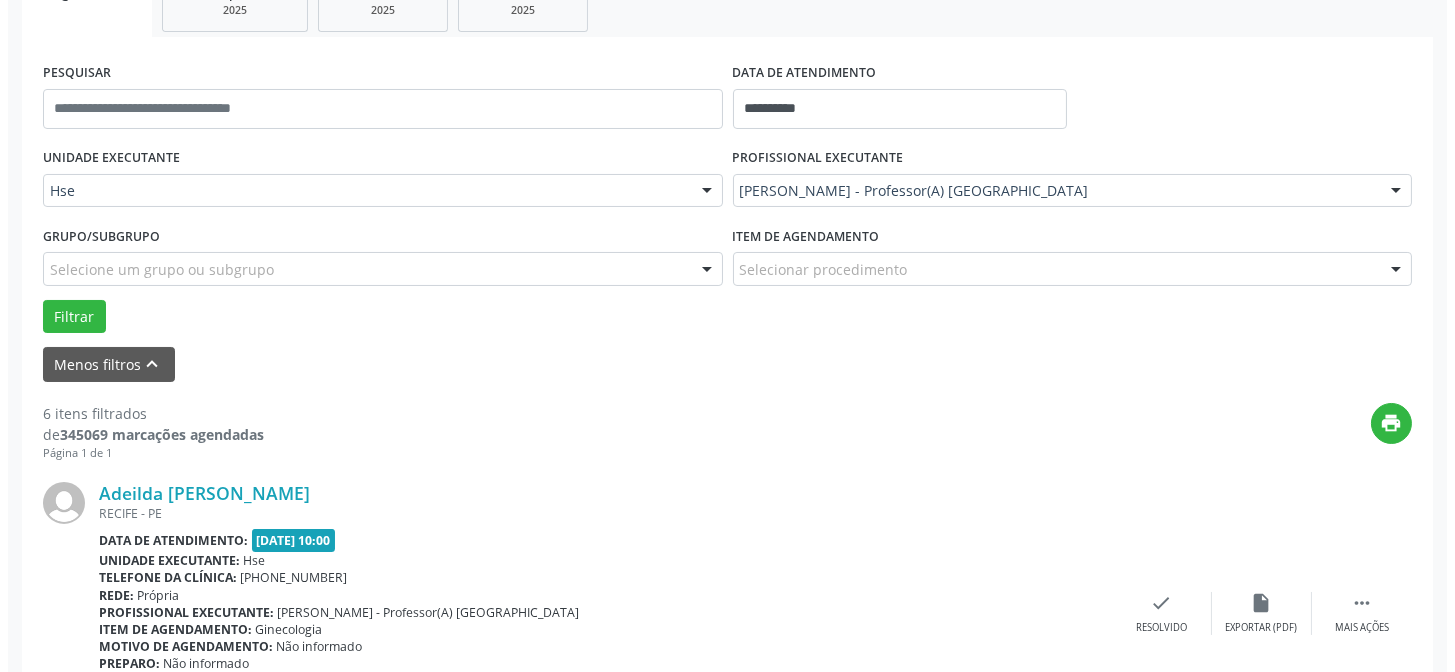 scroll, scrollTop: 360, scrollLeft: 0, axis: vertical 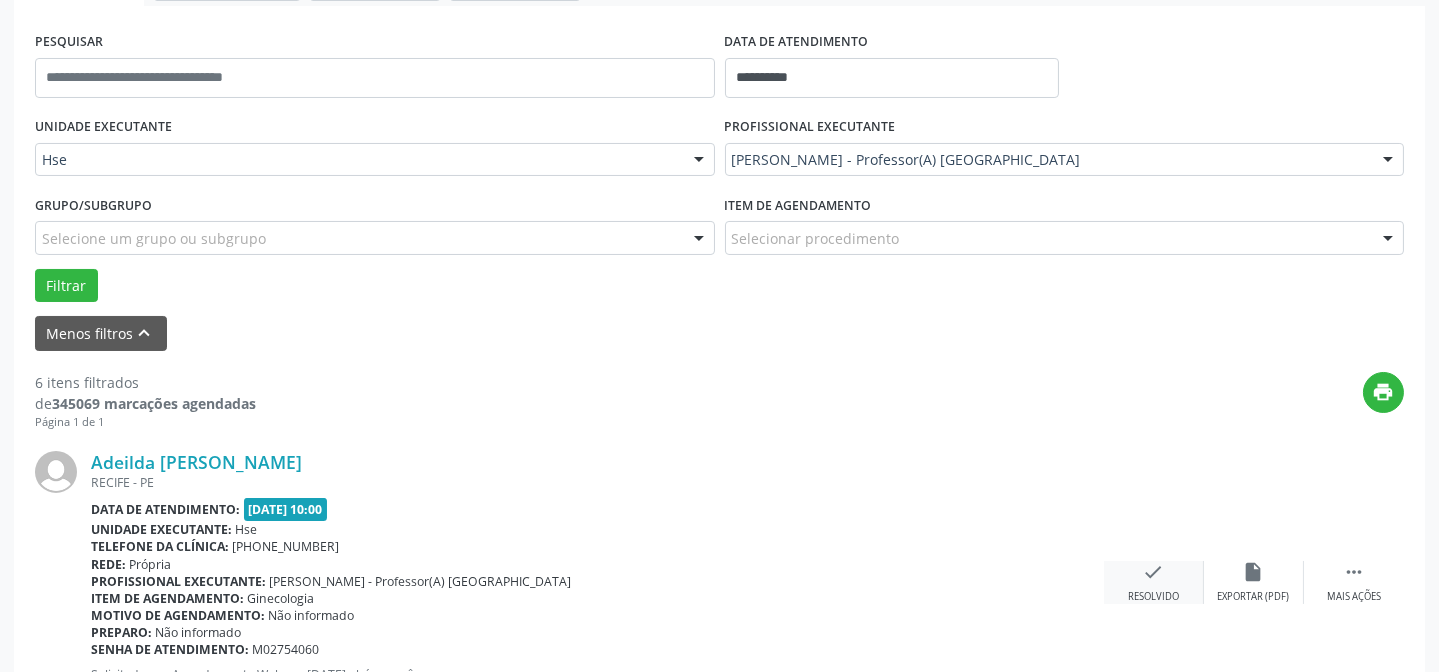 click on "check
Resolvido" at bounding box center (1154, 582) 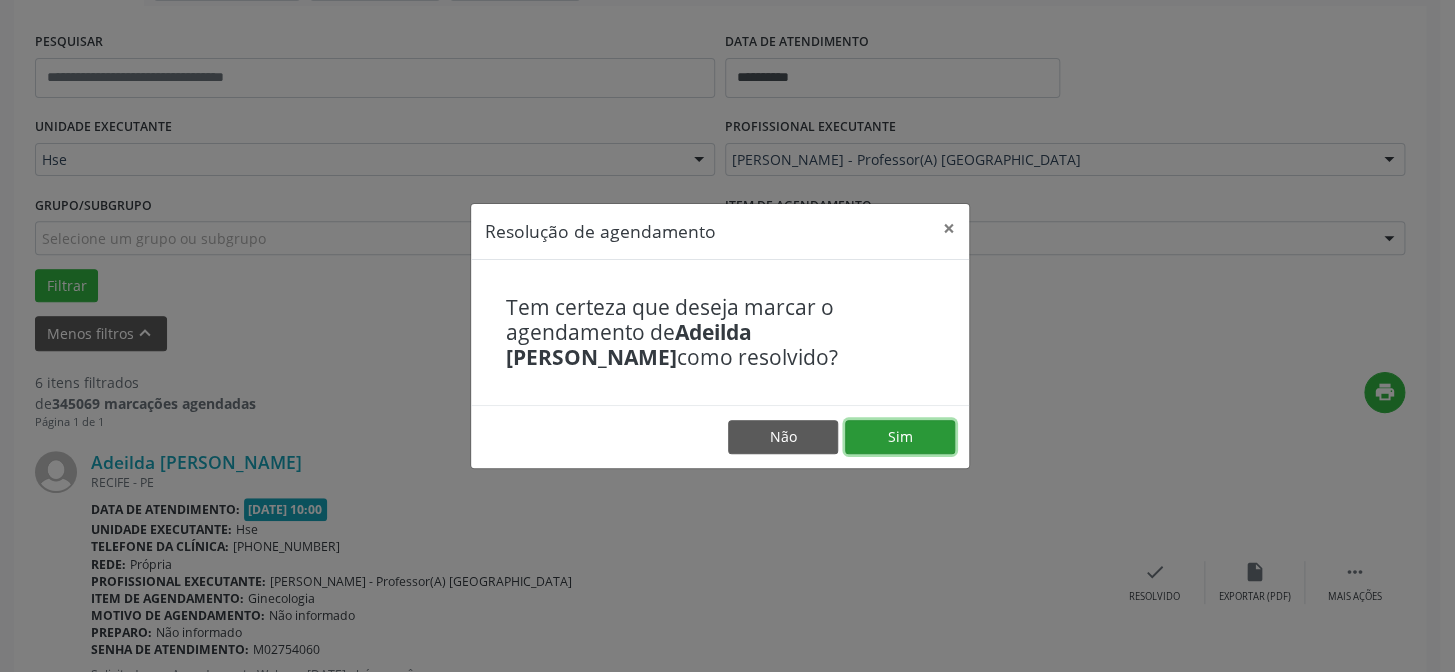 click on "Sim" at bounding box center (900, 437) 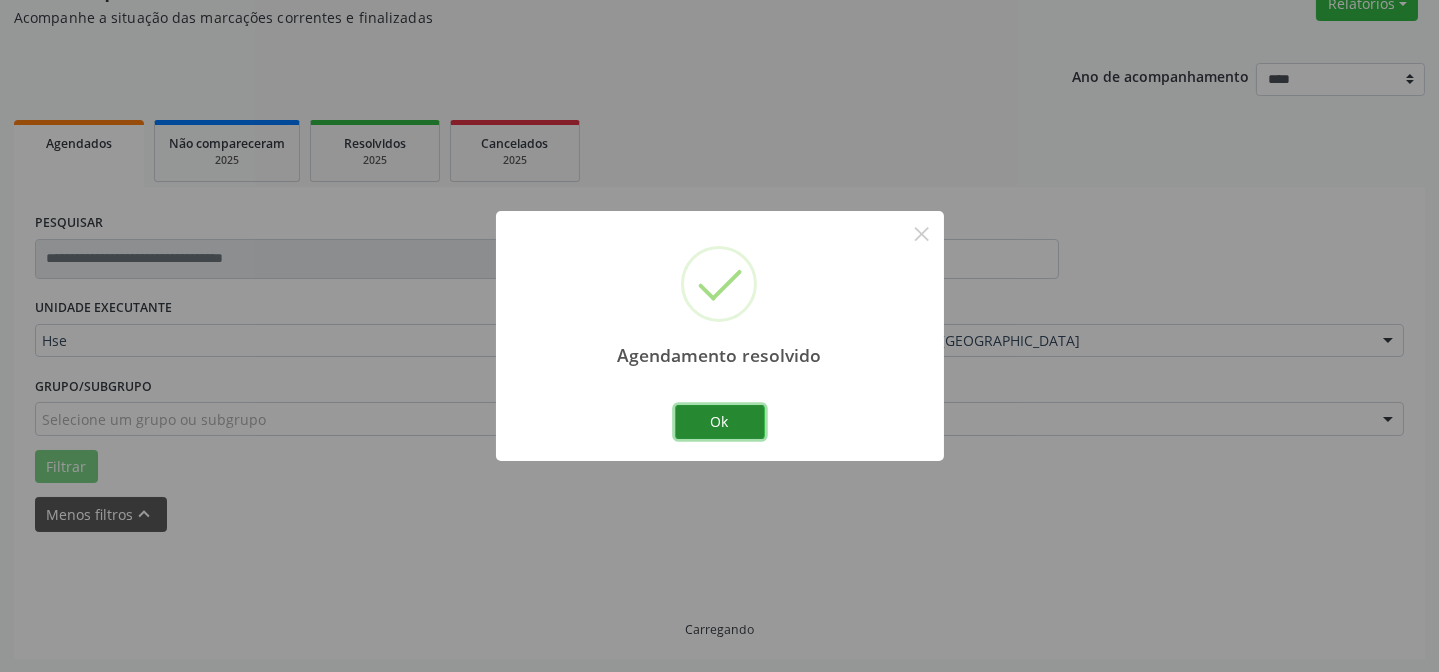click on "Ok" at bounding box center [720, 422] 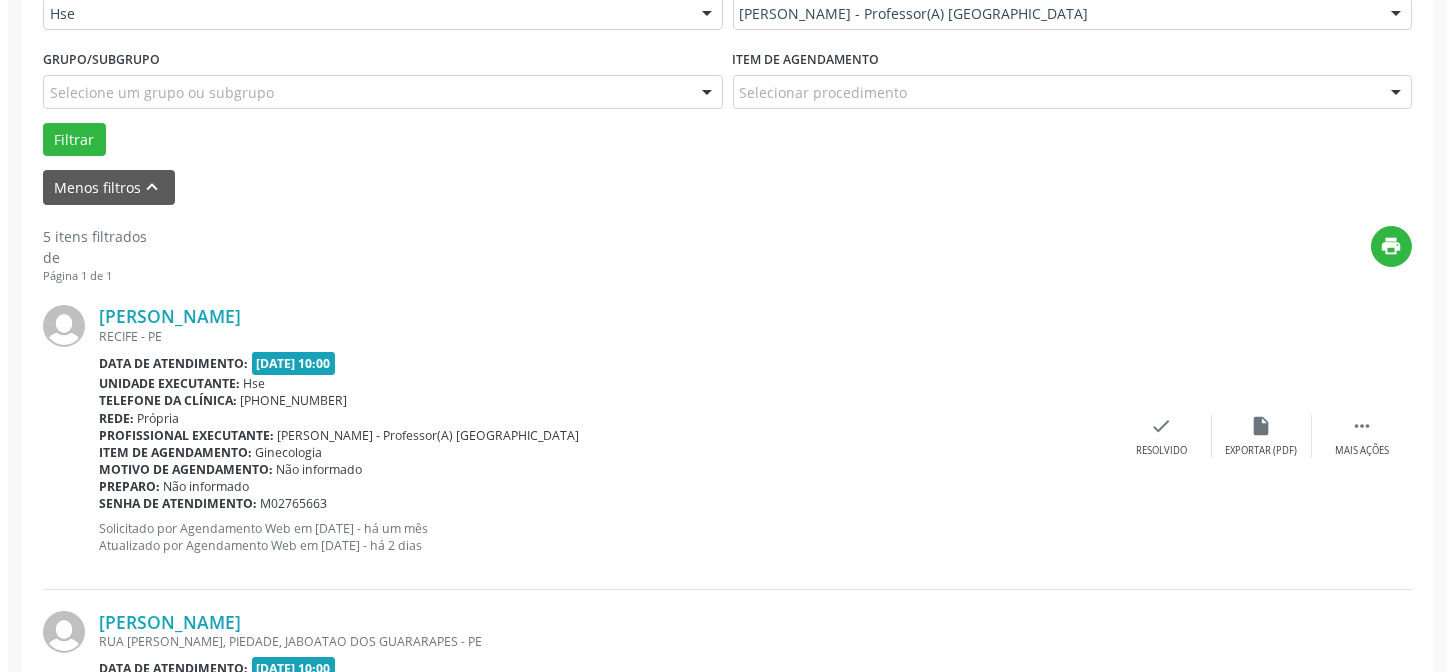 scroll, scrollTop: 542, scrollLeft: 0, axis: vertical 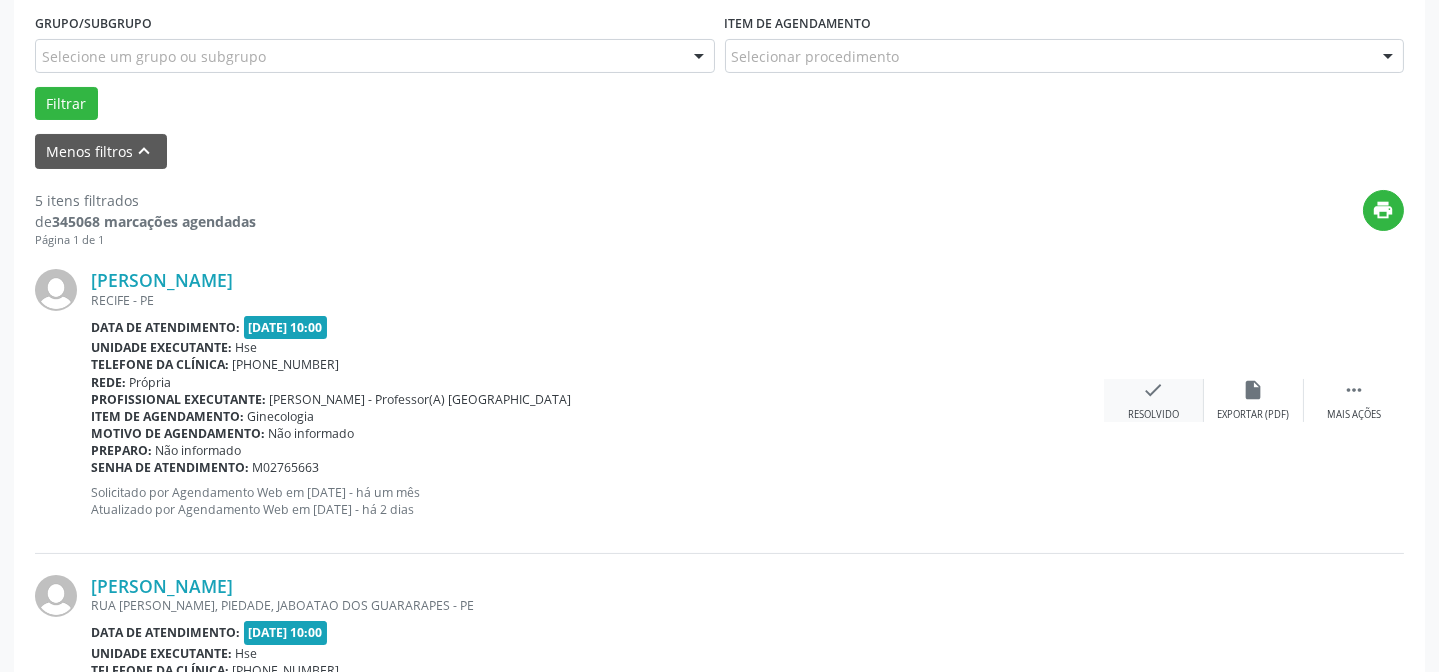 click on "Resolvido" at bounding box center [1153, 415] 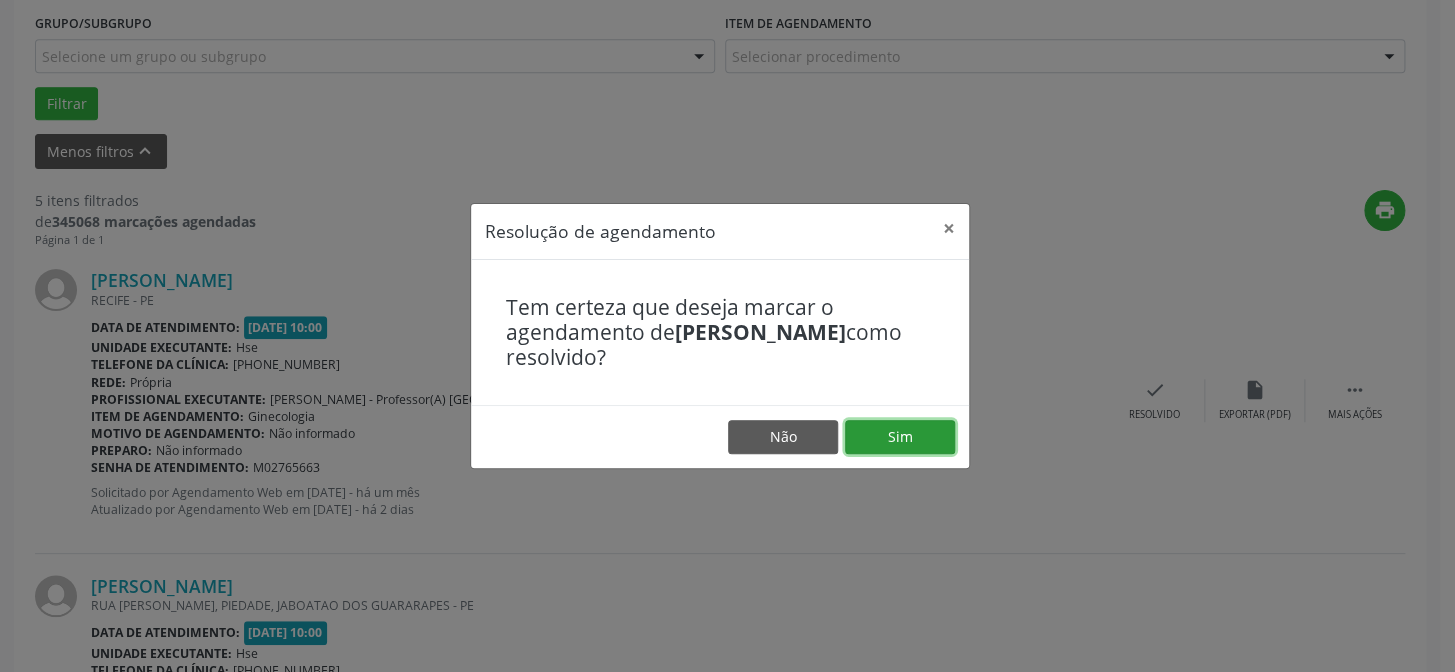 click on "Sim" at bounding box center [900, 437] 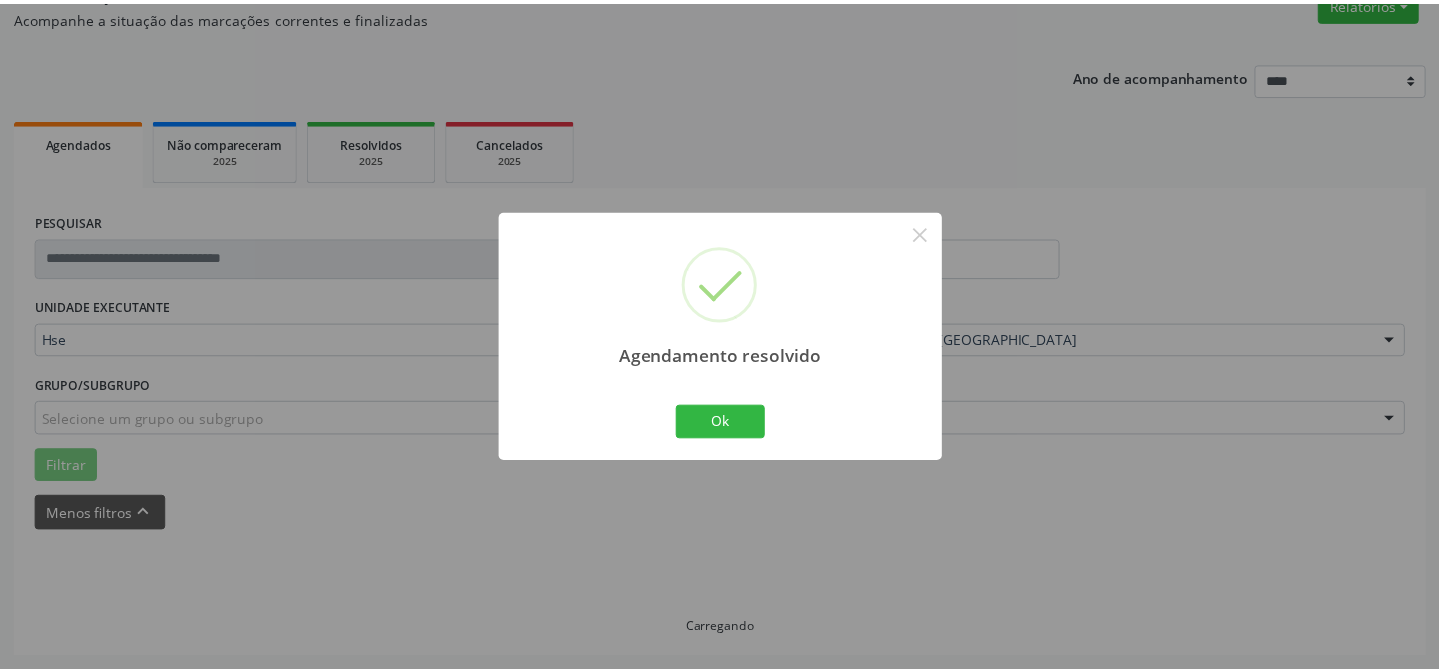 scroll, scrollTop: 179, scrollLeft: 0, axis: vertical 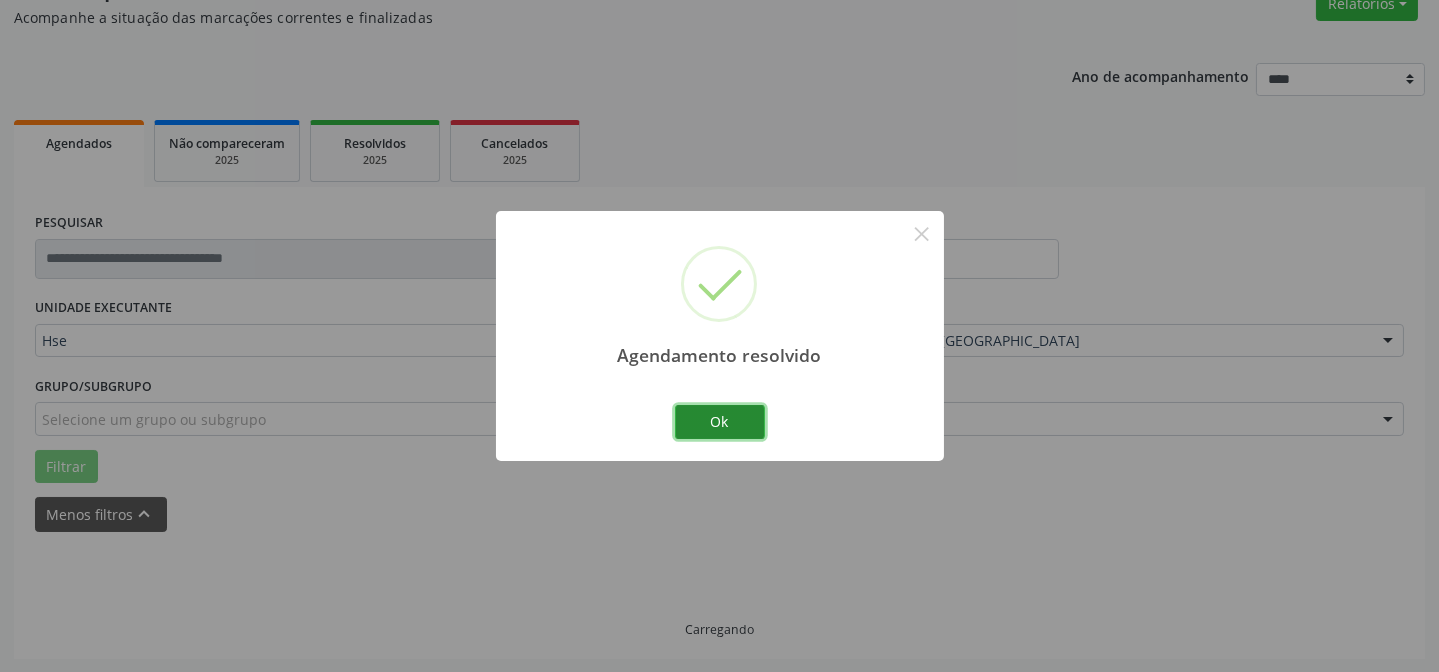 click on "Ok" at bounding box center (720, 422) 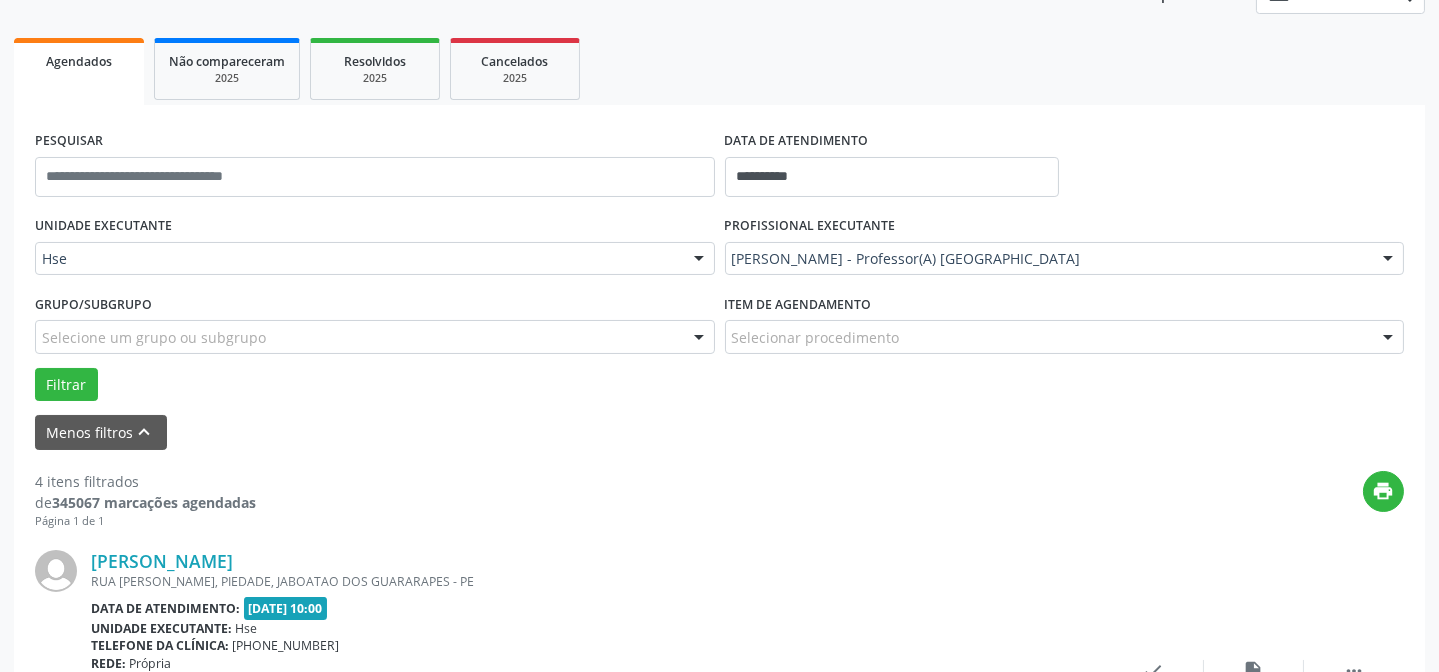 scroll, scrollTop: 451, scrollLeft: 0, axis: vertical 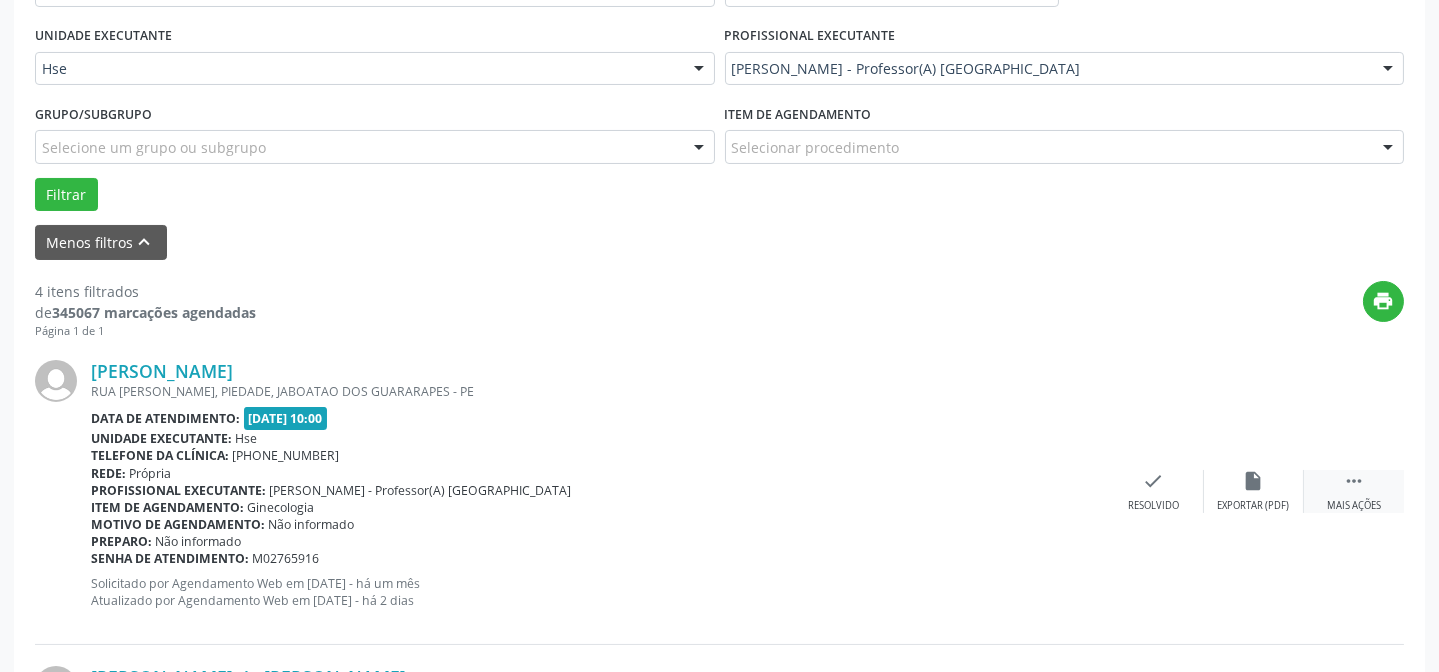 click on "
Mais ações" at bounding box center [1354, 491] 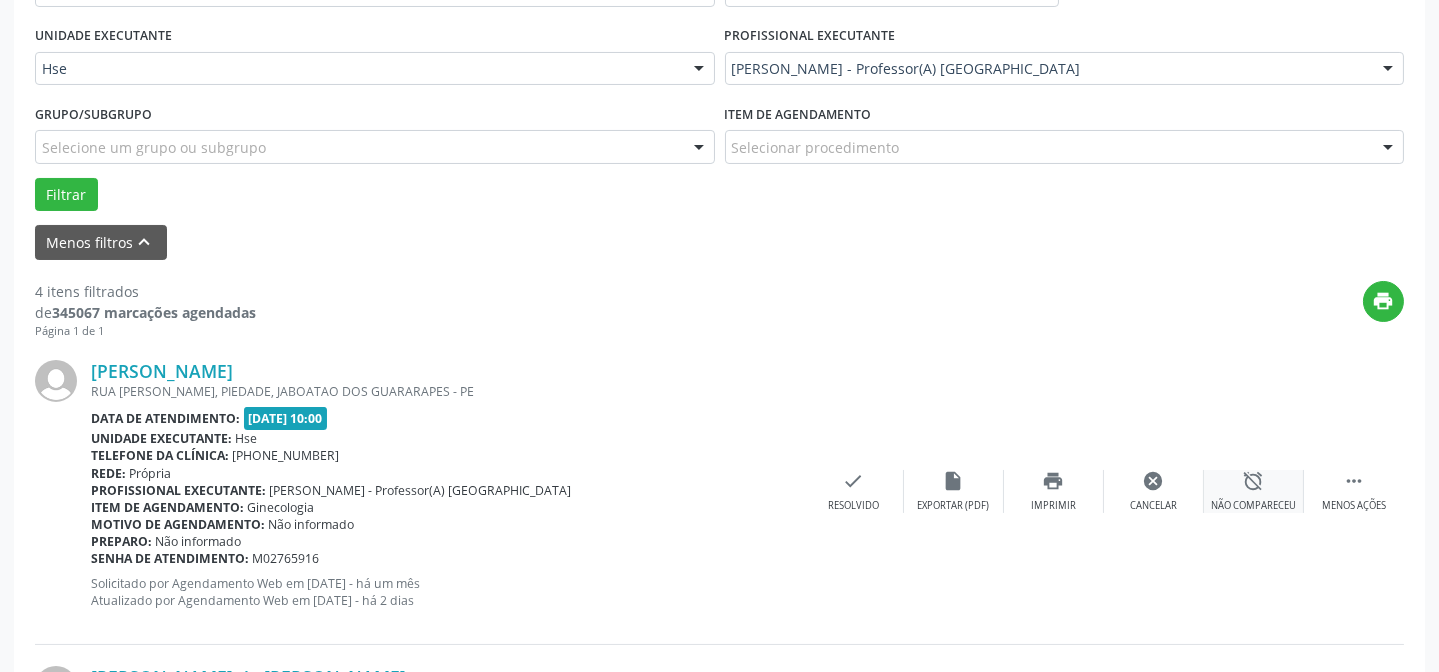 click on "Não compareceu" at bounding box center [1253, 506] 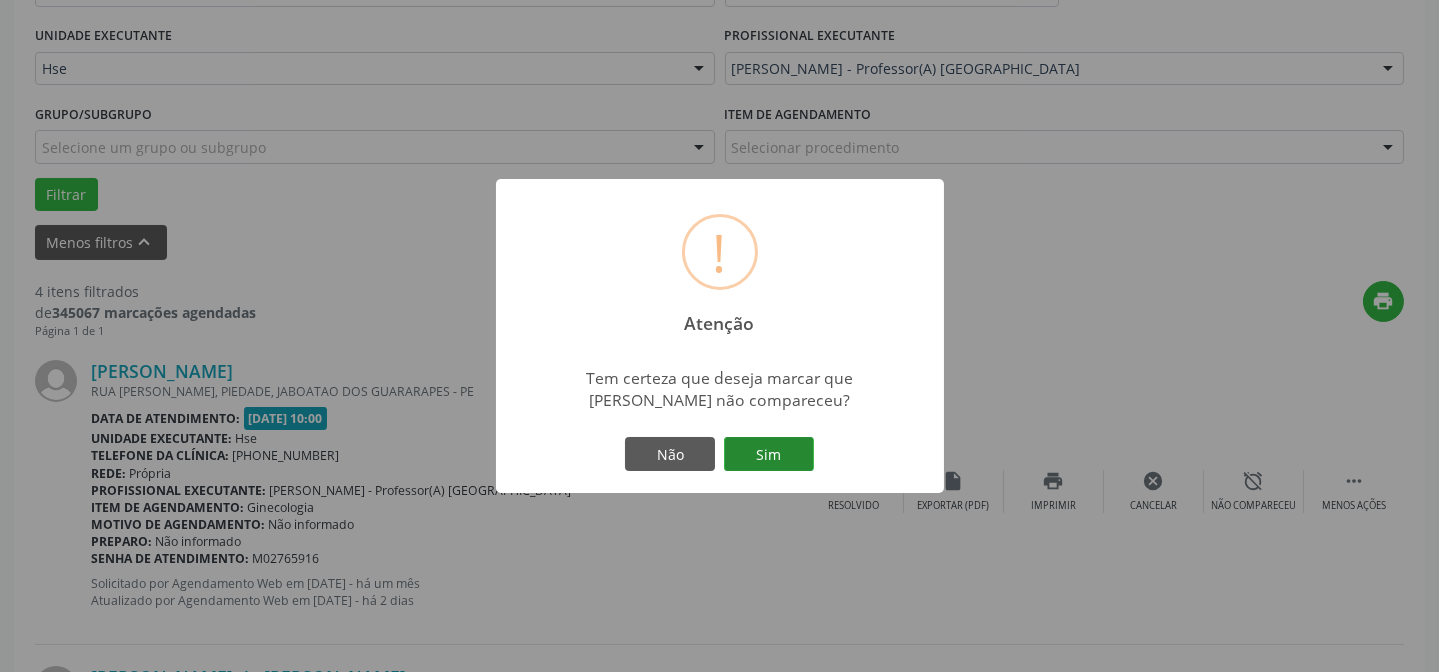 click on "Sim" at bounding box center [769, 454] 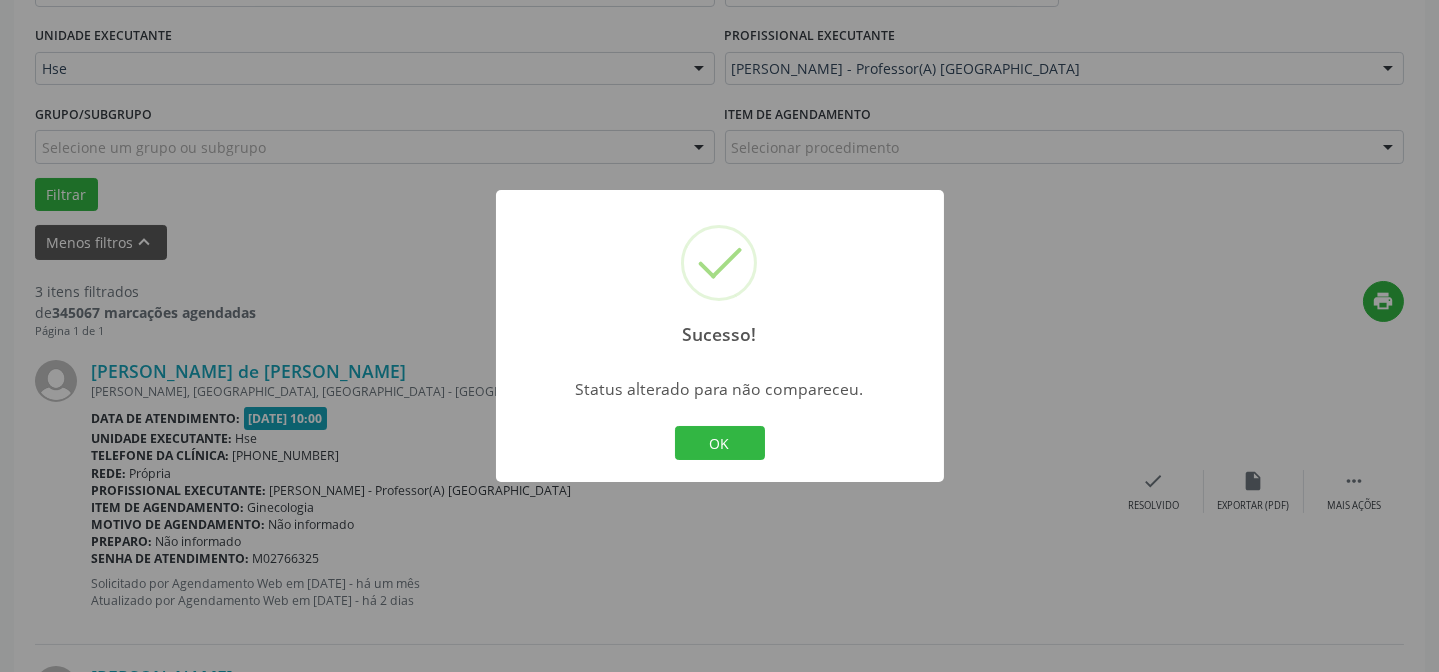 click on "OK" at bounding box center [720, 443] 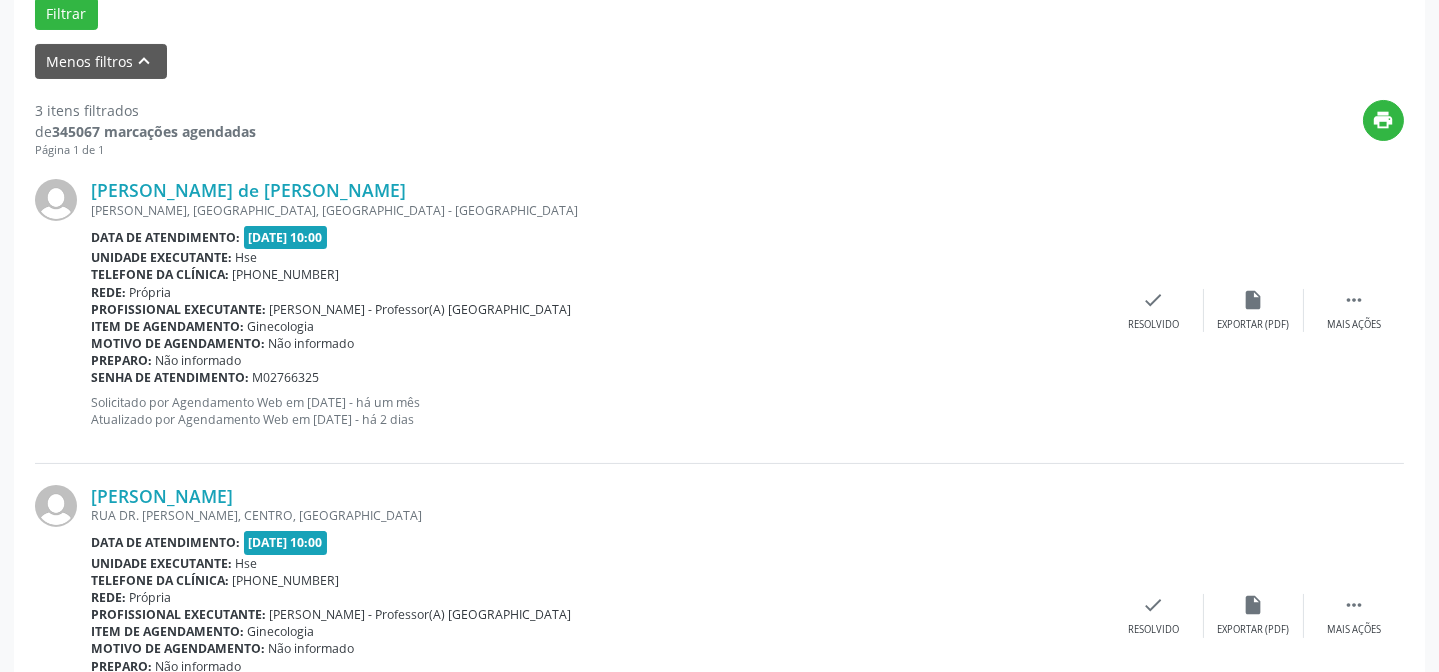 scroll, scrollTop: 633, scrollLeft: 0, axis: vertical 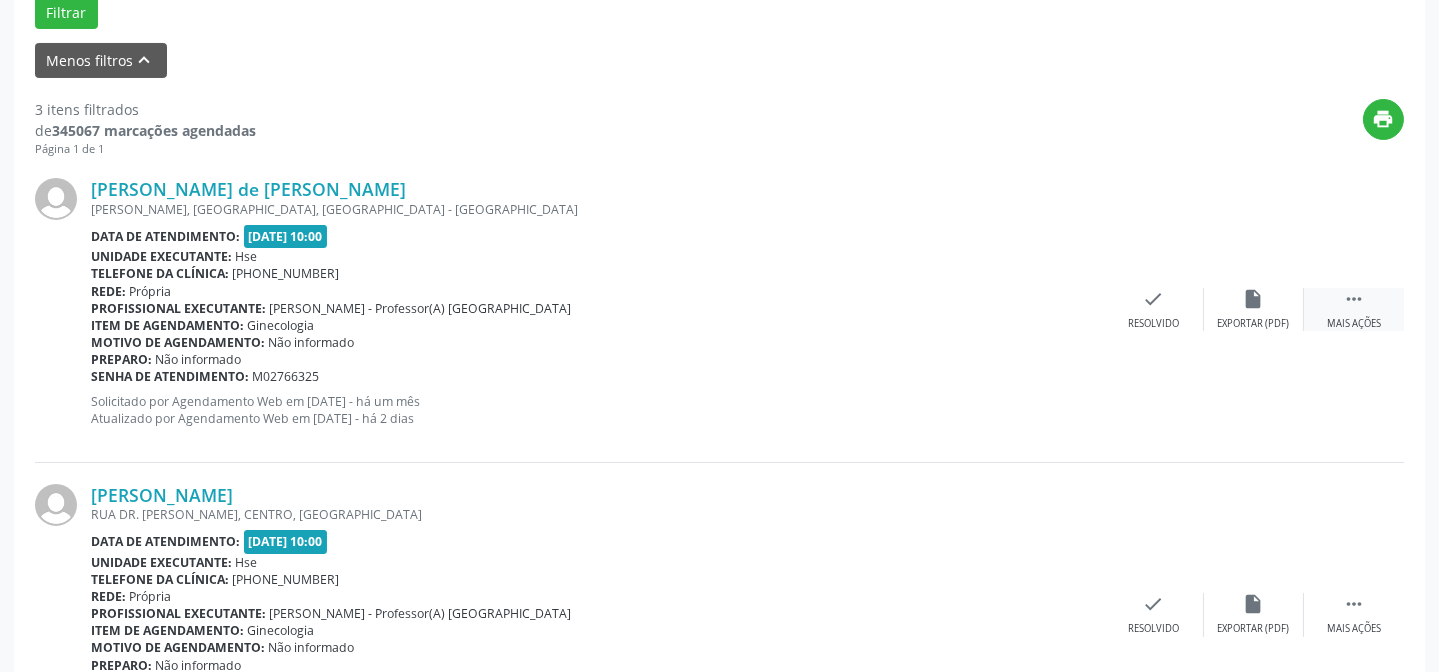 click on "
Mais ações" at bounding box center (1354, 309) 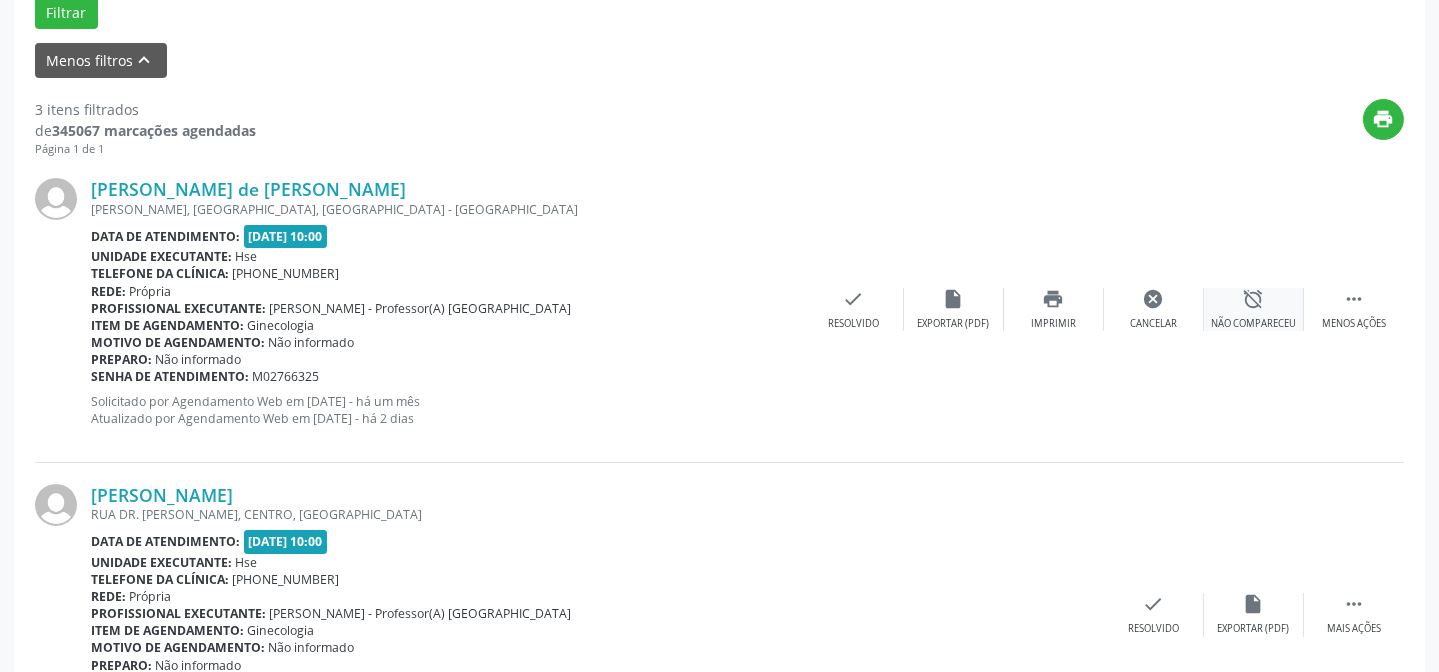 click on "Não compareceu" at bounding box center (1253, 324) 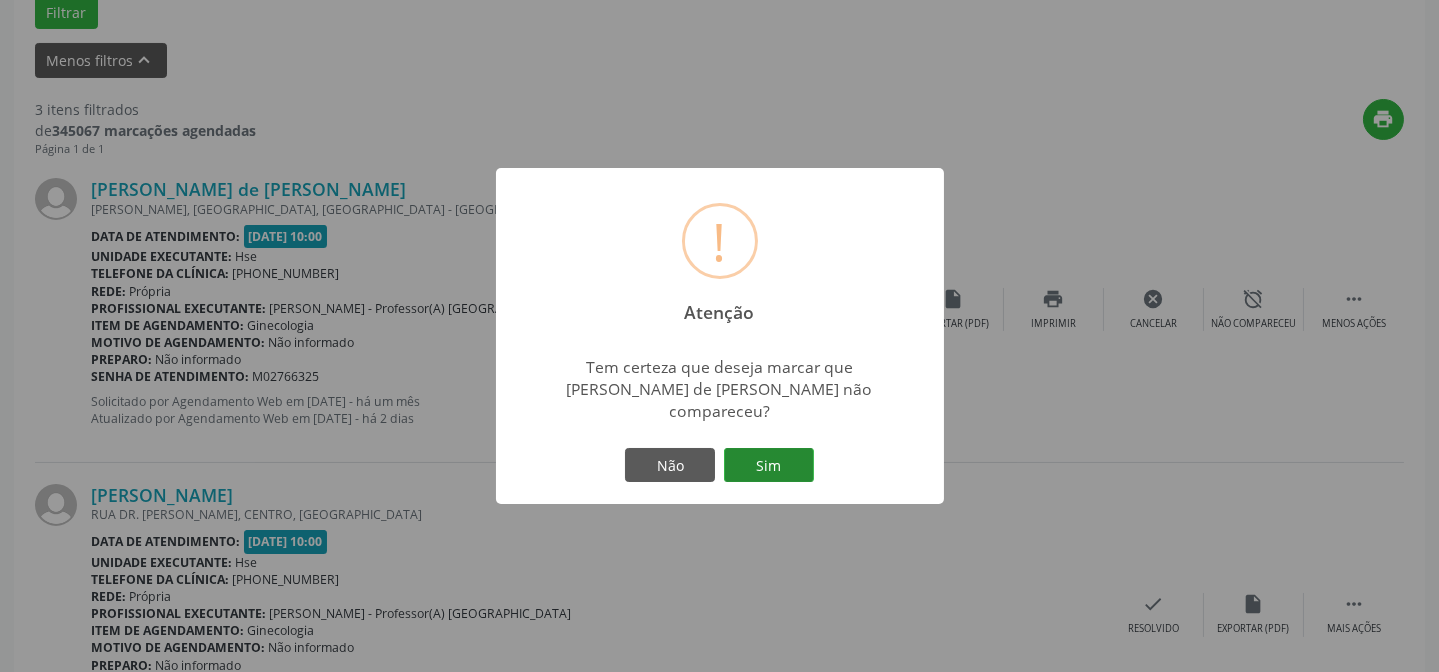 click on "Sim" at bounding box center [769, 465] 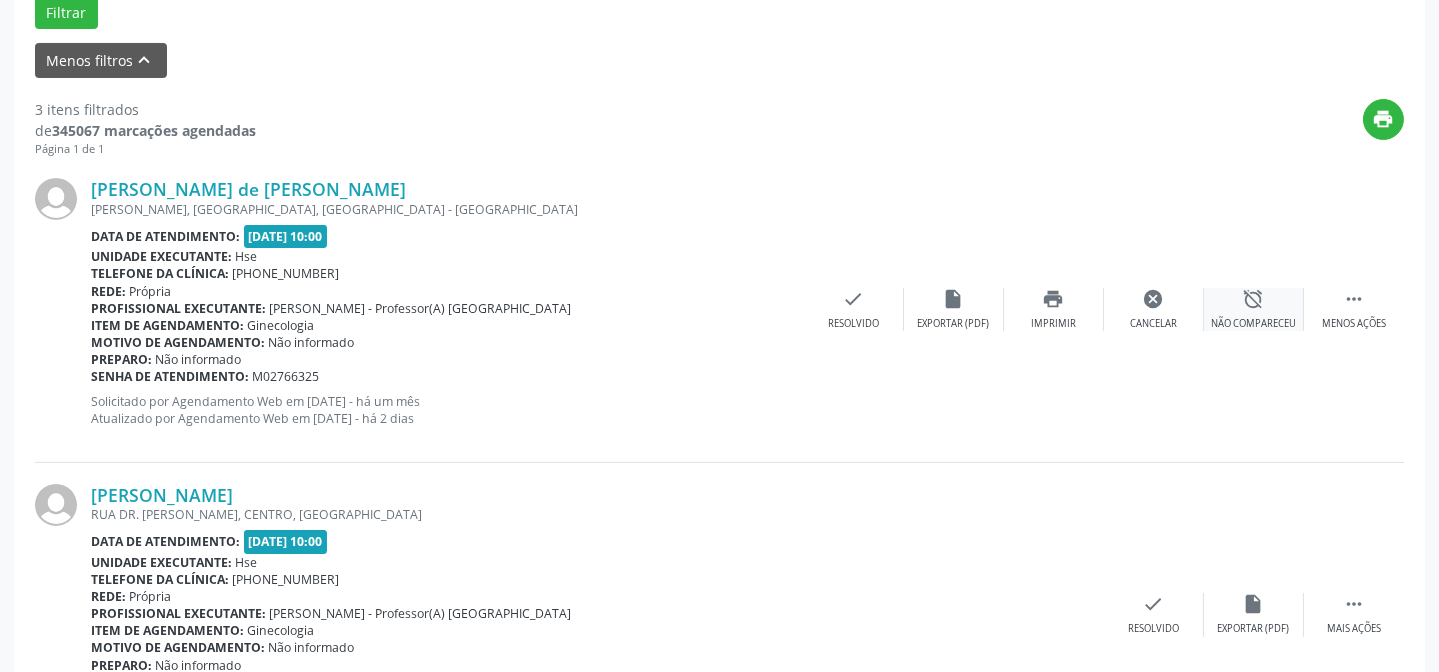 click on "alarm_off
Não compareceu" at bounding box center [1254, 309] 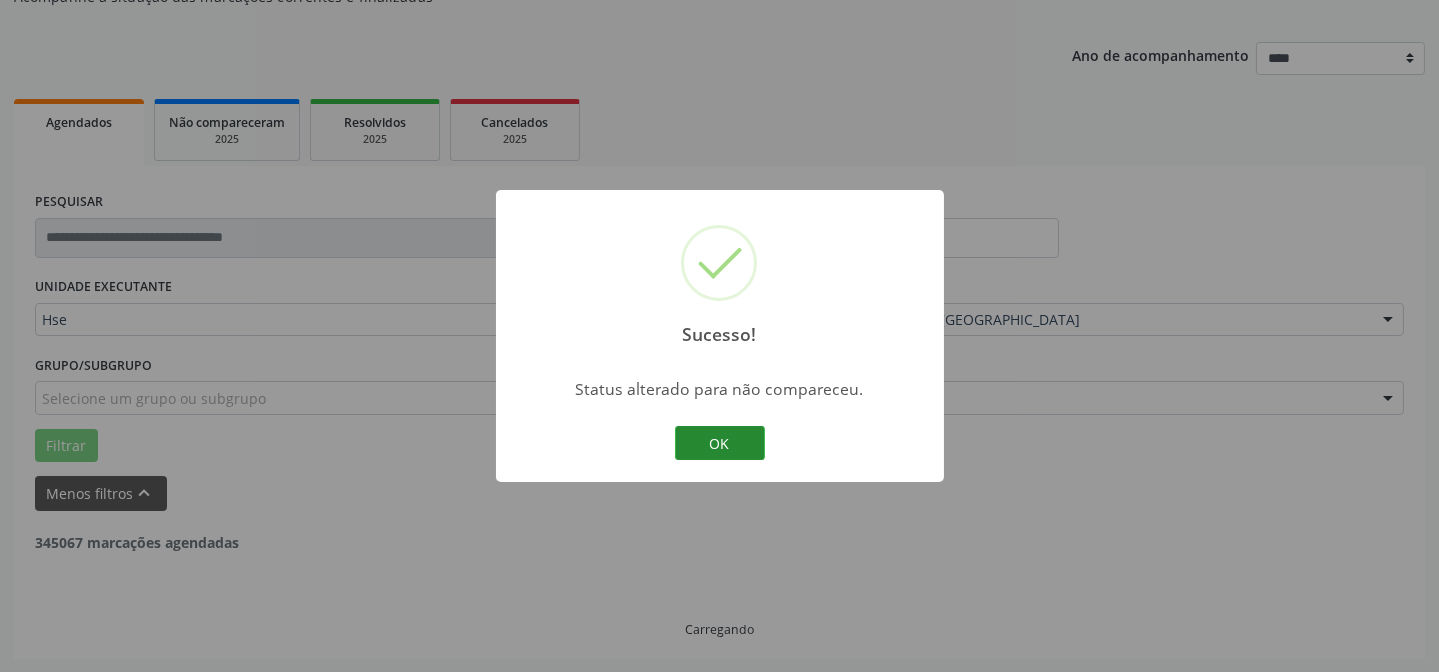 click on "OK" at bounding box center [720, 443] 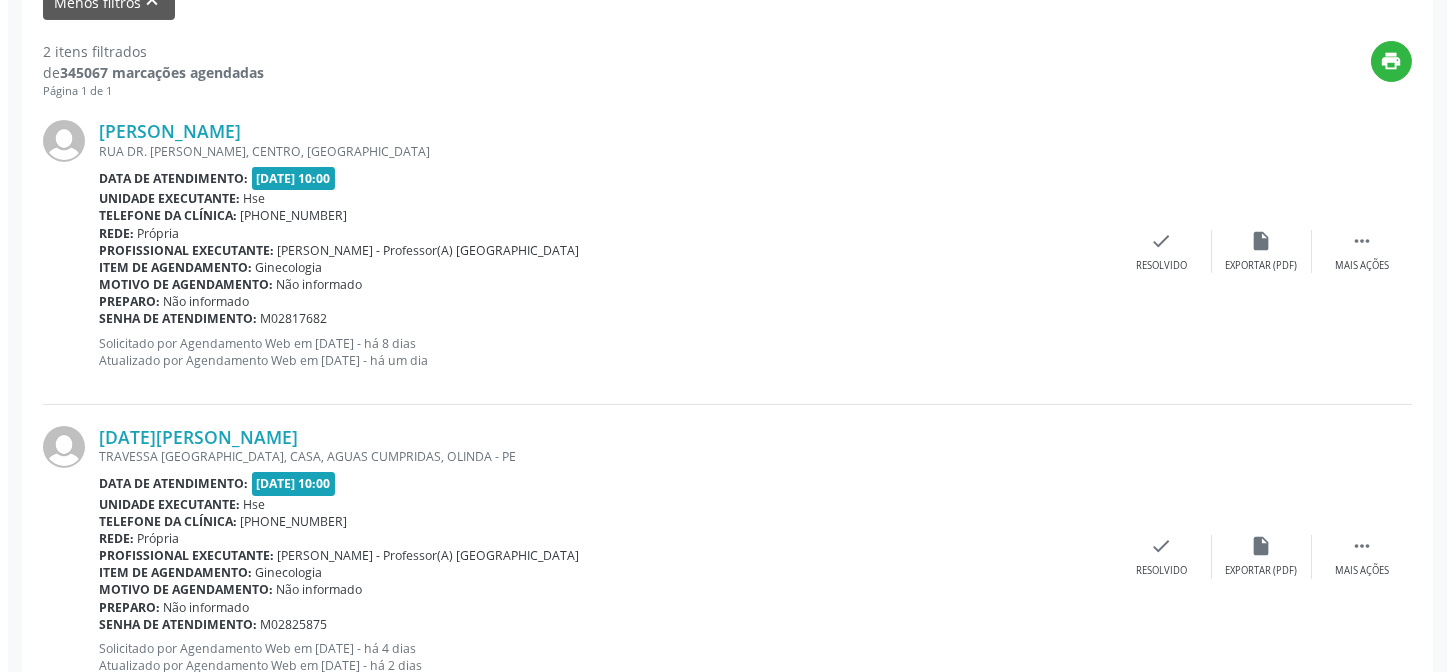 scroll, scrollTop: 761, scrollLeft: 0, axis: vertical 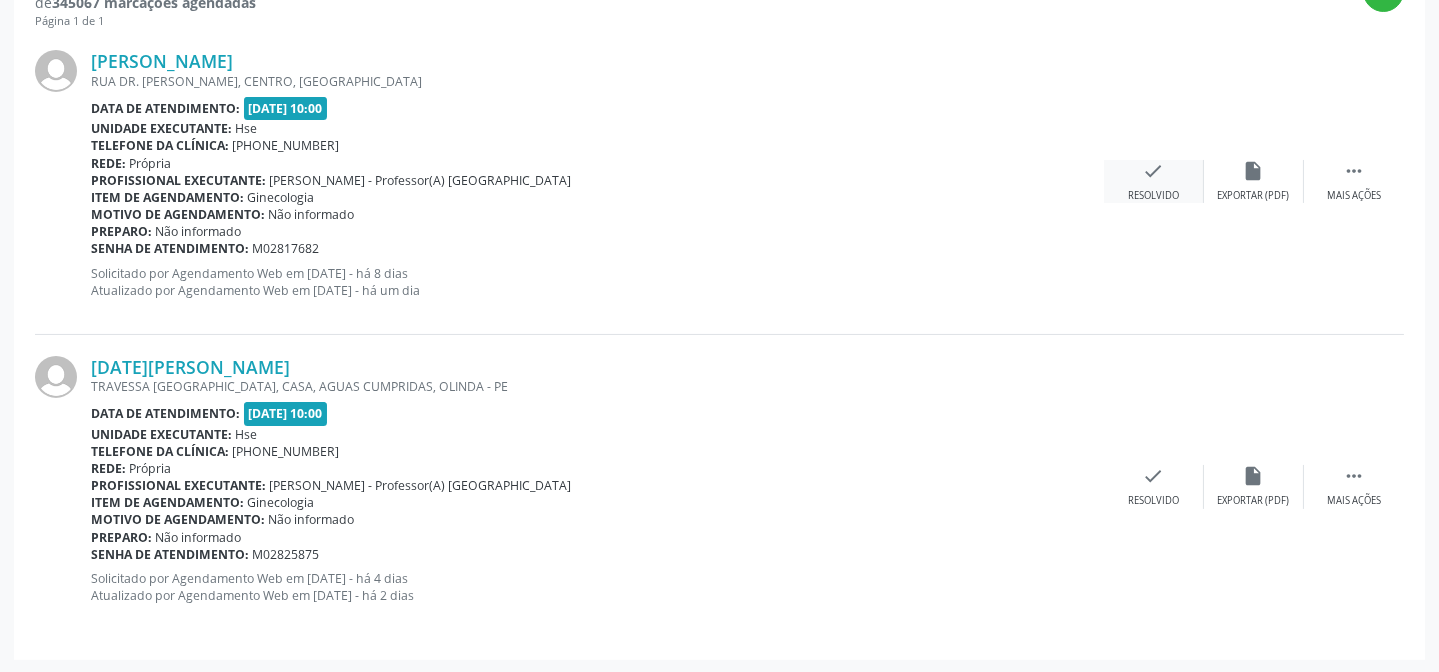 click on "check
Resolvido" at bounding box center [1154, 181] 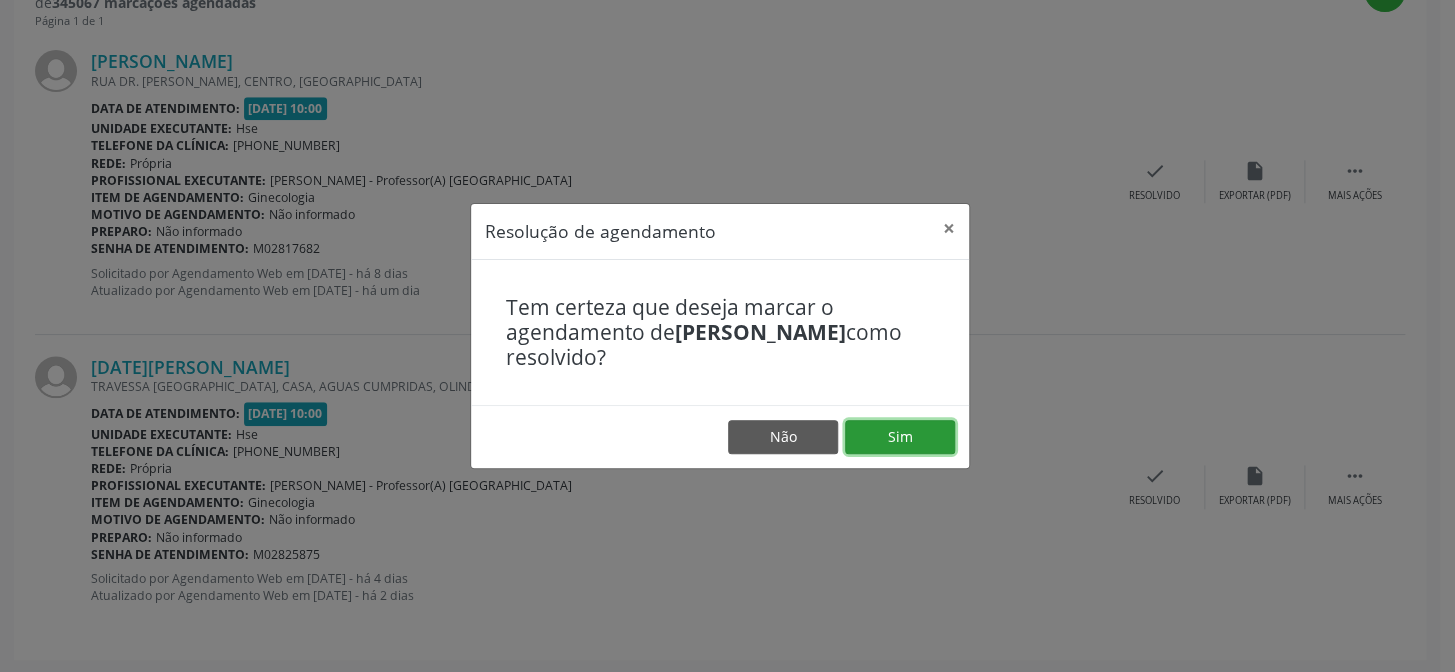 click on "Sim" at bounding box center [900, 437] 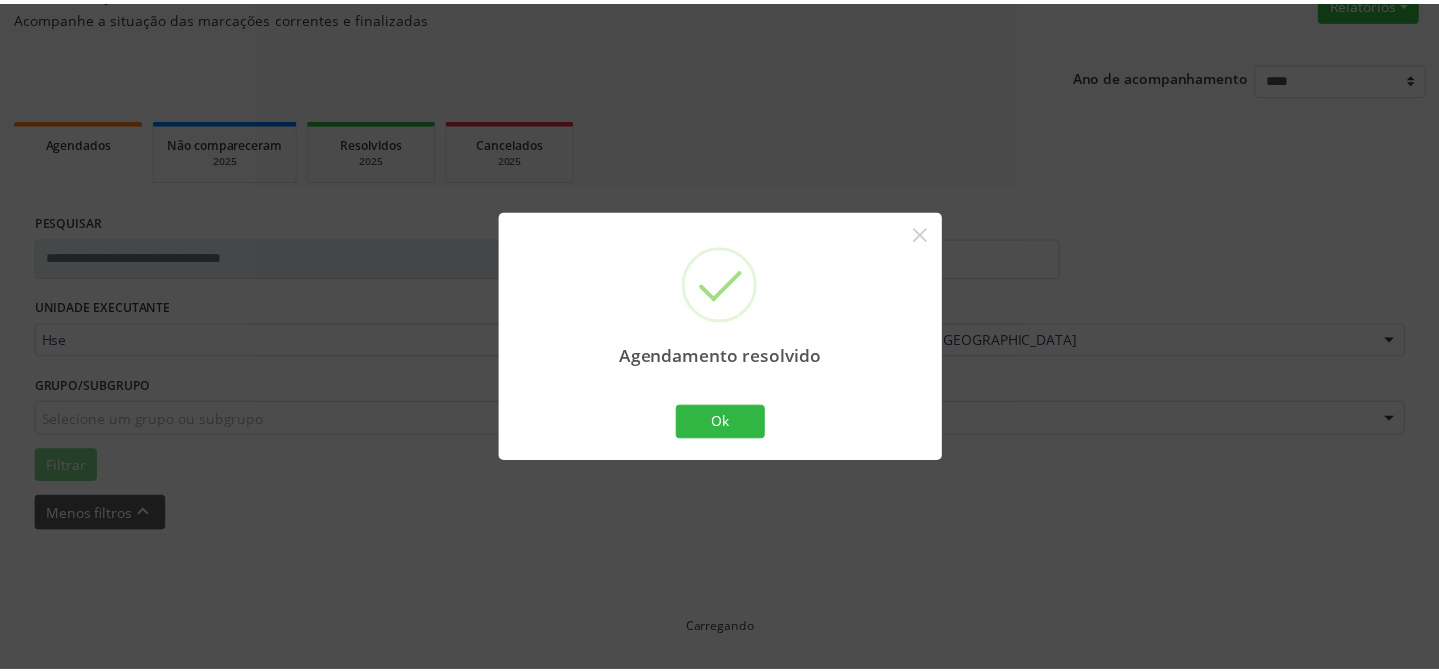 scroll, scrollTop: 179, scrollLeft: 0, axis: vertical 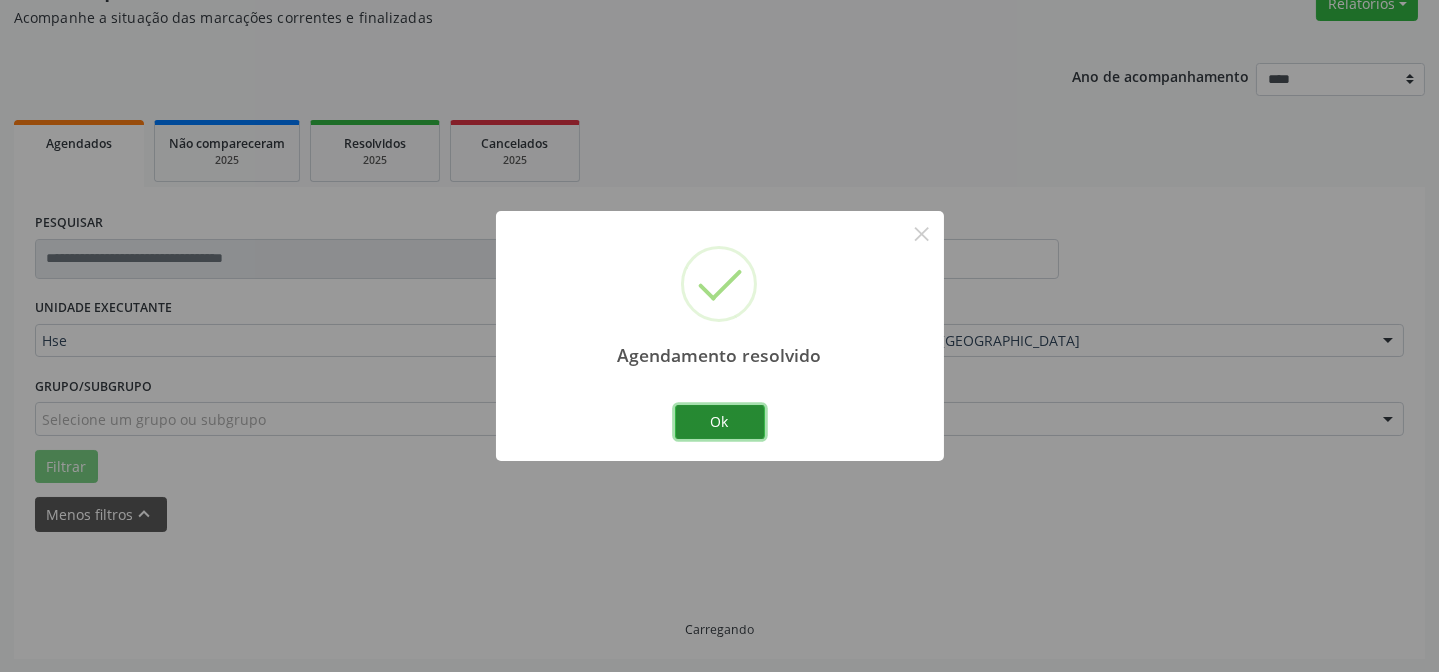 click on "Ok" at bounding box center (720, 422) 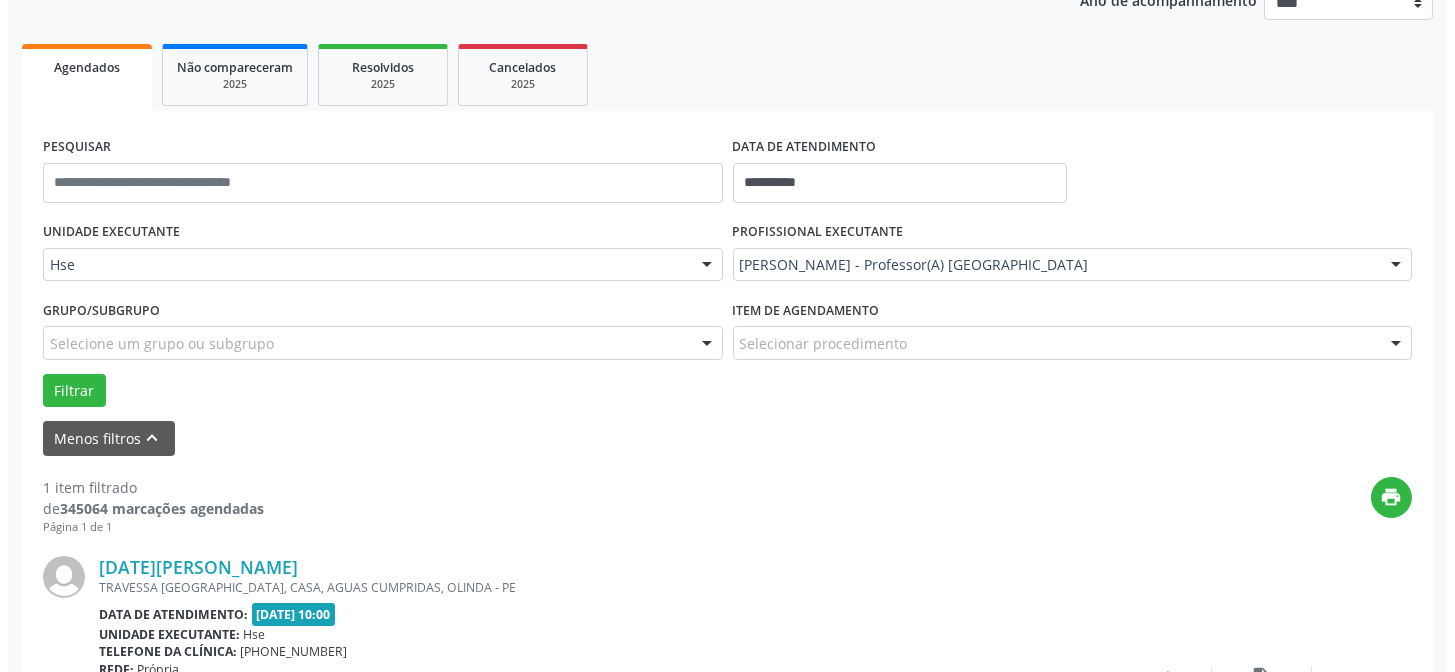 scroll, scrollTop: 360, scrollLeft: 0, axis: vertical 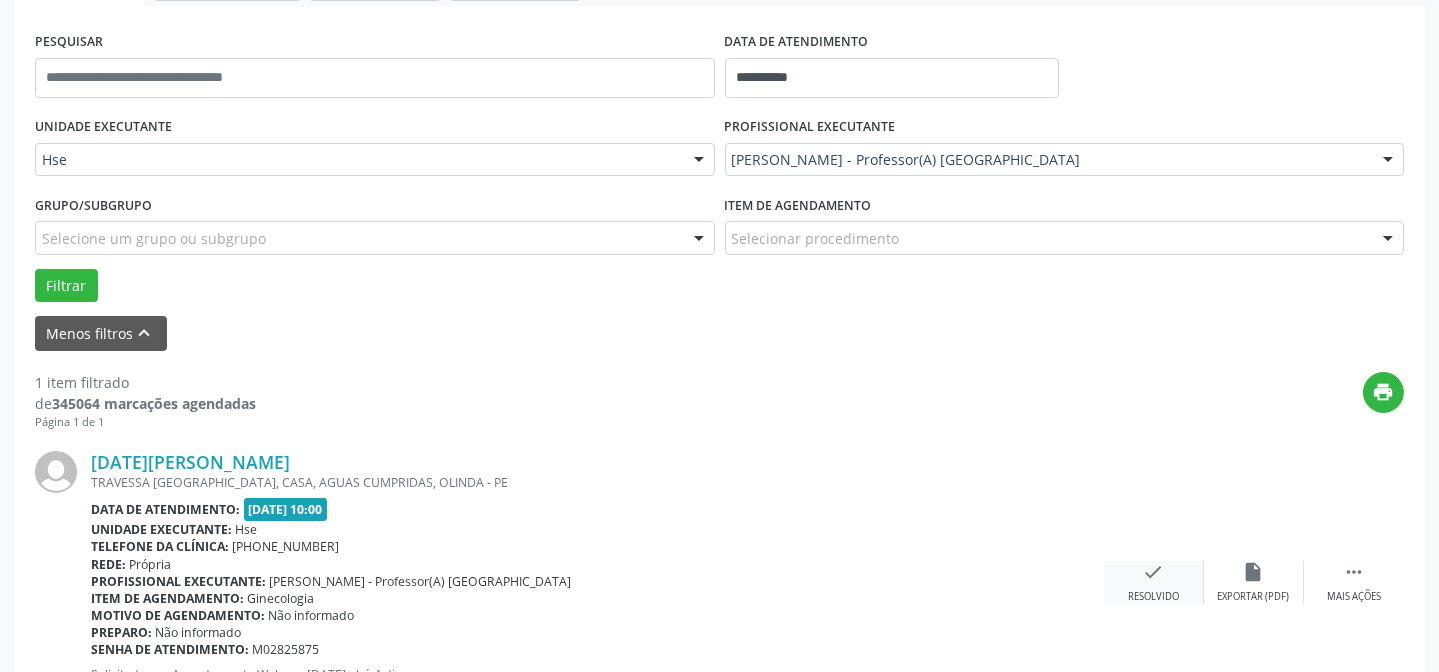click on "check
Resolvido" at bounding box center [1154, 582] 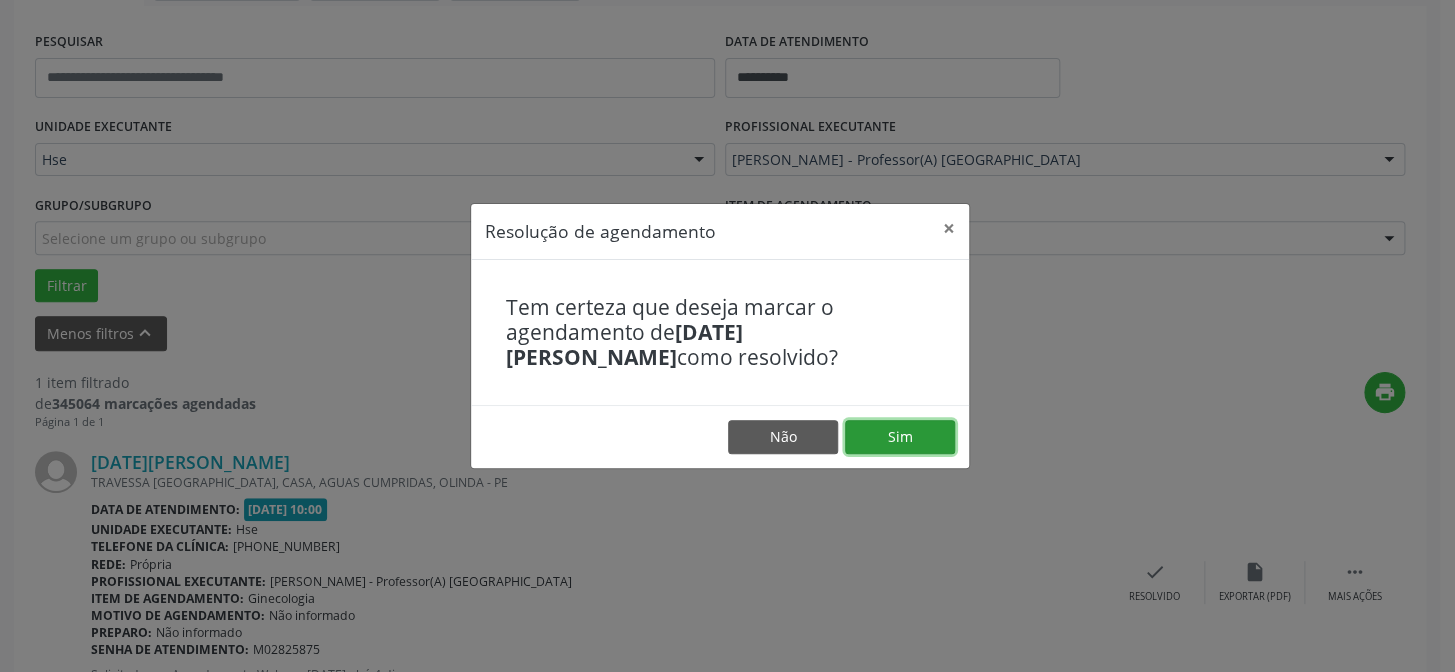 click on "Sim" at bounding box center (900, 437) 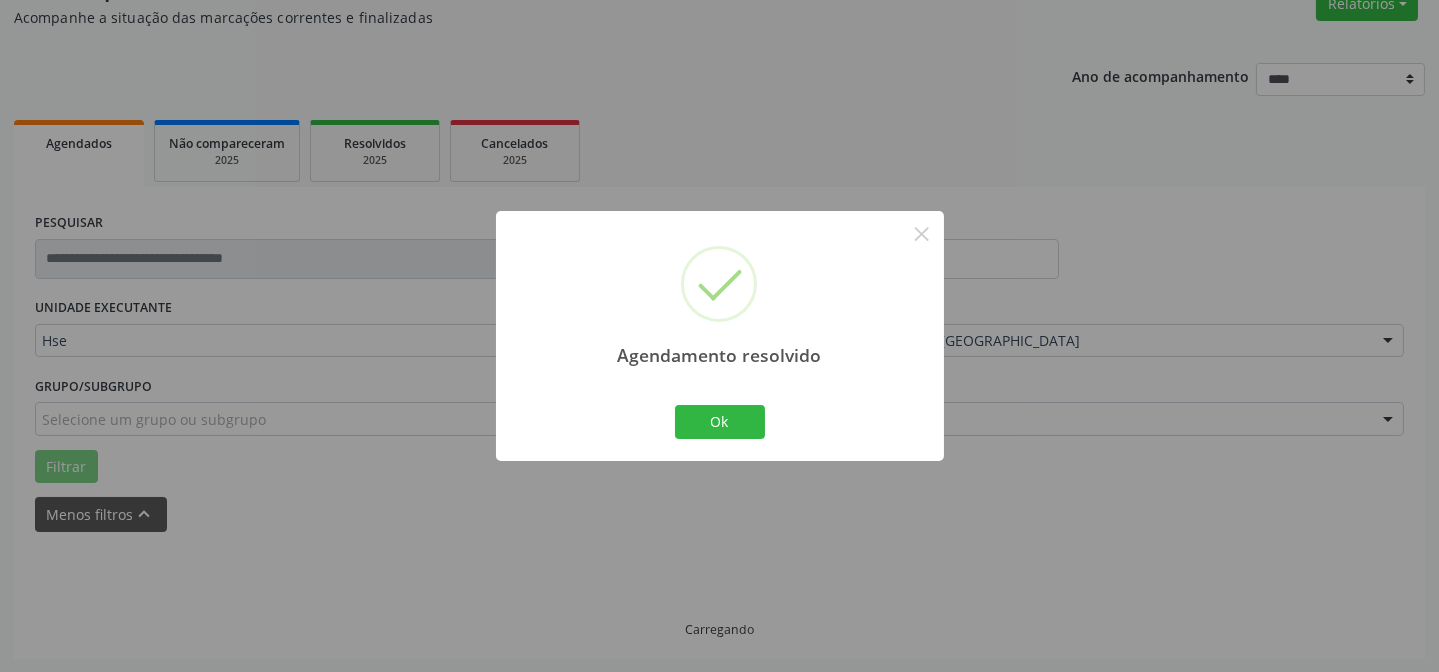scroll, scrollTop: 135, scrollLeft: 0, axis: vertical 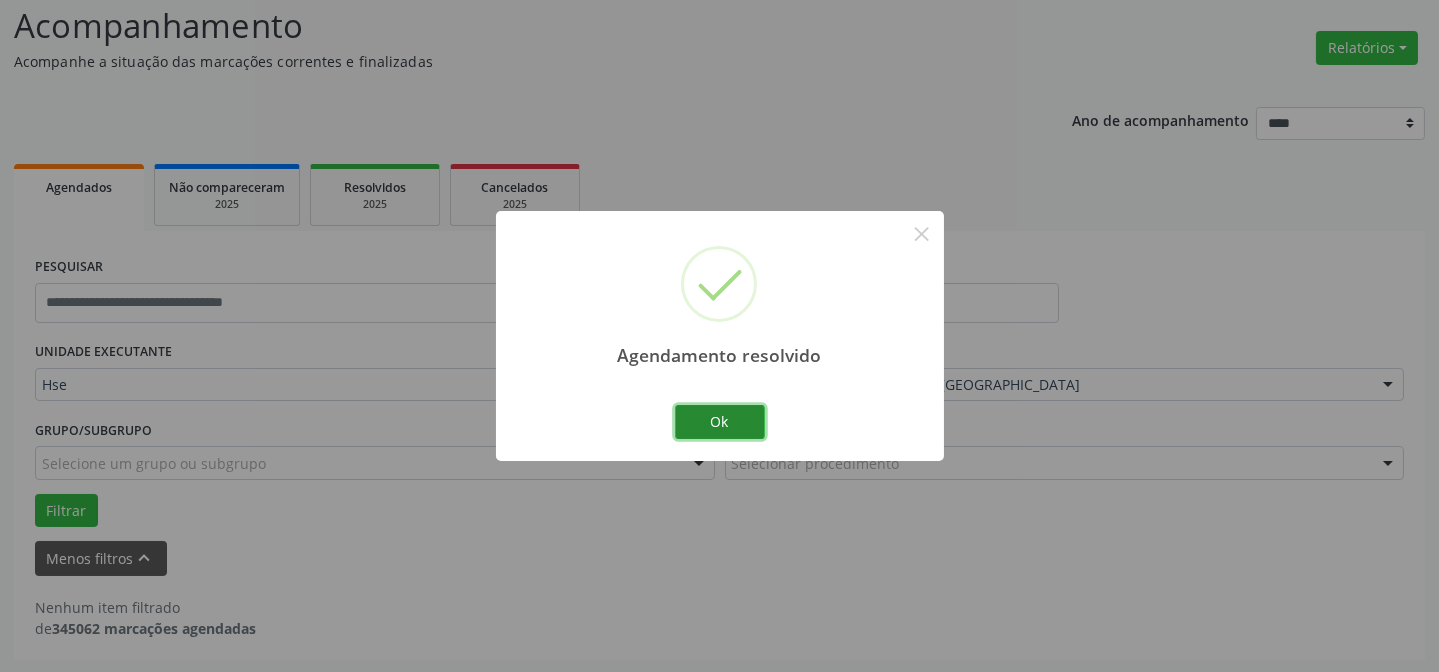 click on "Ok" at bounding box center (720, 422) 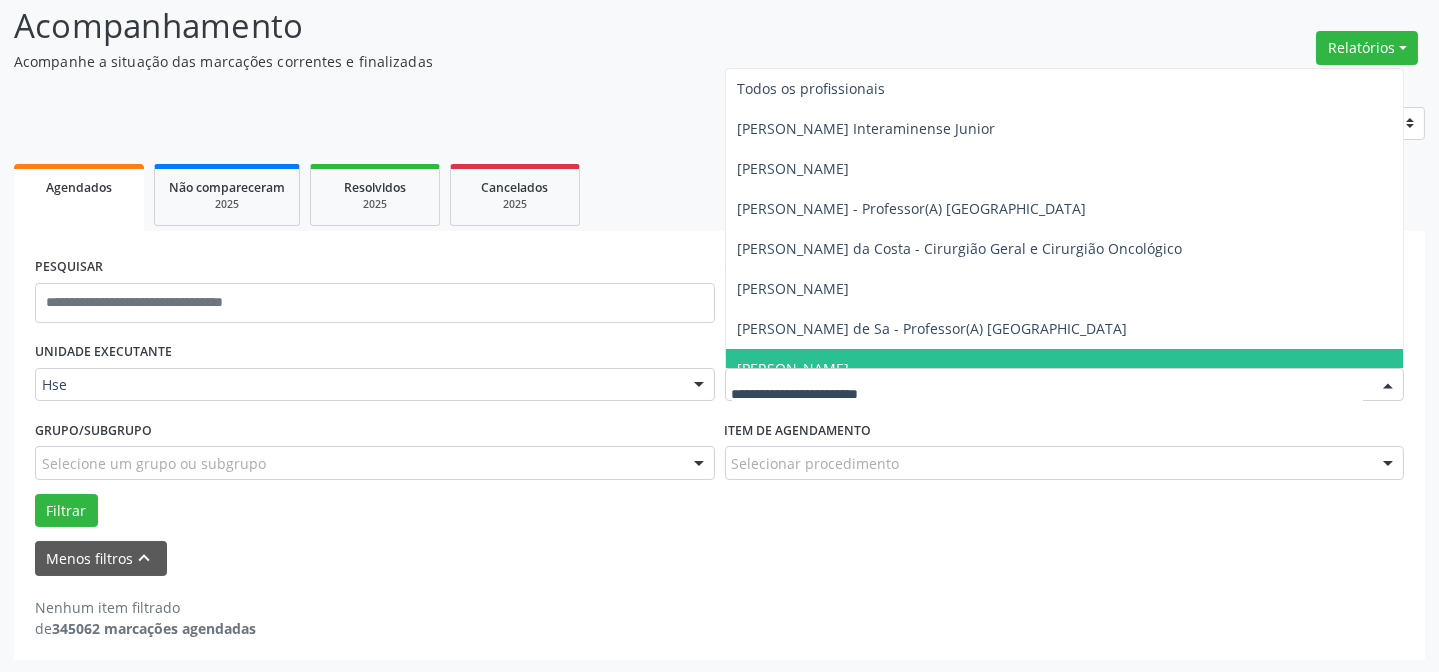 click at bounding box center (1065, 385) 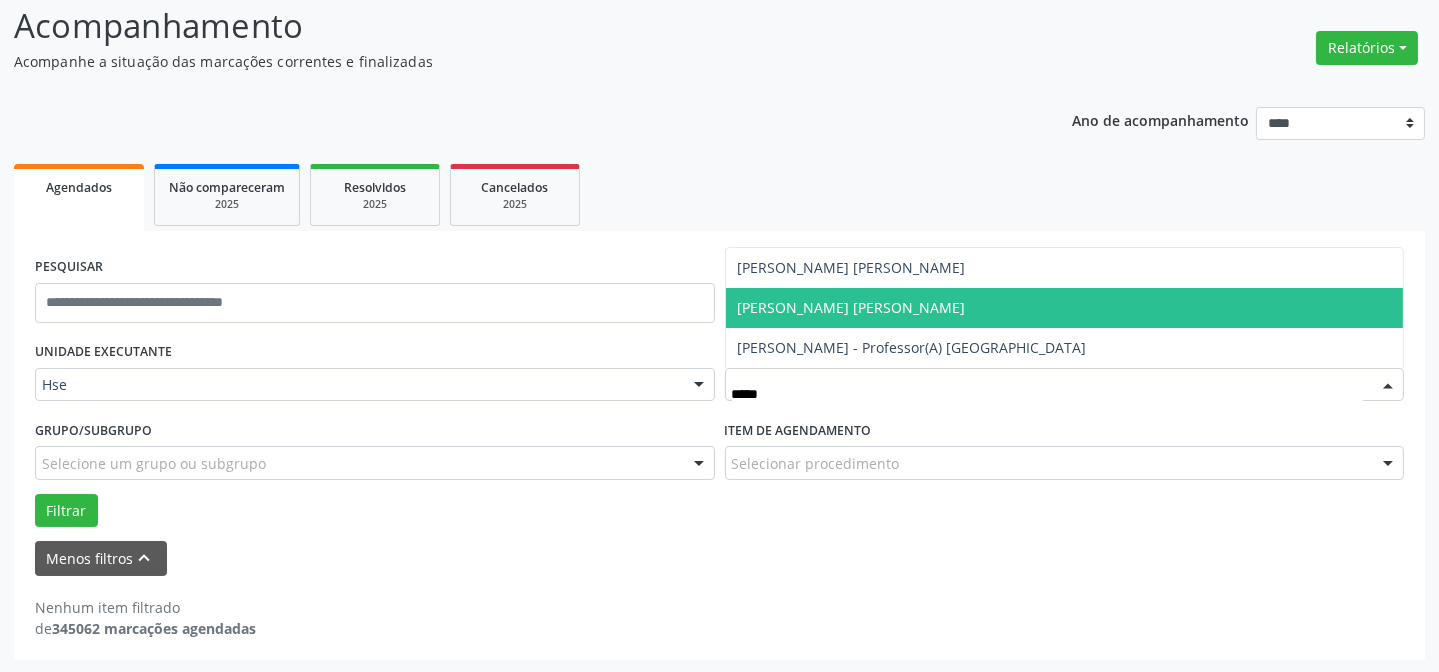 click on "[PERSON_NAME] [PERSON_NAME]" at bounding box center (1065, 308) 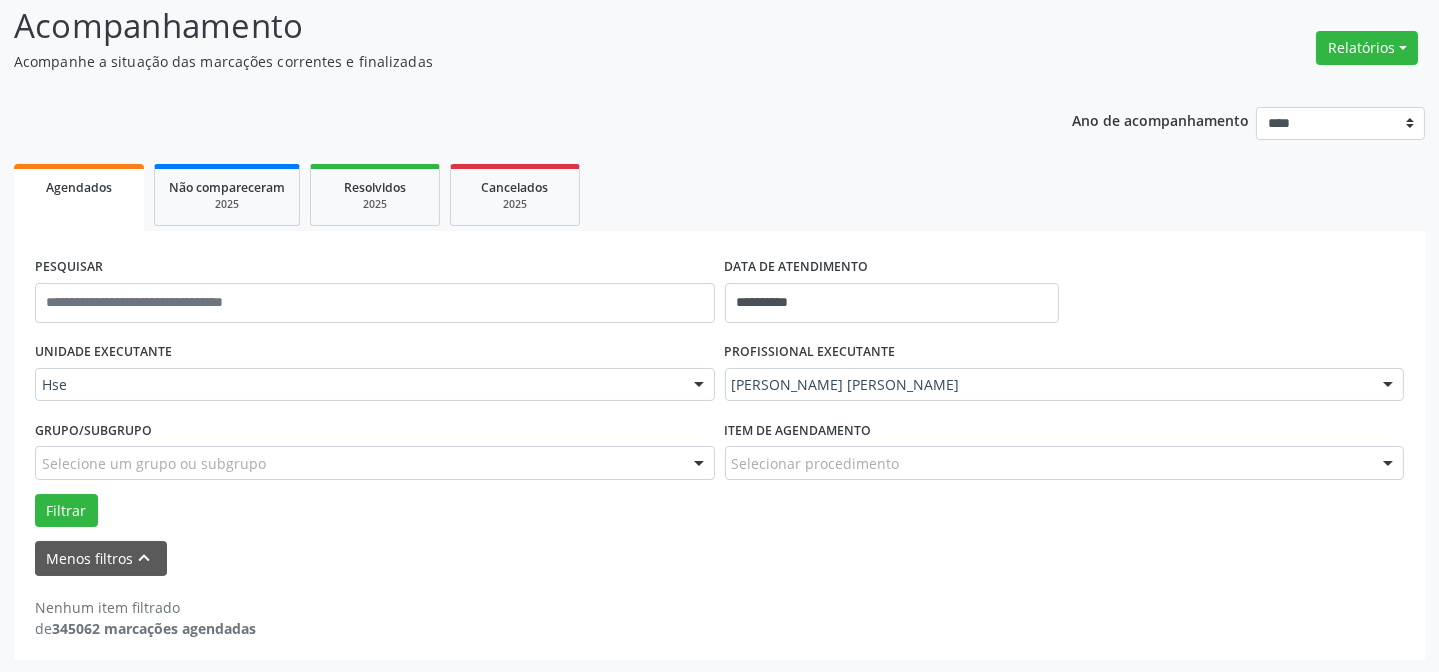 click on "**********" at bounding box center (719, 414) 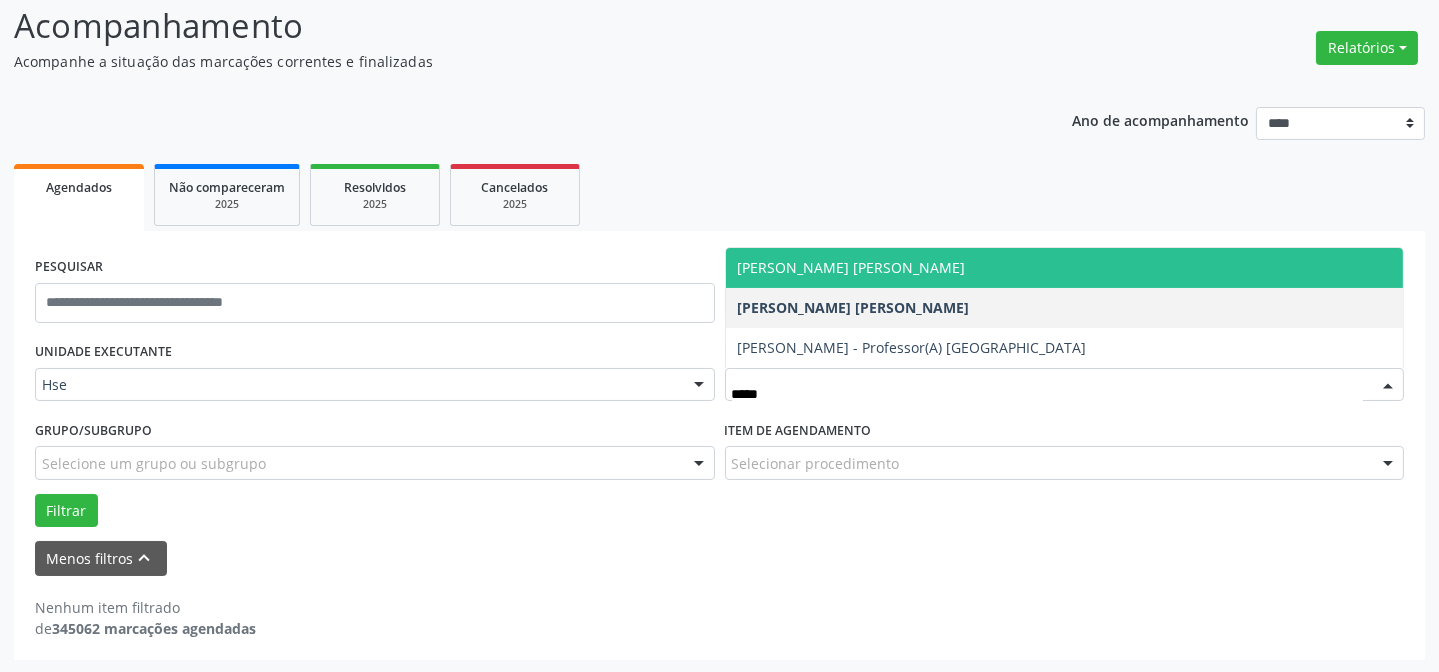click on "[PERSON_NAME] [PERSON_NAME]" at bounding box center (1065, 268) 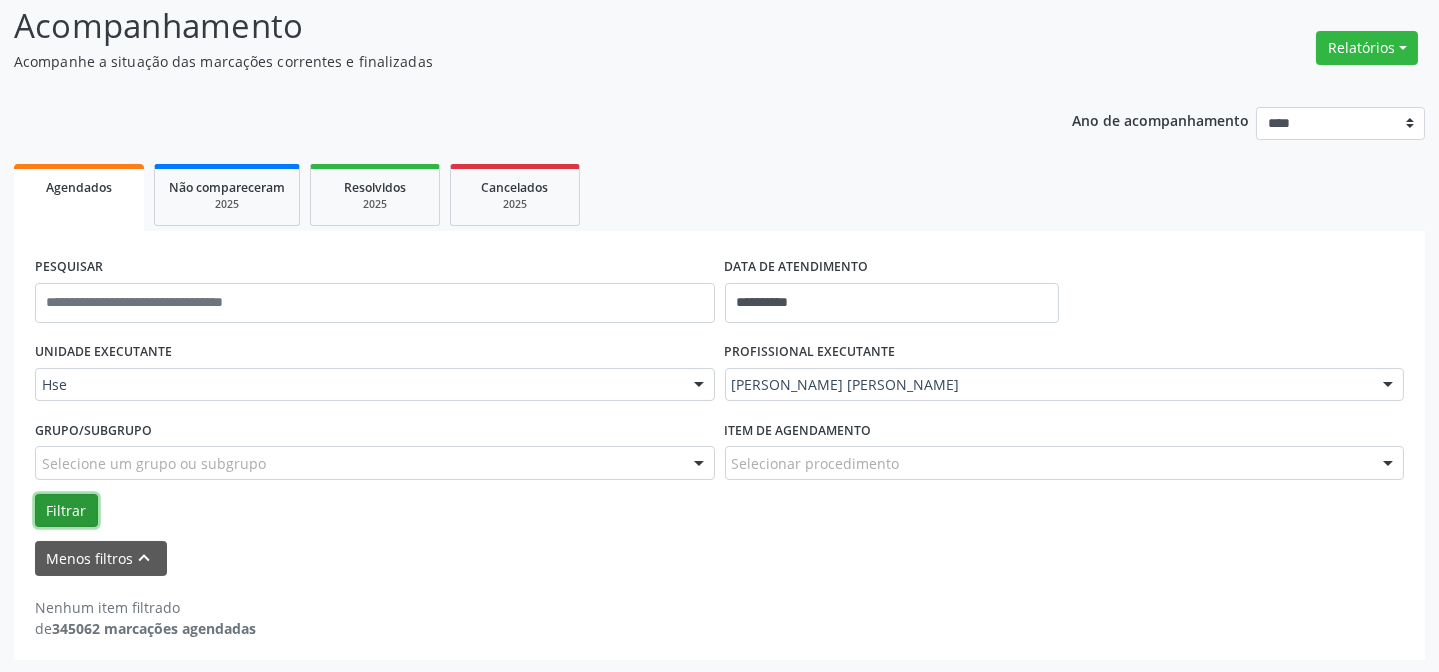 click on "Filtrar" at bounding box center [66, 511] 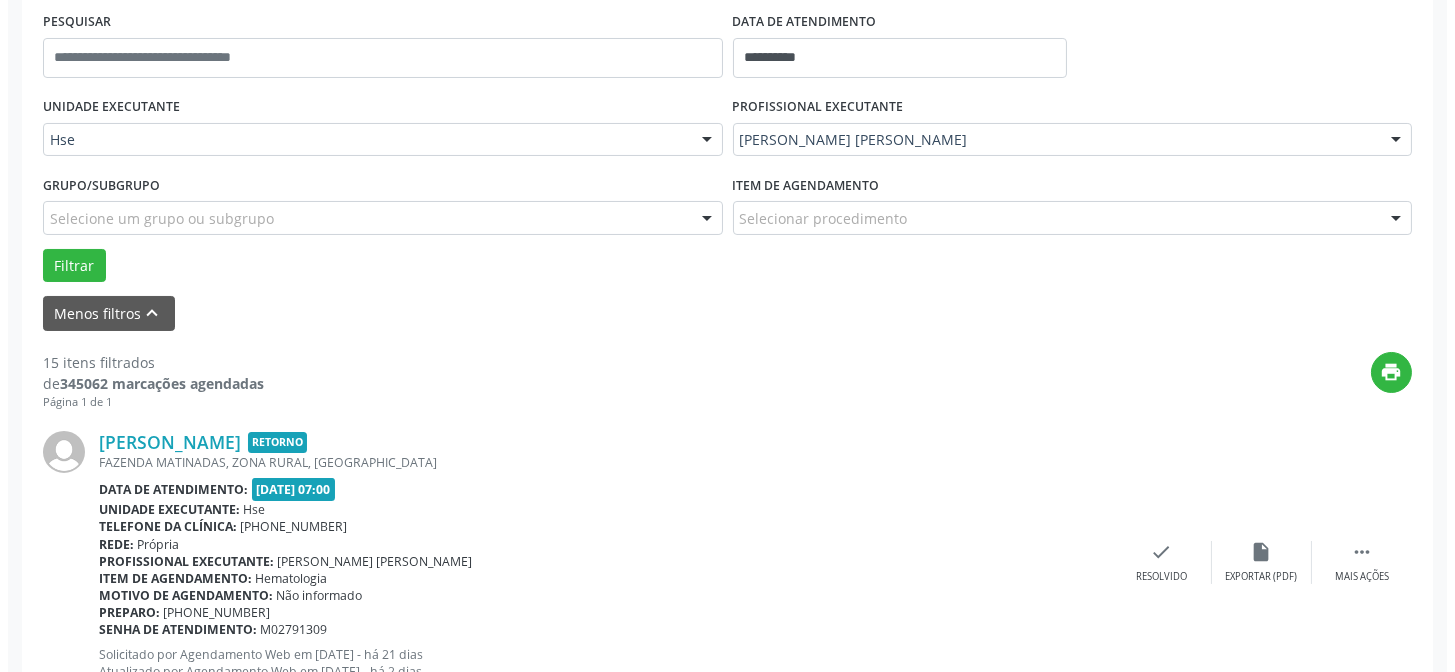 scroll, scrollTop: 381, scrollLeft: 0, axis: vertical 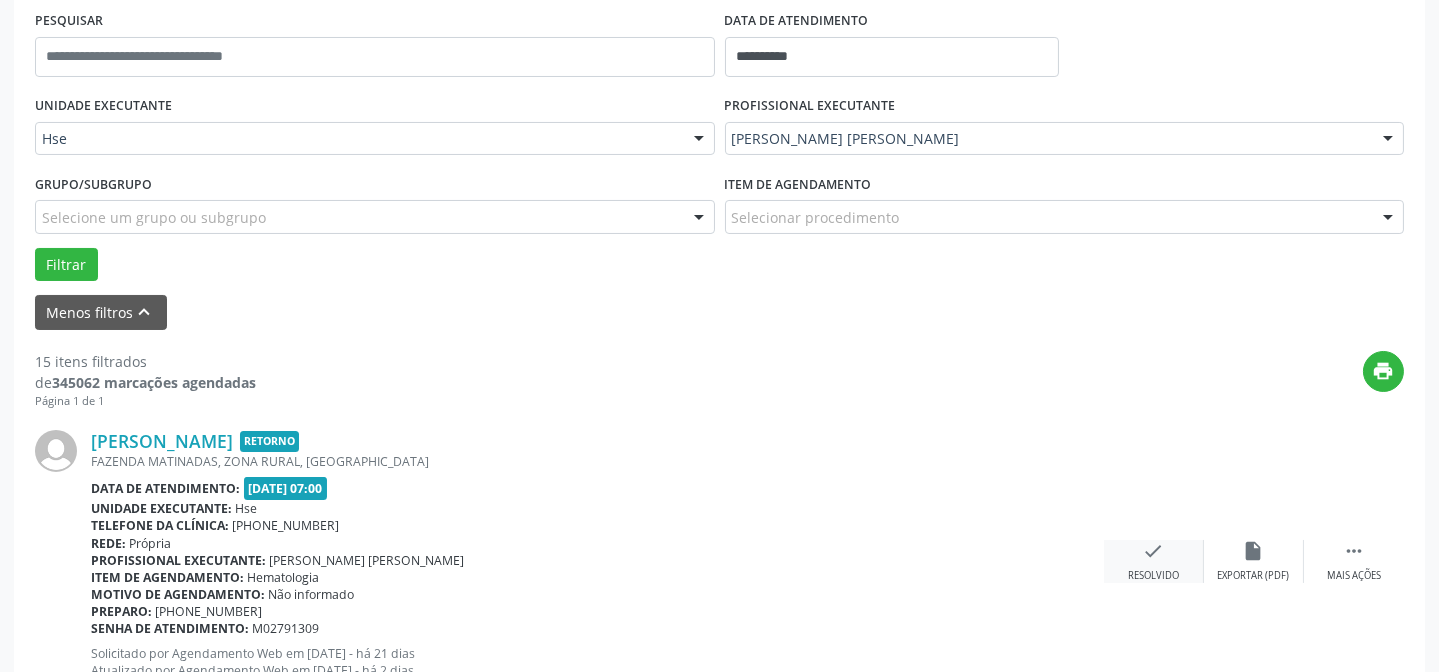 click on "check" at bounding box center [1154, 551] 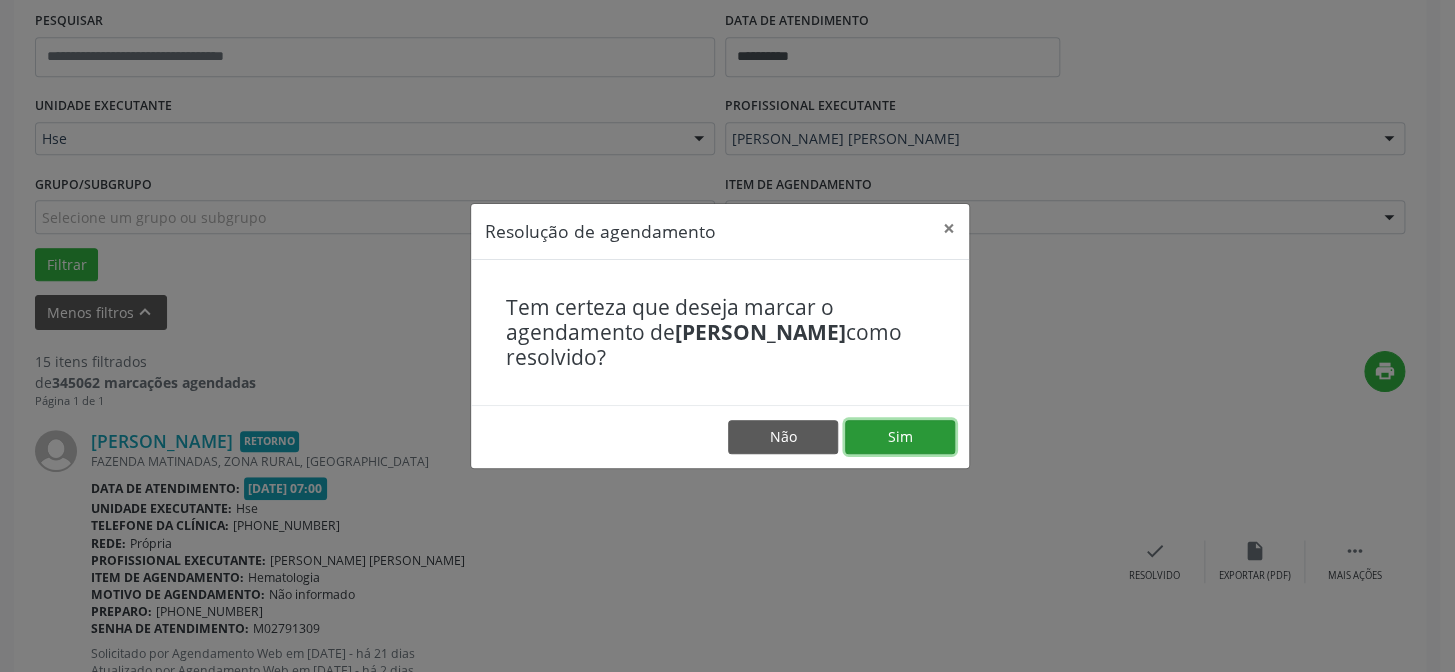 click on "Sim" at bounding box center (900, 437) 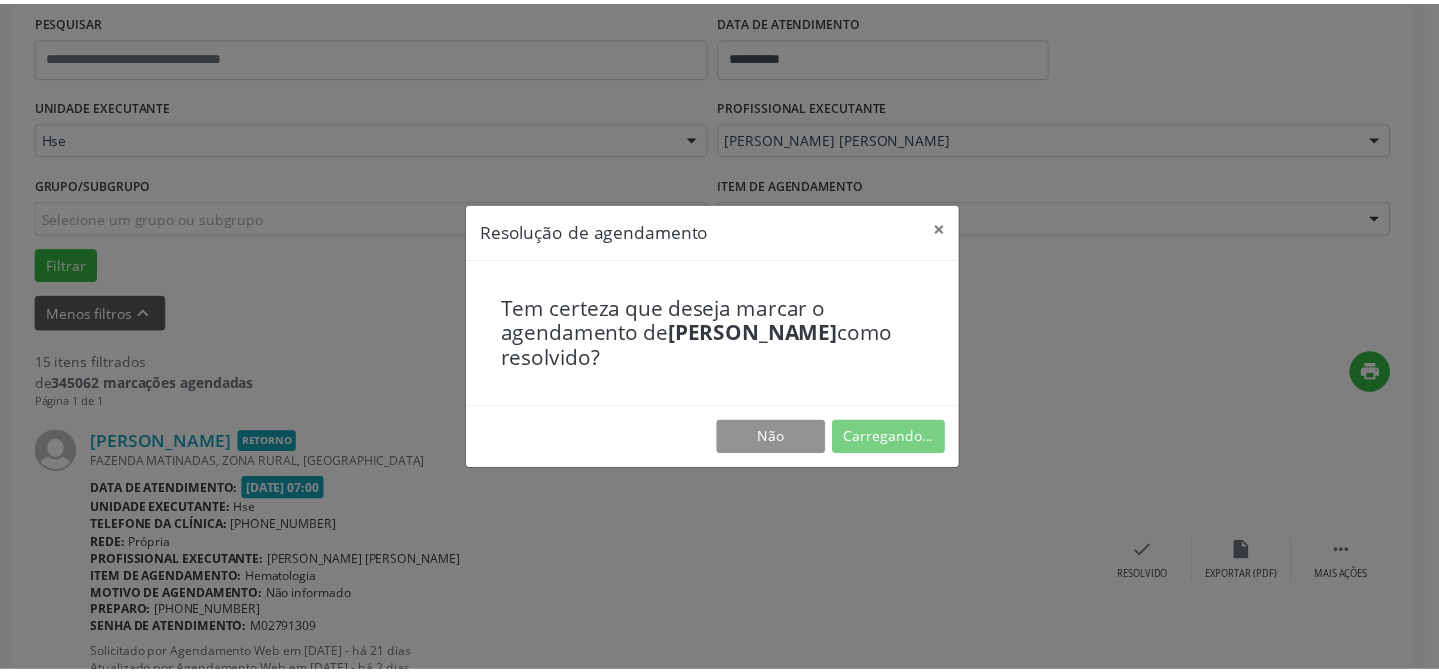 scroll, scrollTop: 179, scrollLeft: 0, axis: vertical 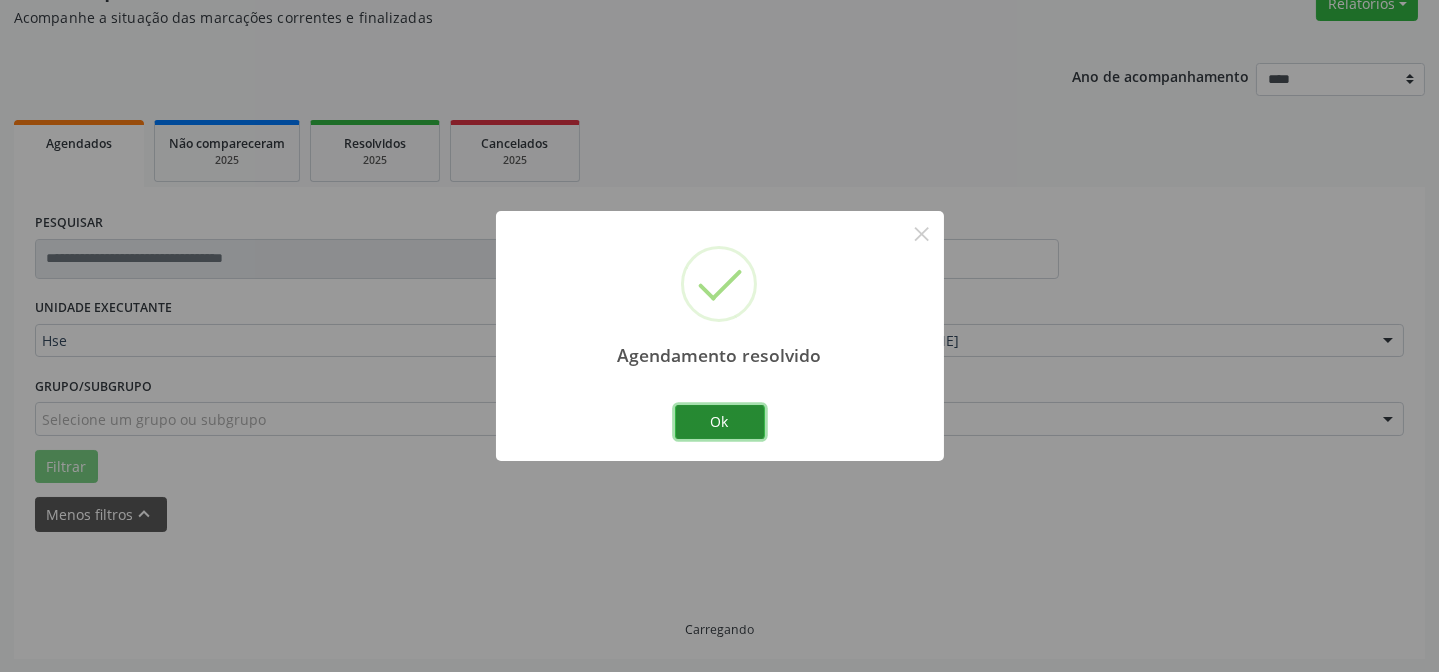 click on "Ok" at bounding box center [720, 422] 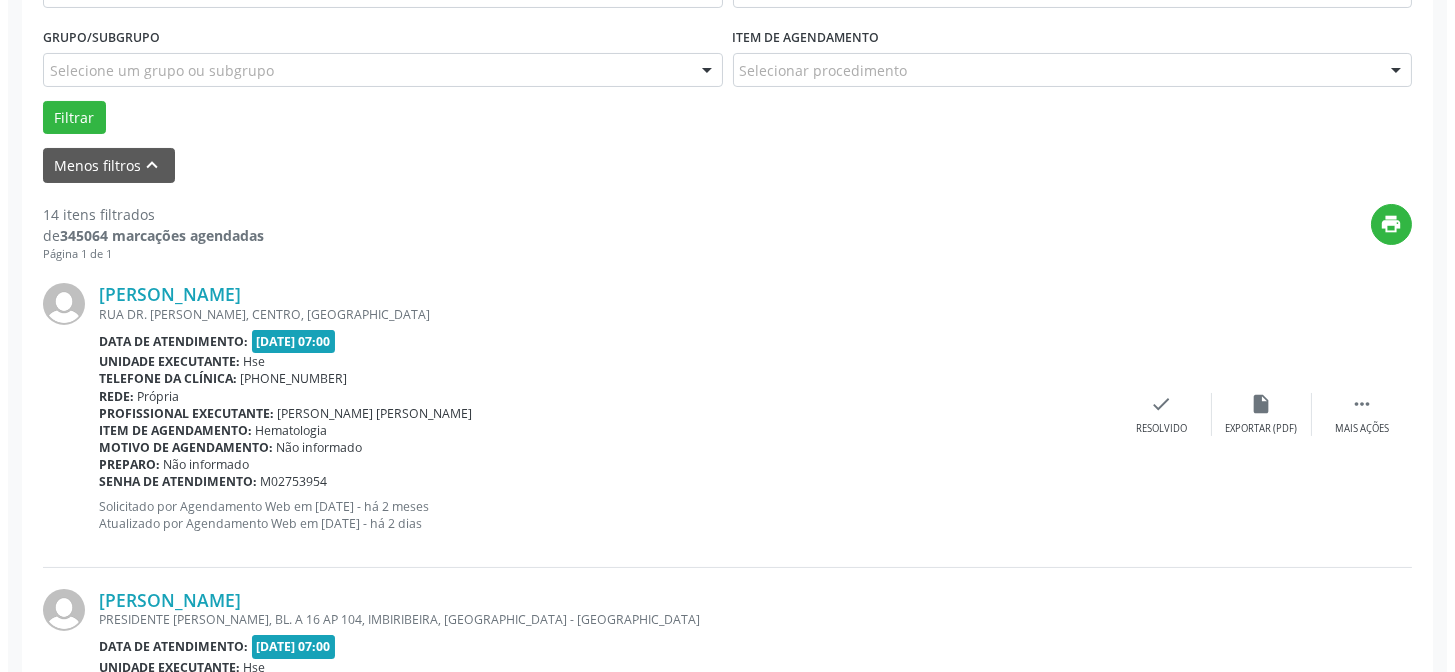 scroll, scrollTop: 633, scrollLeft: 0, axis: vertical 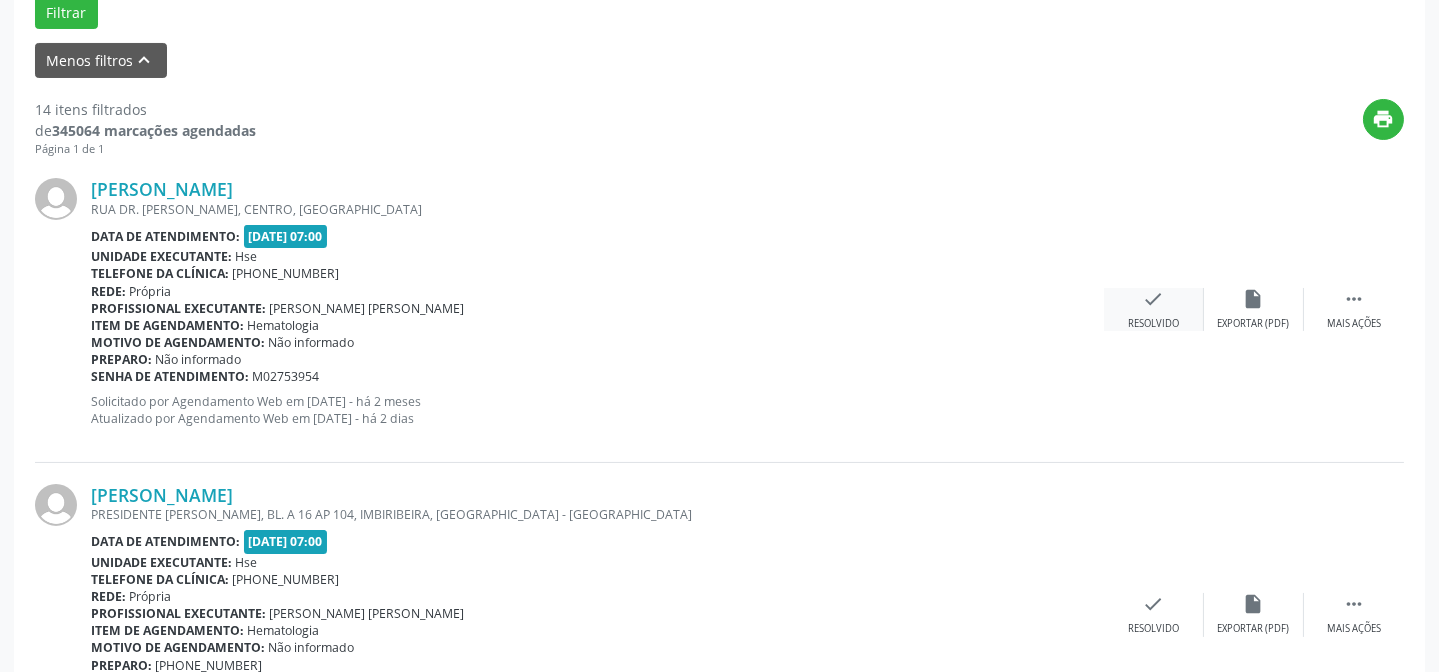 click on "check
Resolvido" at bounding box center [1154, 309] 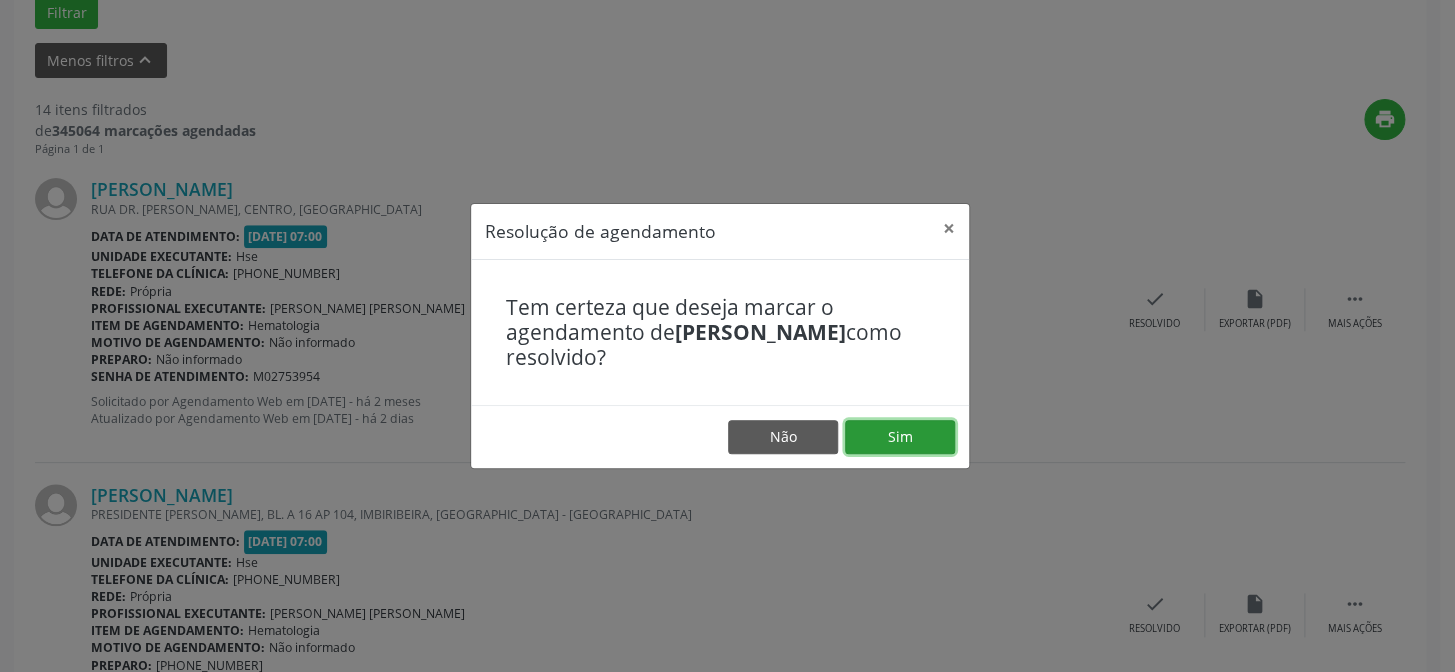 click on "Sim" at bounding box center (900, 437) 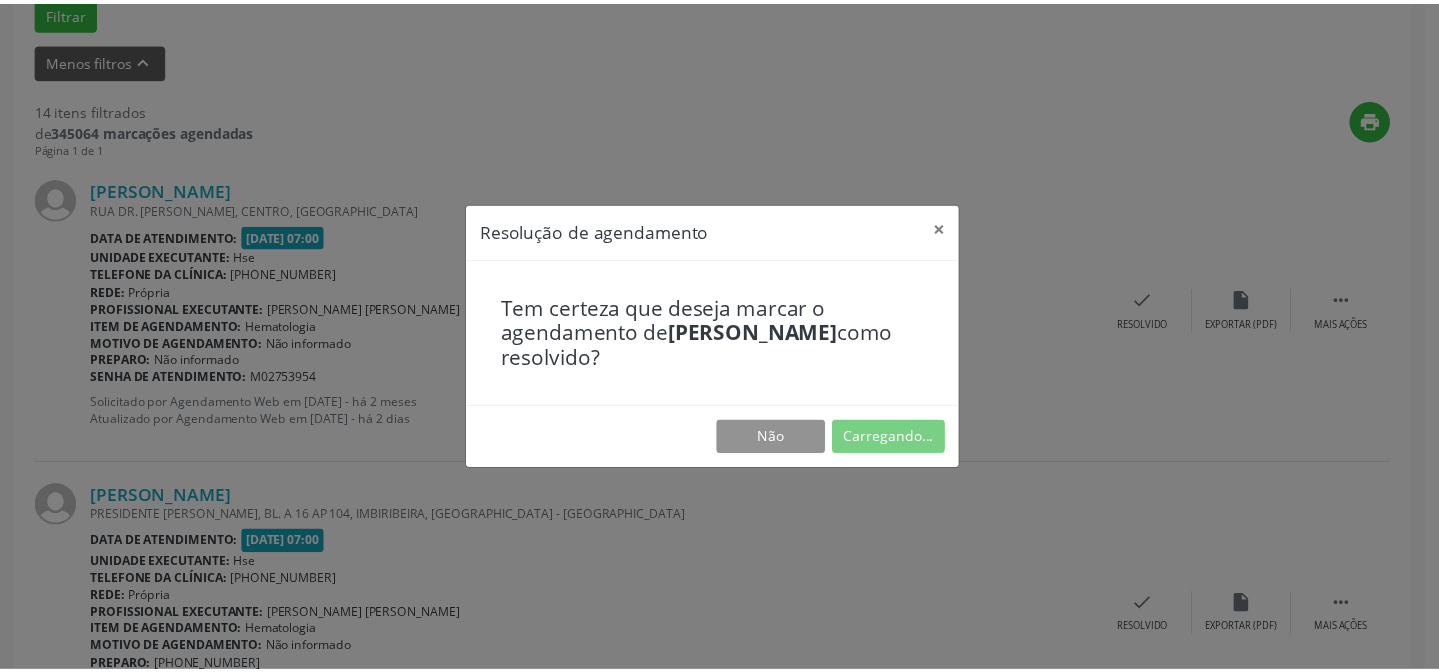 scroll, scrollTop: 179, scrollLeft: 0, axis: vertical 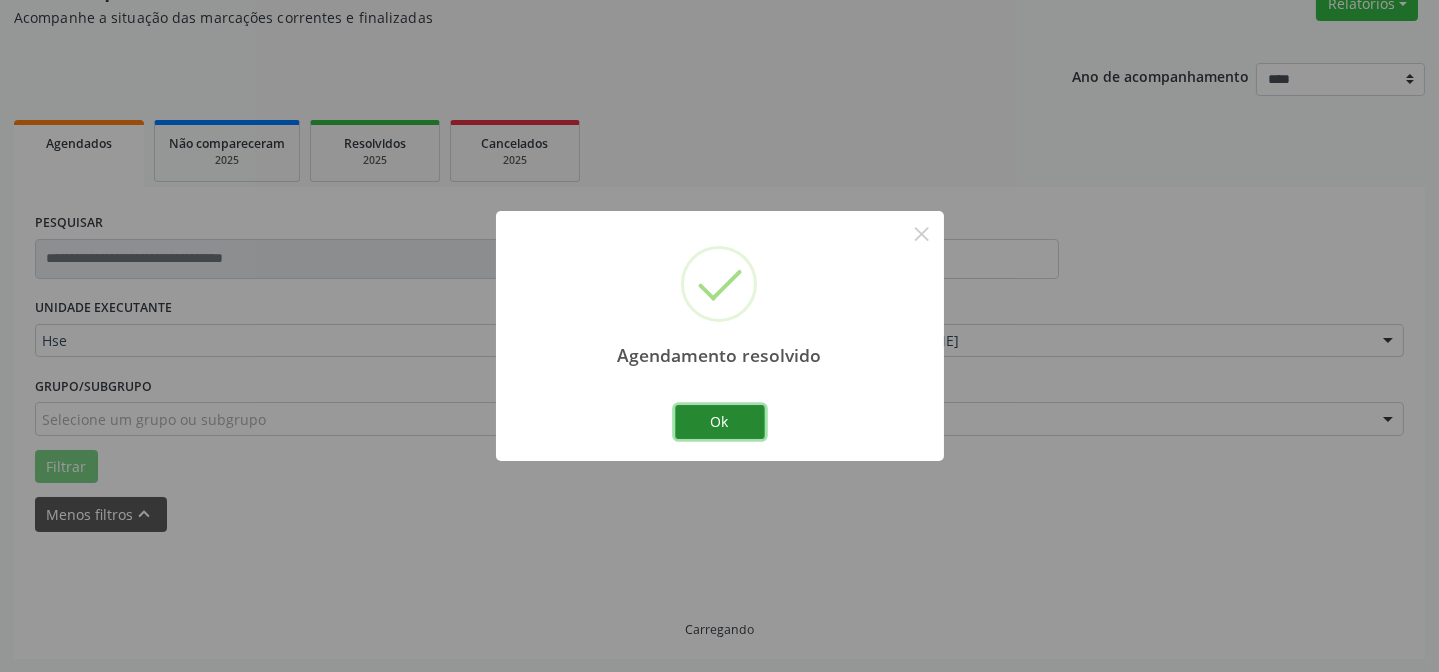 click on "Ok" at bounding box center [720, 422] 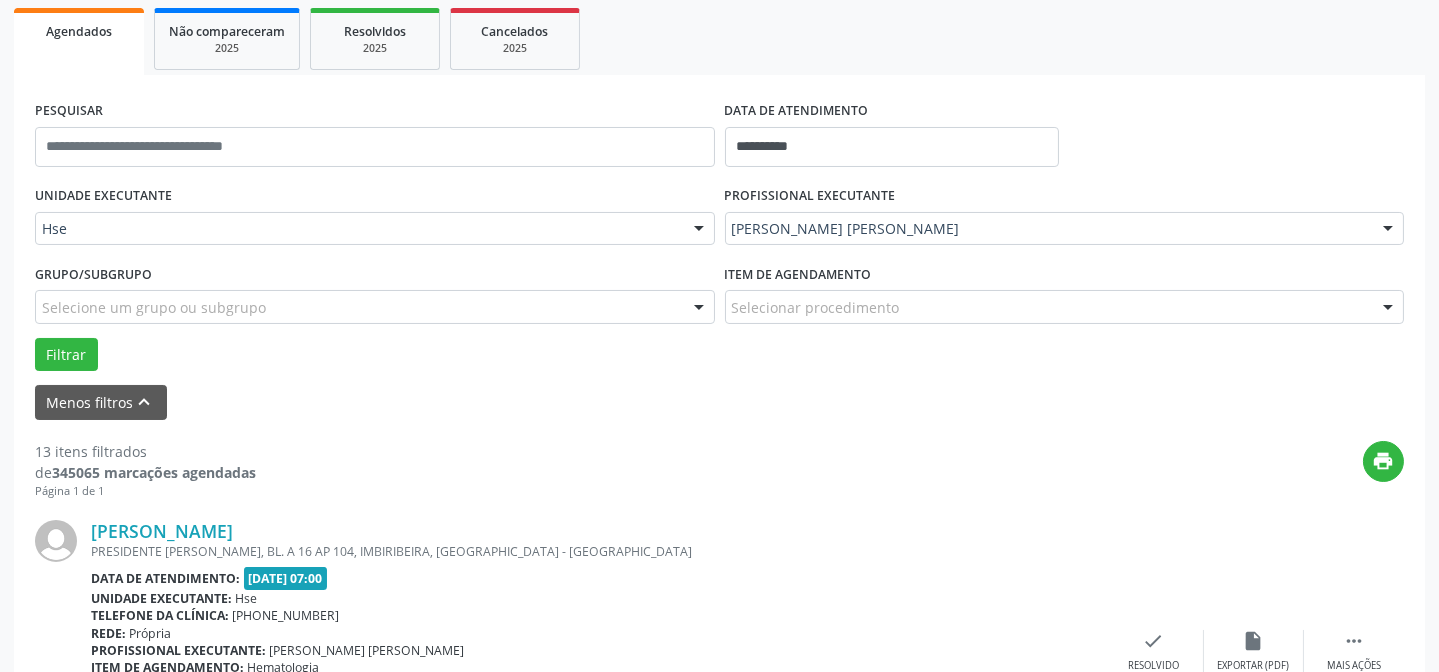 scroll, scrollTop: 451, scrollLeft: 0, axis: vertical 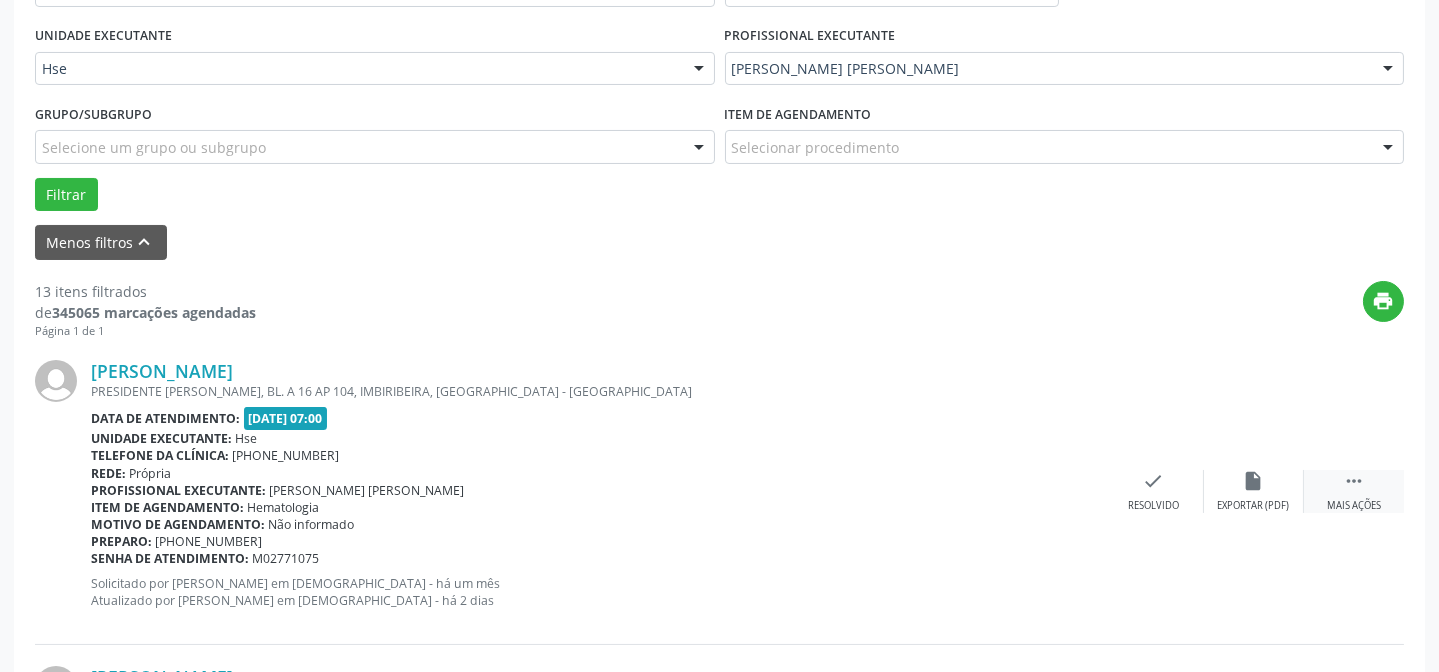 click on "
Mais ações" at bounding box center [1354, 491] 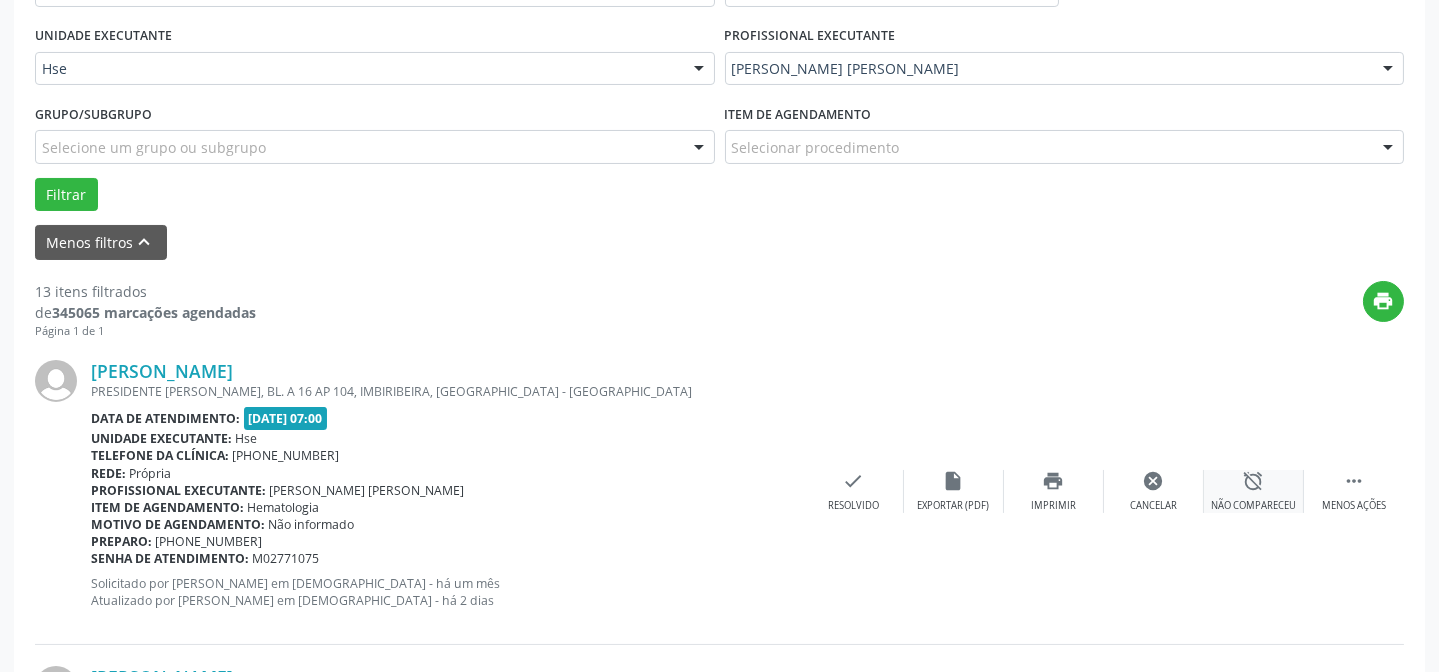 click on "alarm_off
Não compareceu" at bounding box center [1254, 491] 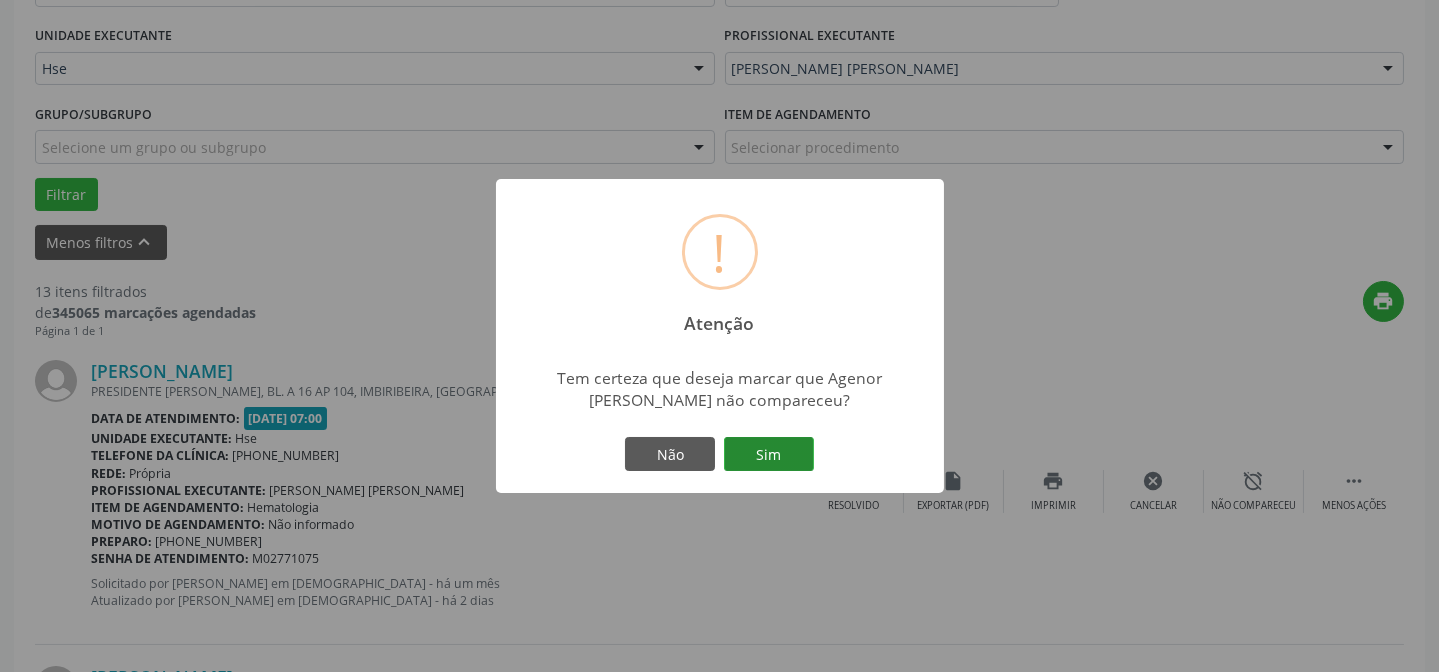 click on "Sim" at bounding box center (769, 454) 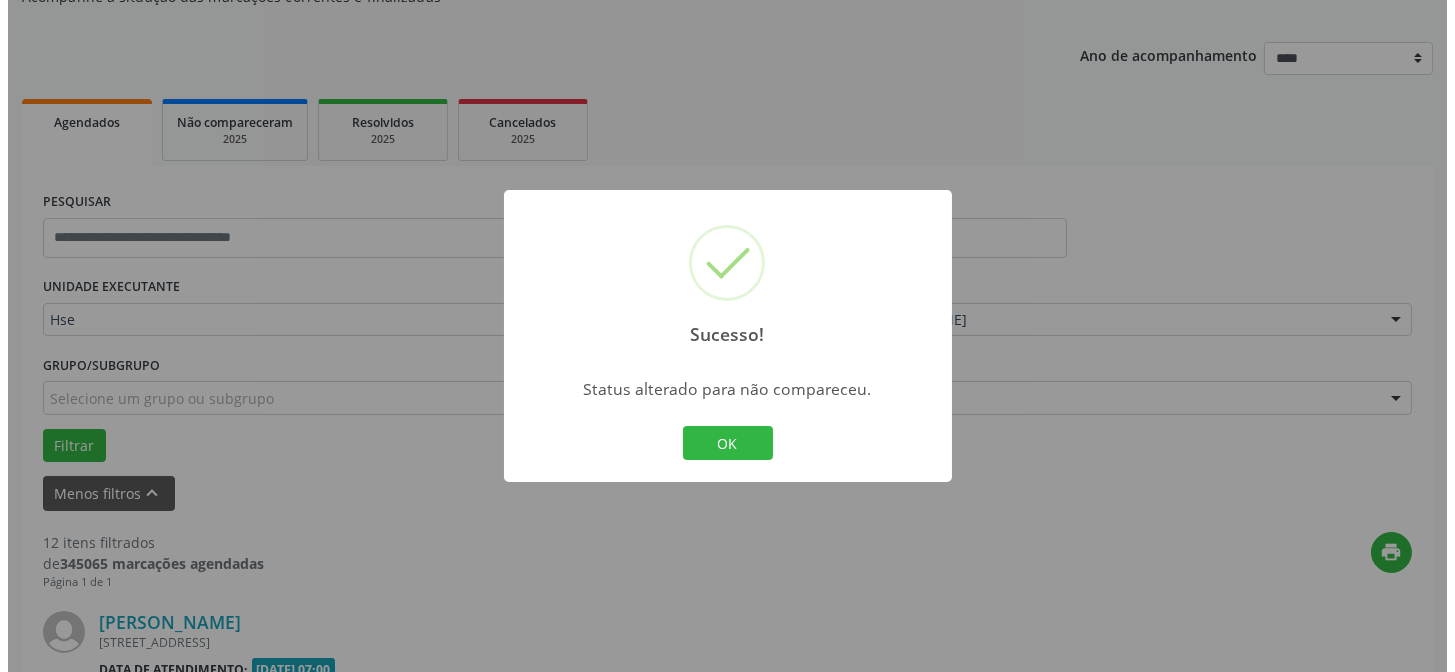 scroll, scrollTop: 451, scrollLeft: 0, axis: vertical 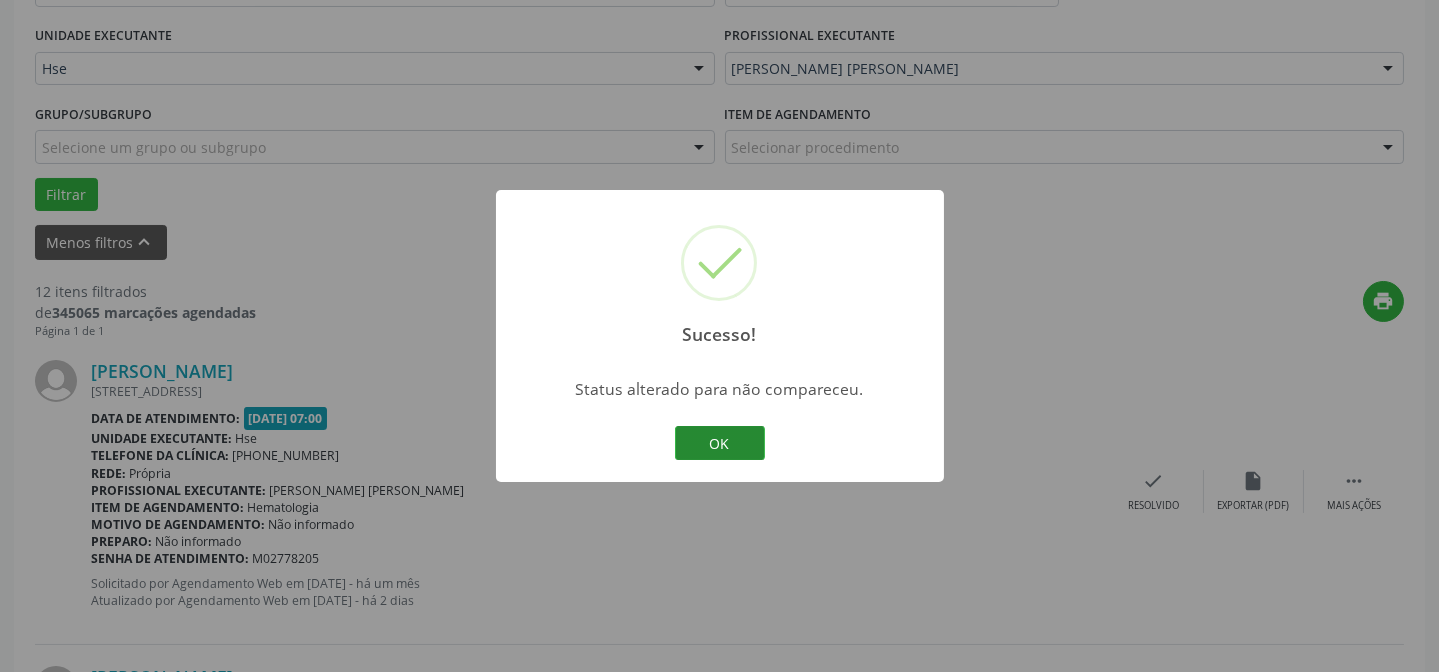 click on "OK" at bounding box center [720, 443] 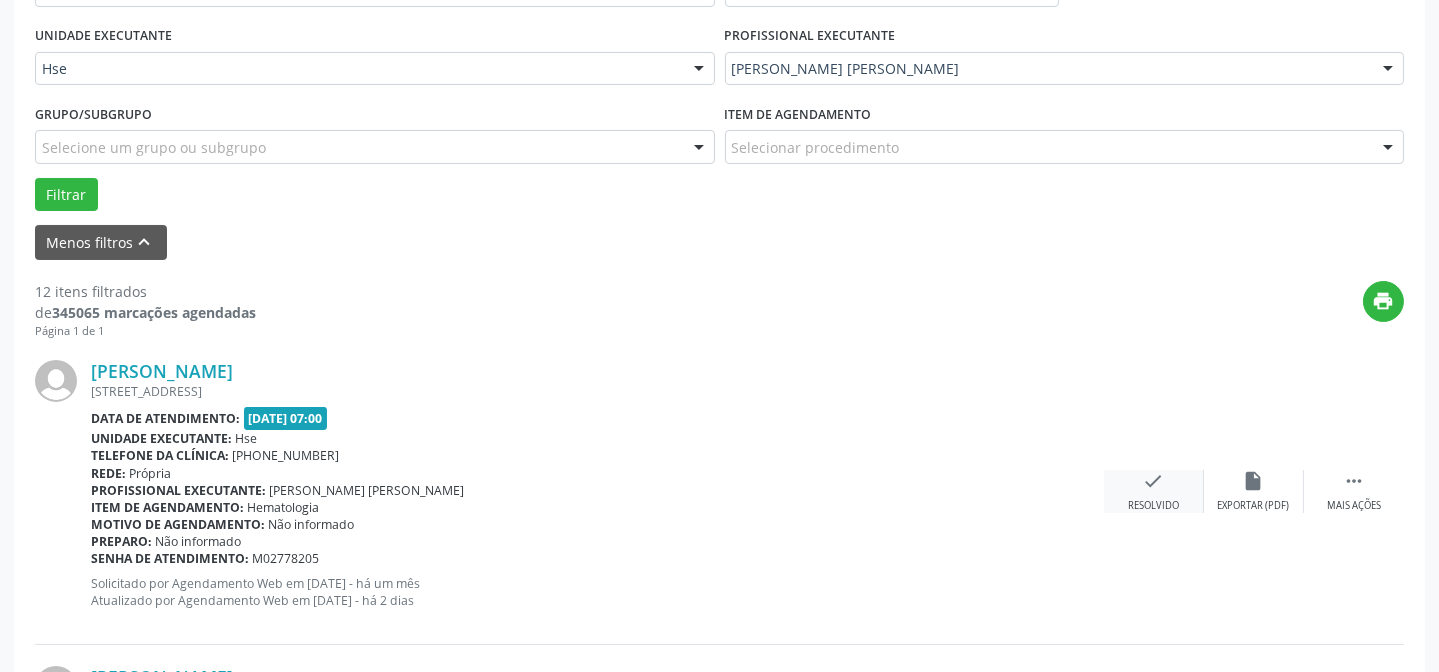 click on "Resolvido" at bounding box center [1153, 506] 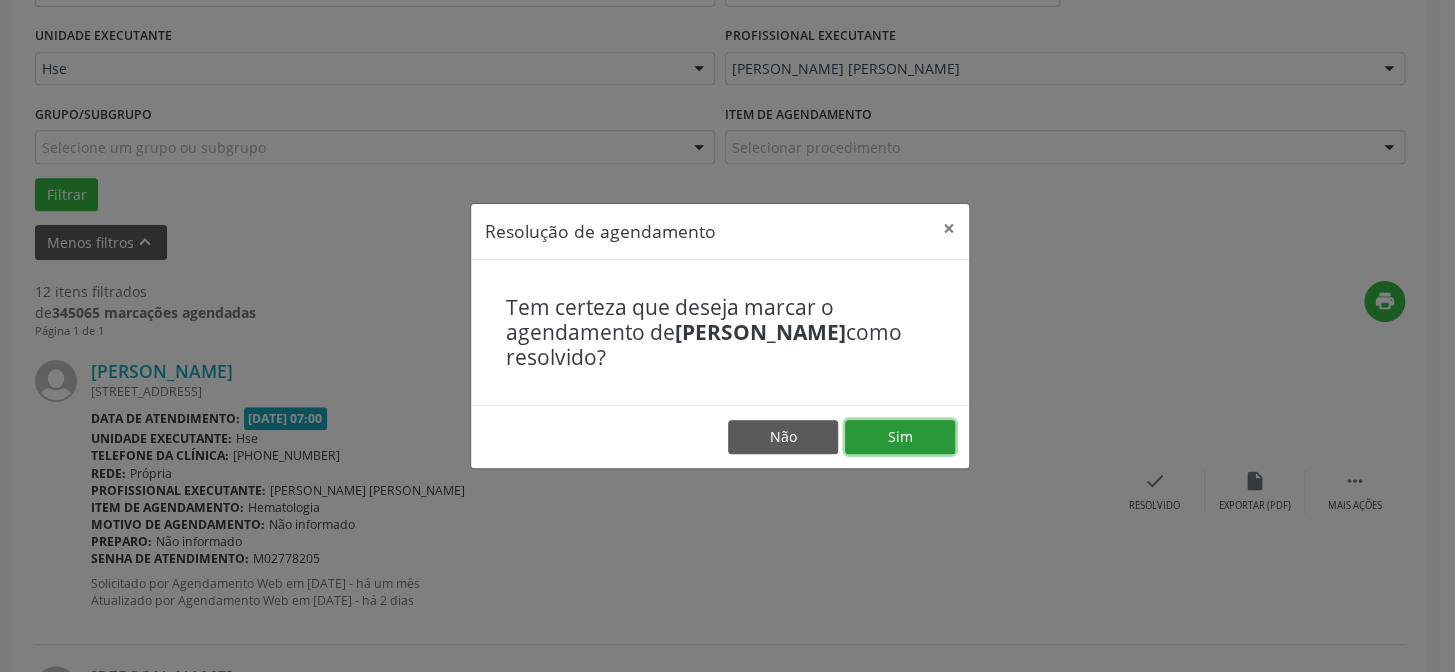click on "Sim" at bounding box center [900, 437] 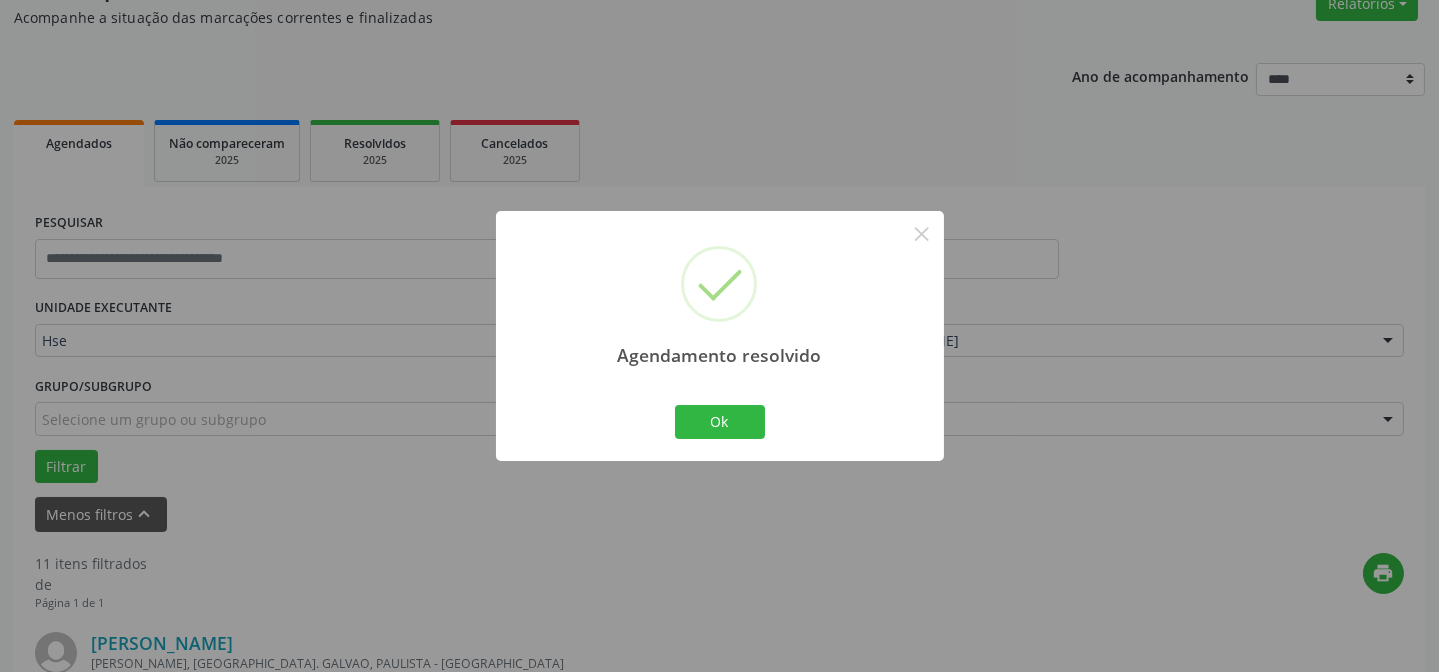 scroll, scrollTop: 451, scrollLeft: 0, axis: vertical 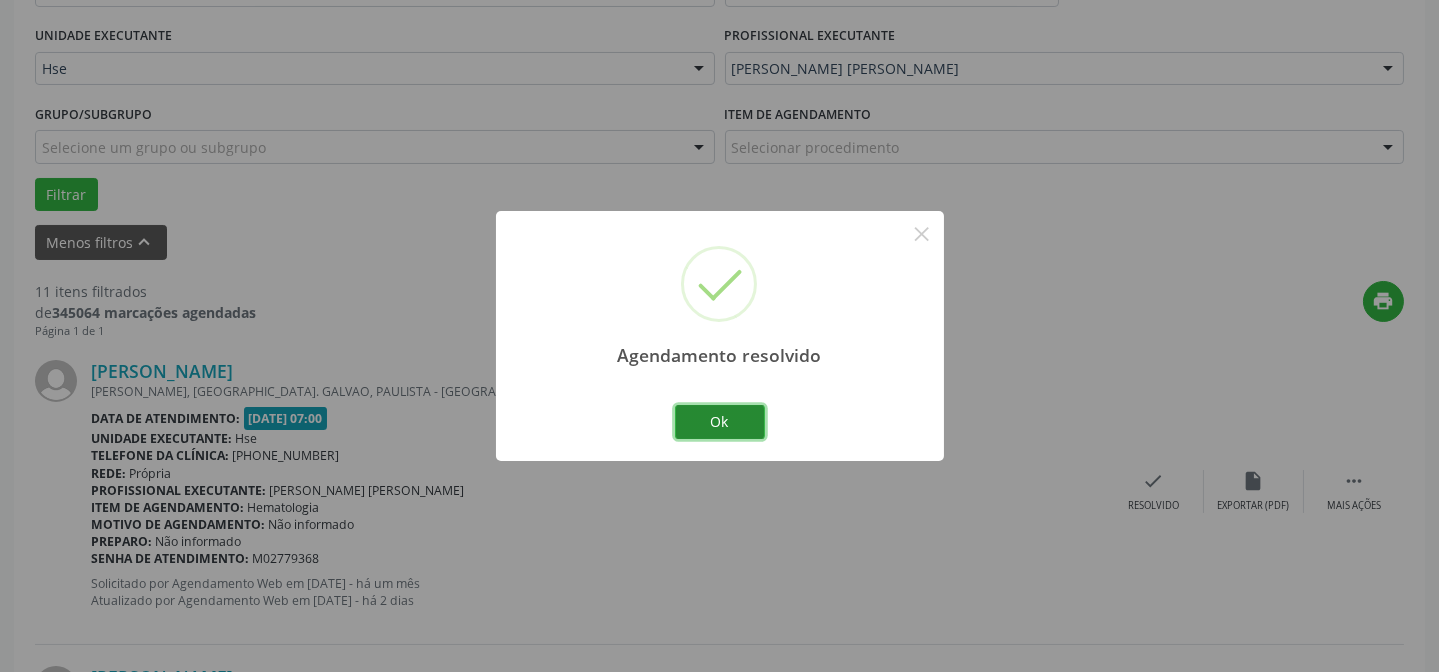 click on "Ok" at bounding box center (720, 422) 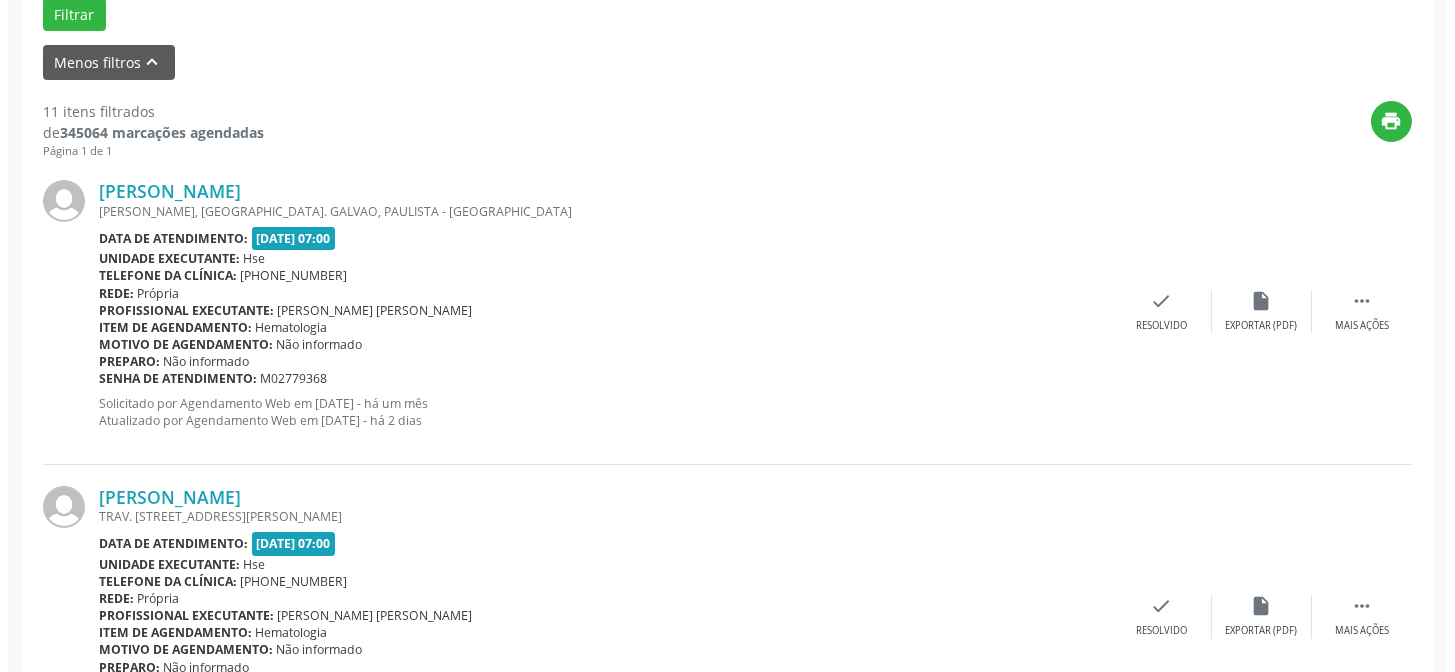 scroll, scrollTop: 633, scrollLeft: 0, axis: vertical 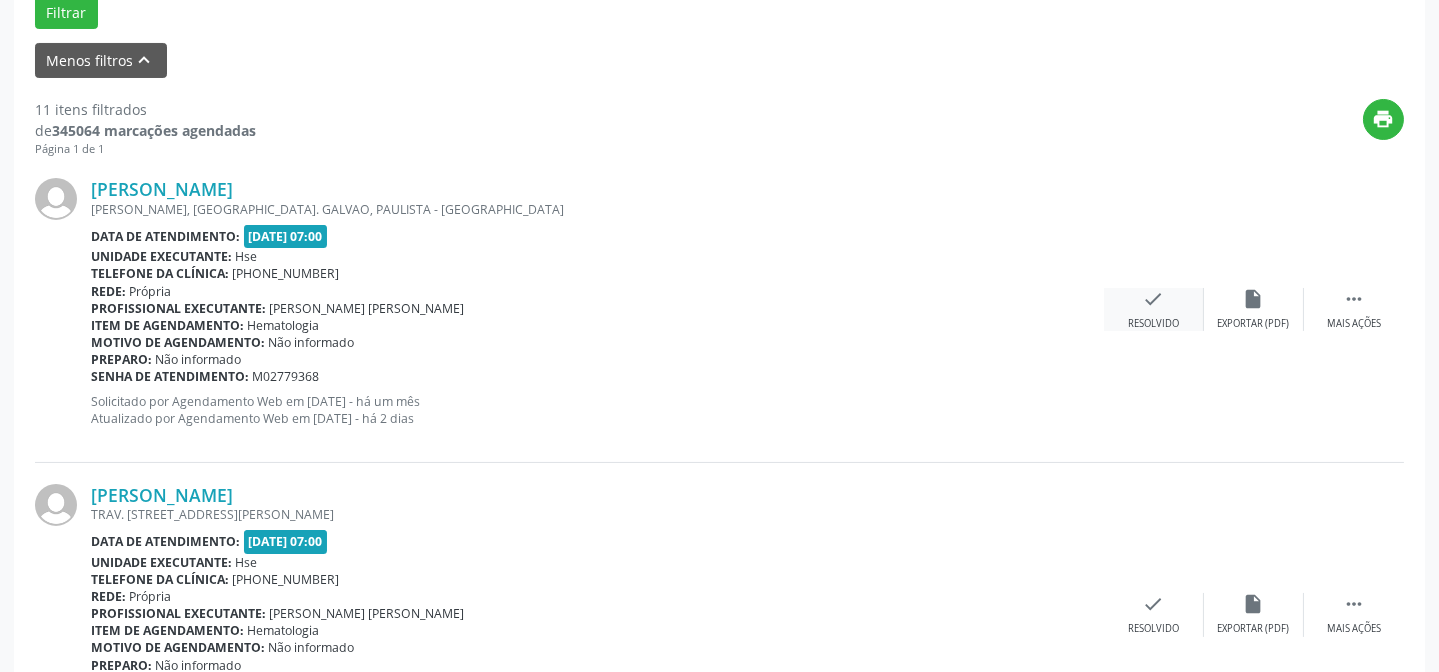 click on "check
Resolvido" at bounding box center [1154, 309] 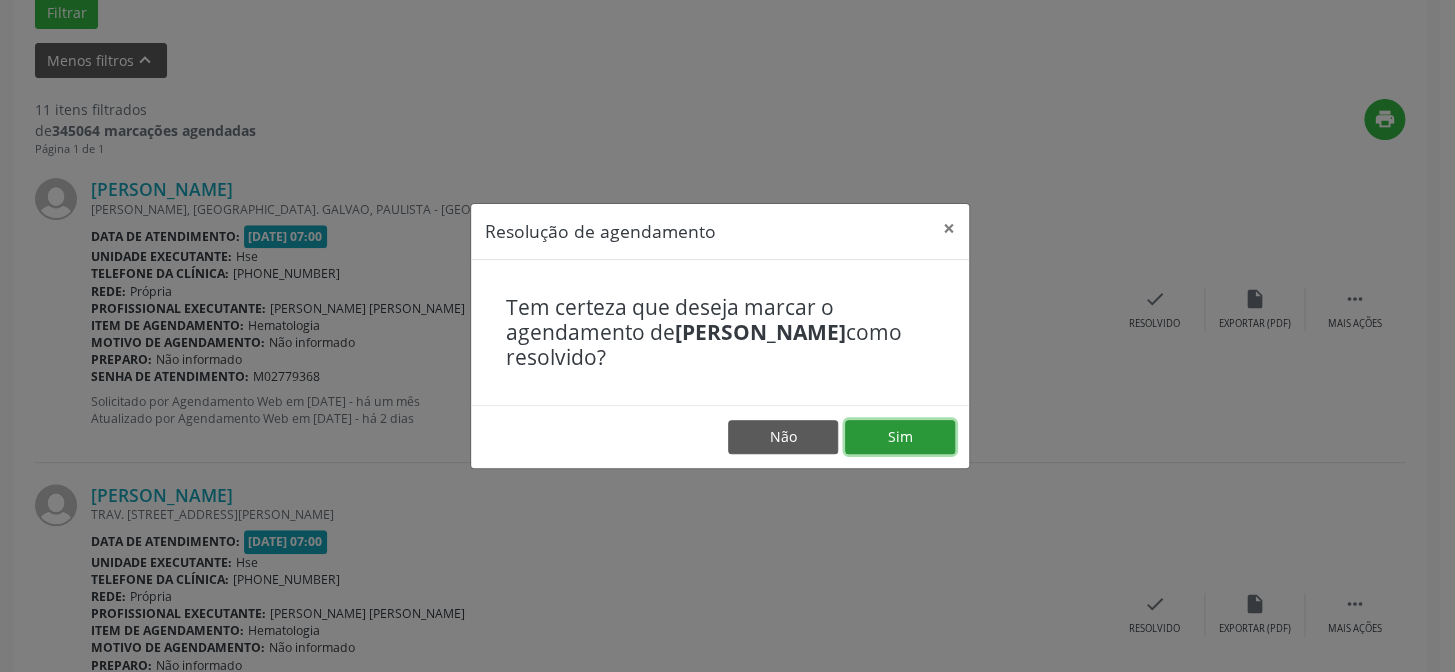click on "Sim" at bounding box center (900, 437) 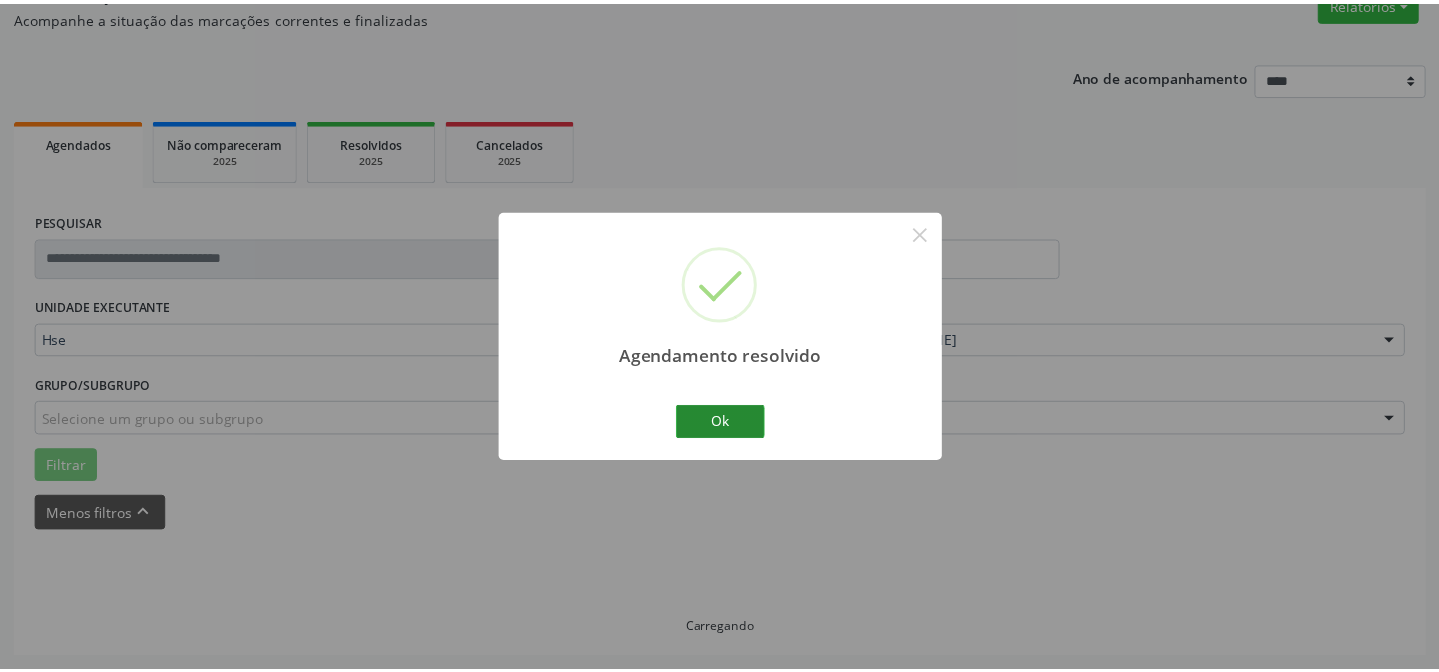 scroll, scrollTop: 179, scrollLeft: 0, axis: vertical 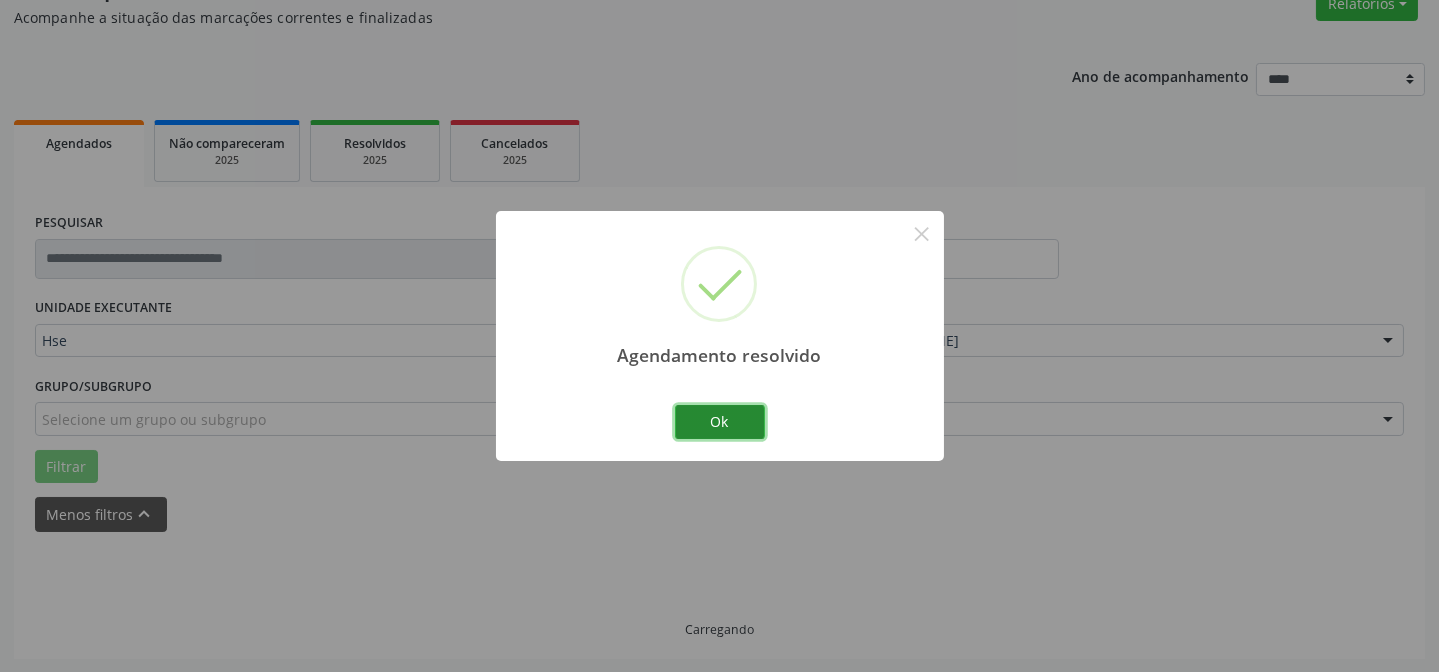 click on "Ok" at bounding box center (720, 422) 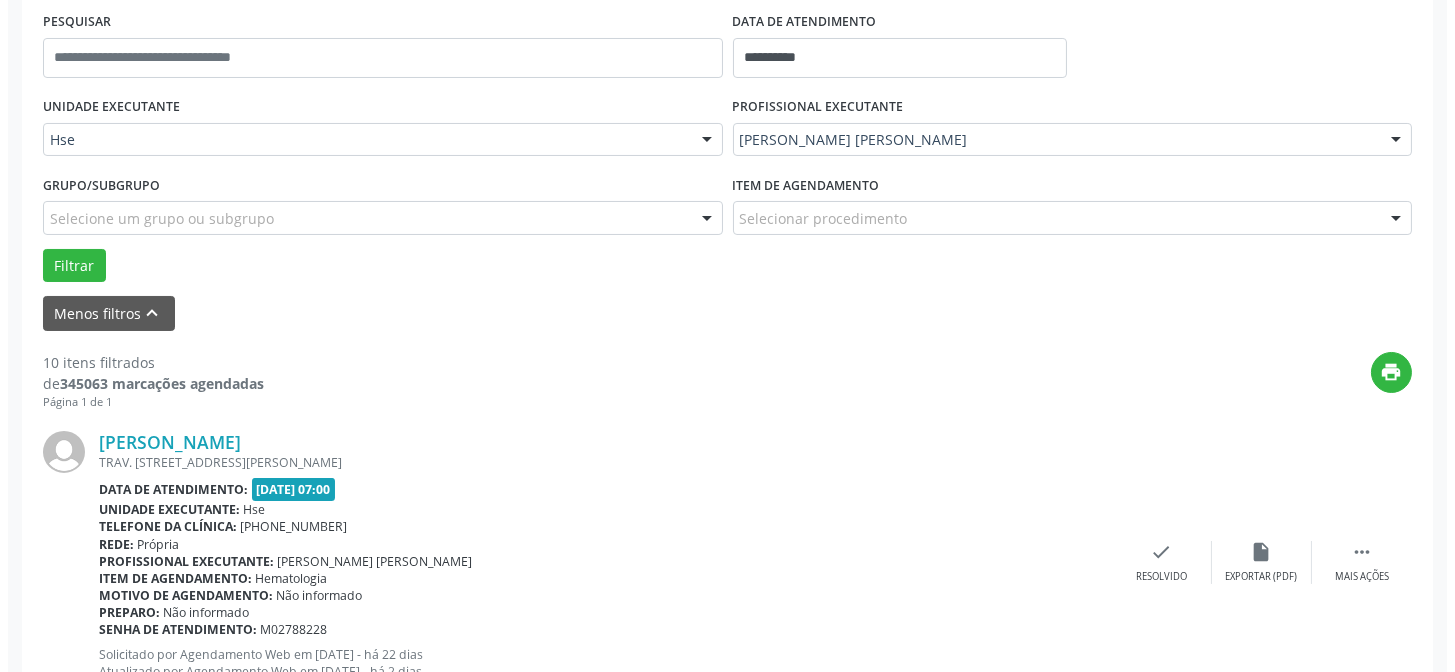 scroll, scrollTop: 381, scrollLeft: 0, axis: vertical 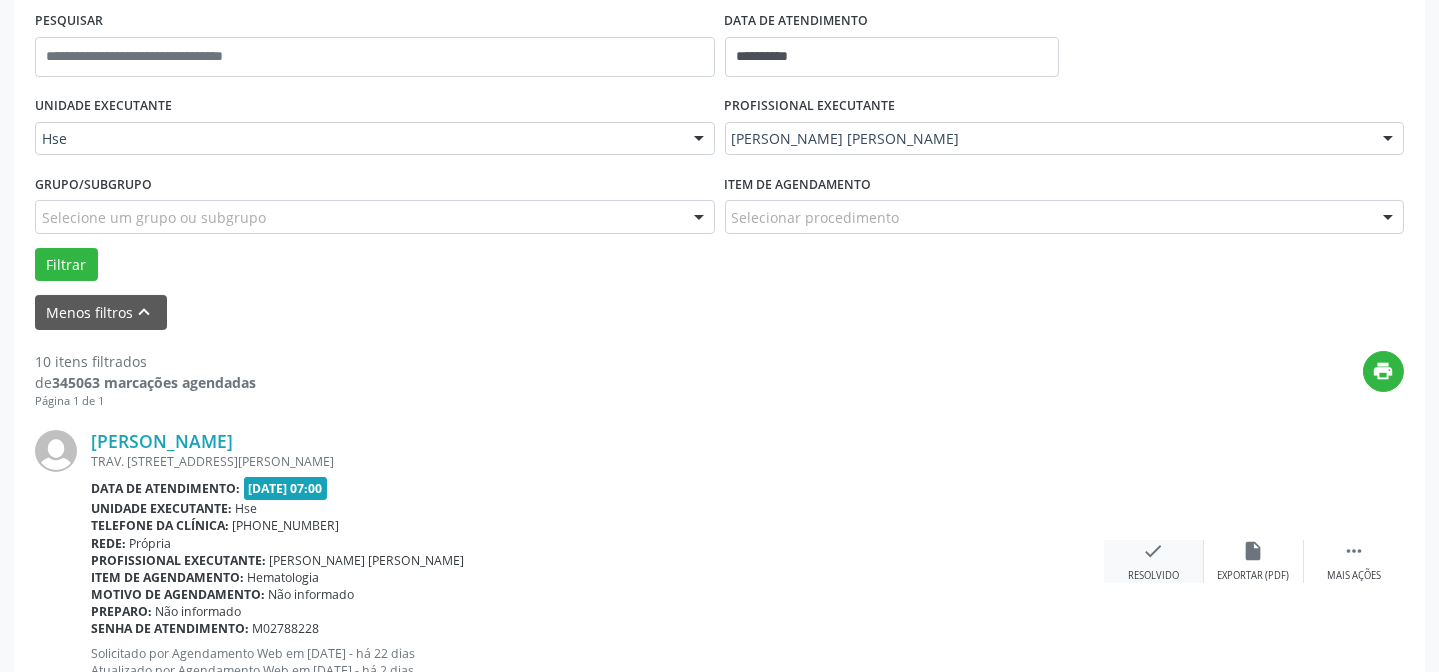 click on "check
Resolvido" at bounding box center (1154, 561) 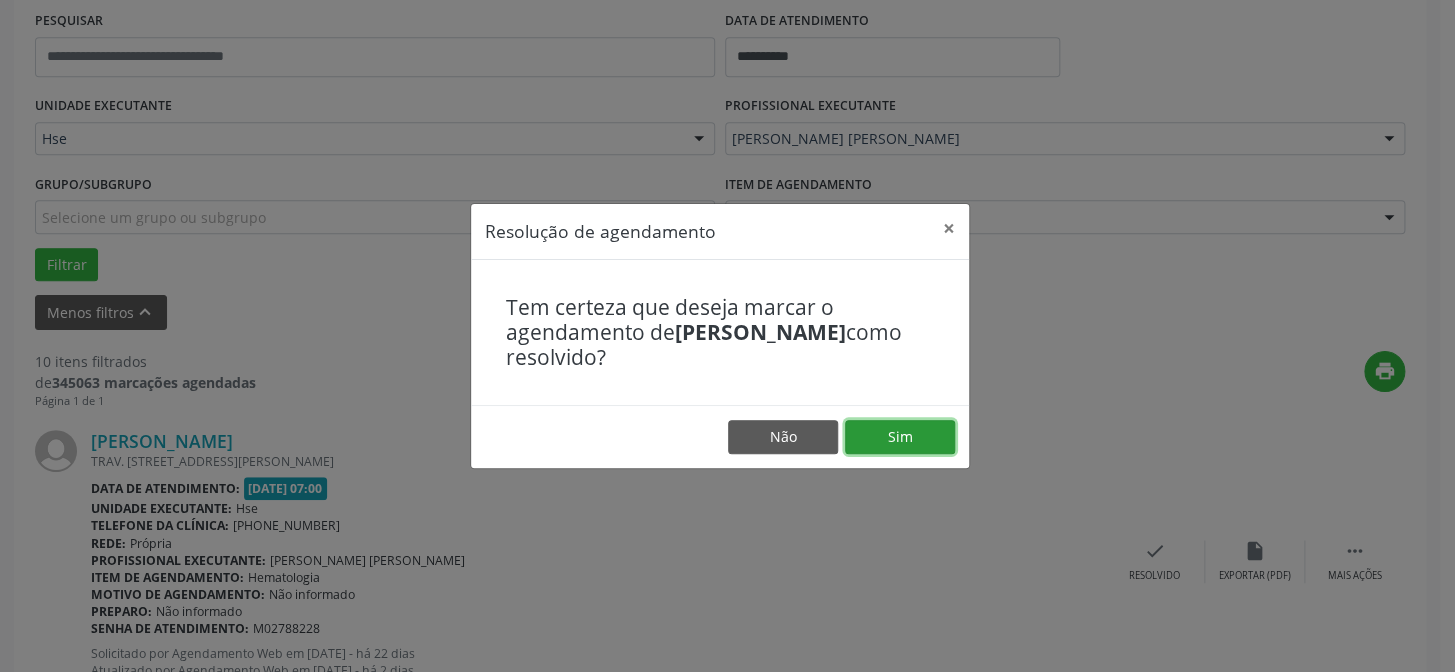 click on "Sim" at bounding box center (900, 437) 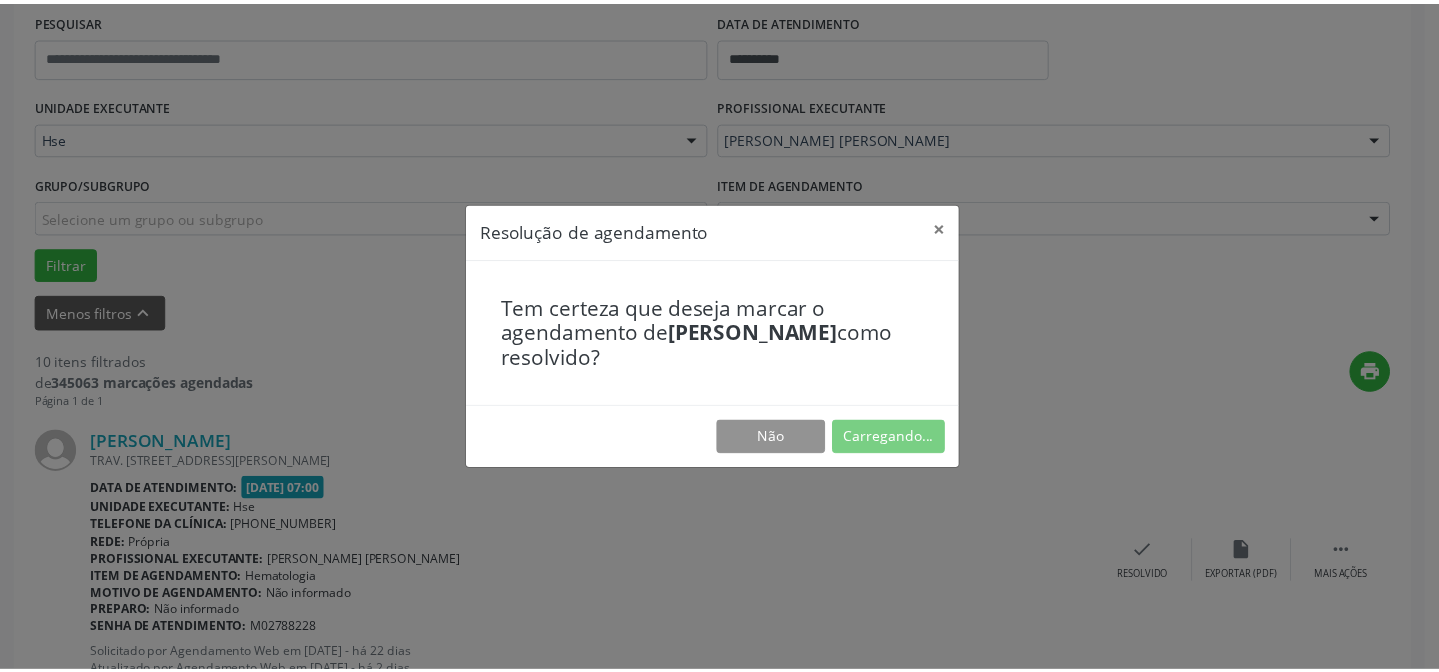 scroll, scrollTop: 179, scrollLeft: 0, axis: vertical 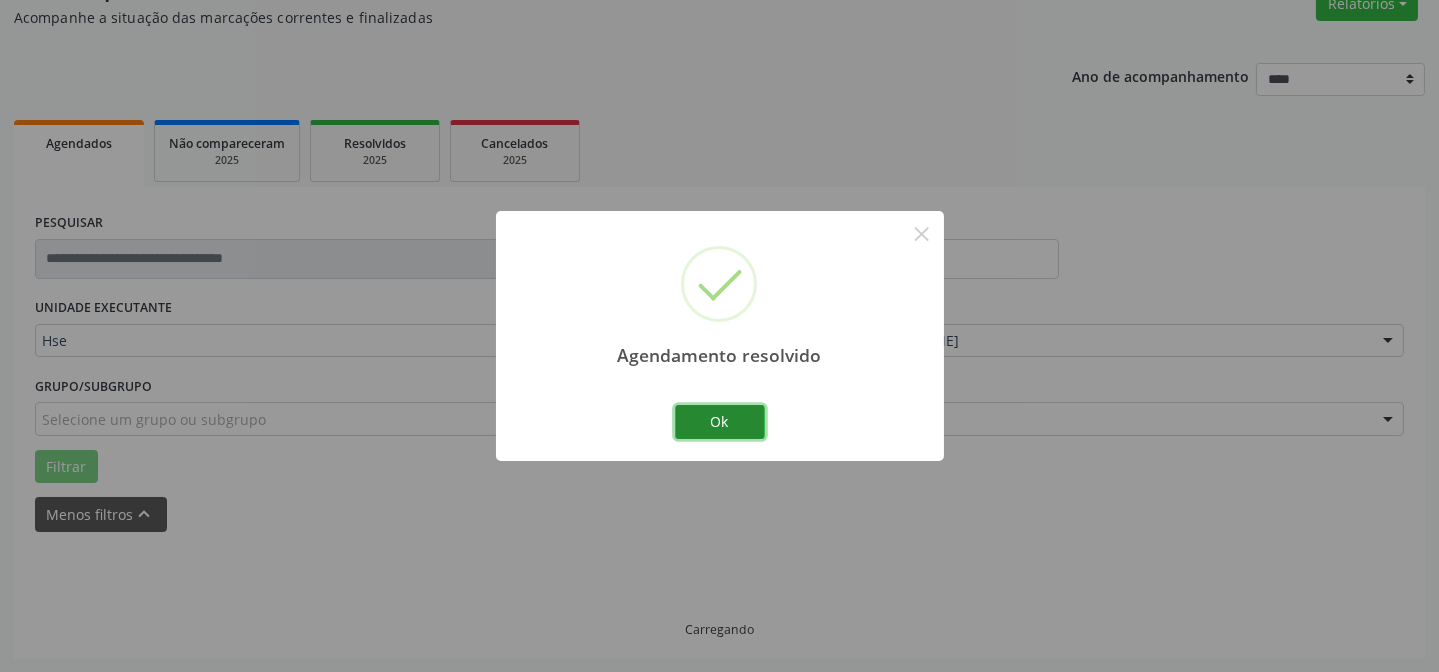 click on "Ok" at bounding box center [720, 422] 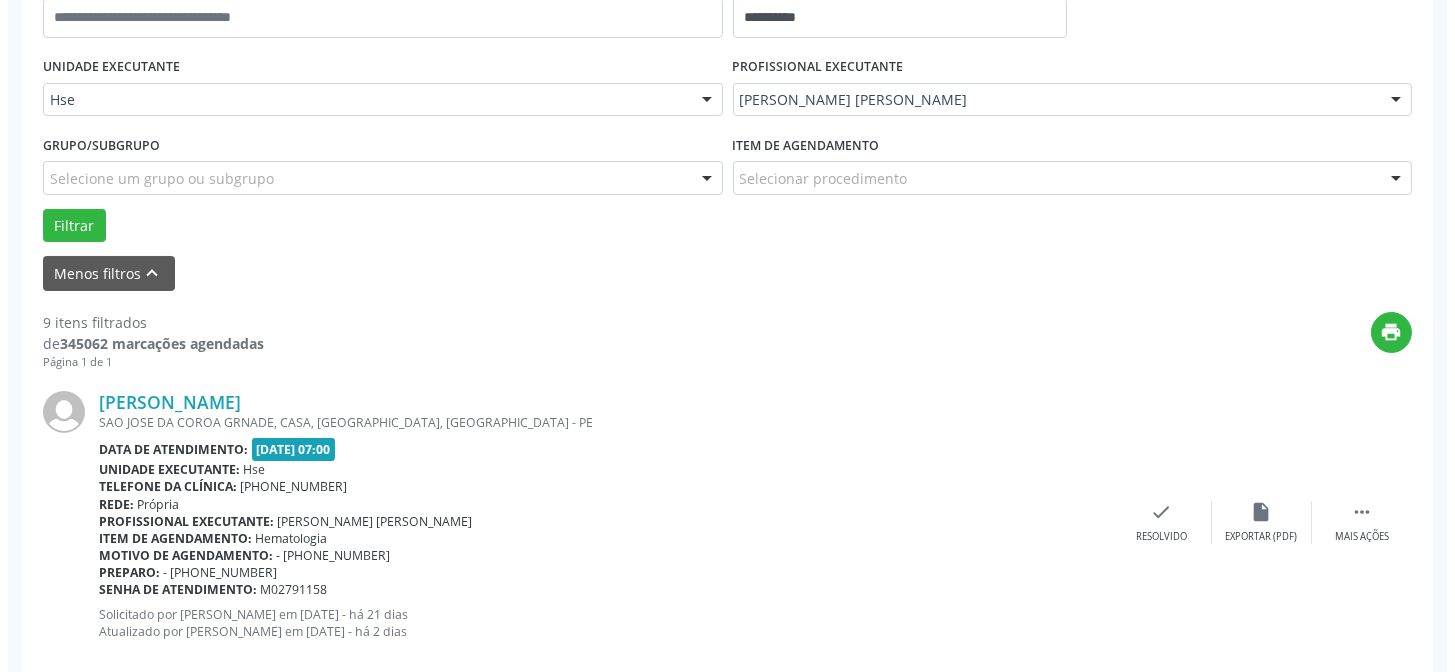 scroll, scrollTop: 451, scrollLeft: 0, axis: vertical 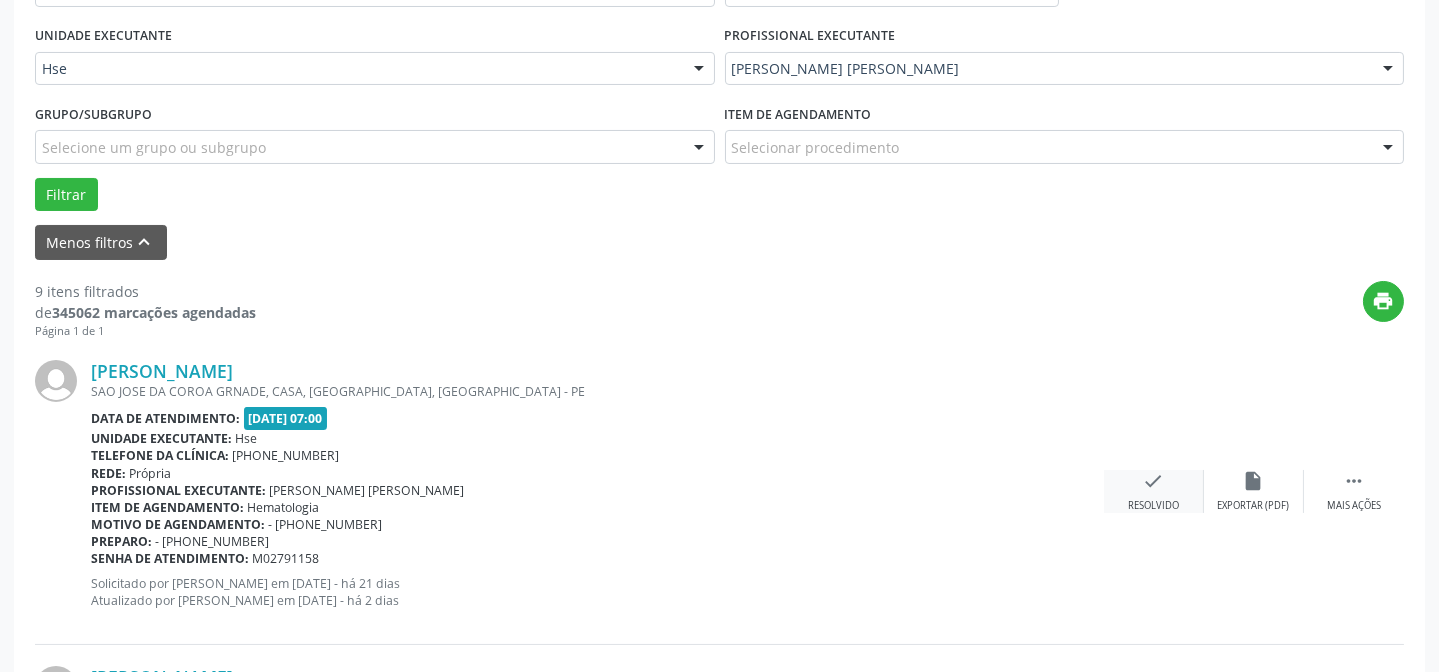 click on "check
Resolvido" at bounding box center (1154, 491) 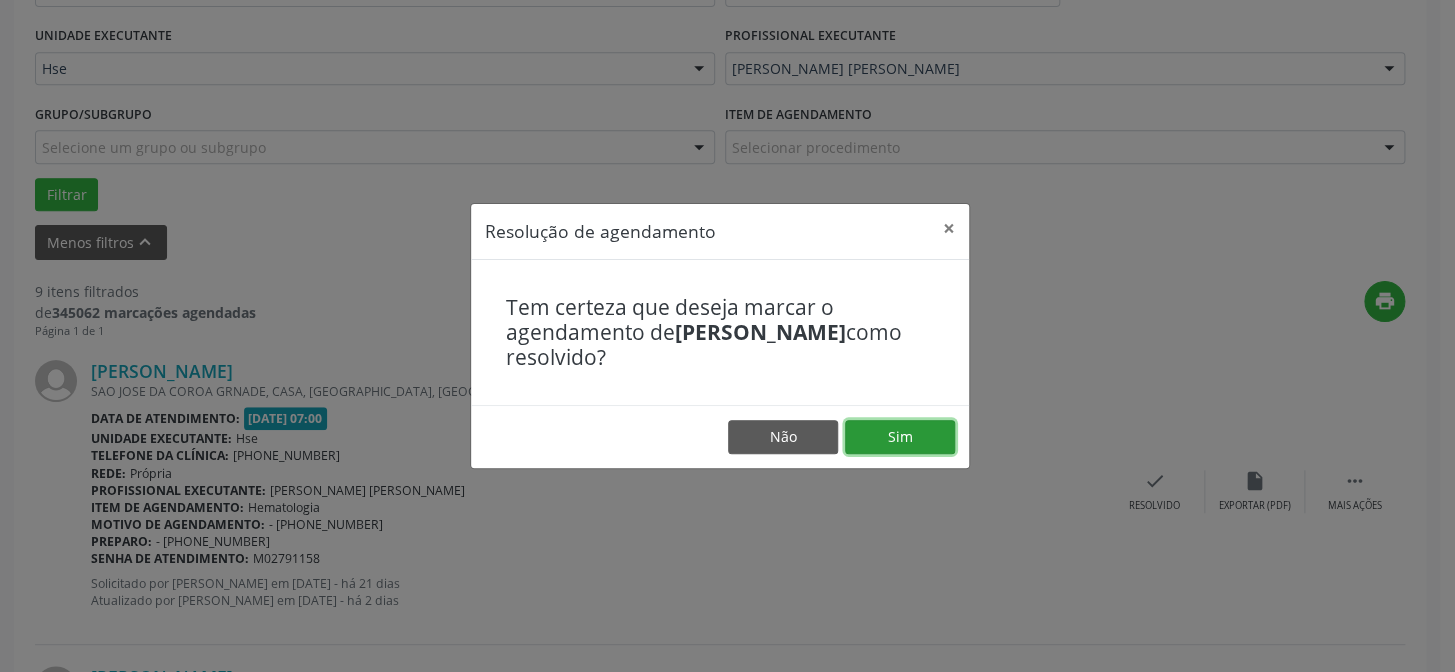click on "Sim" at bounding box center [900, 437] 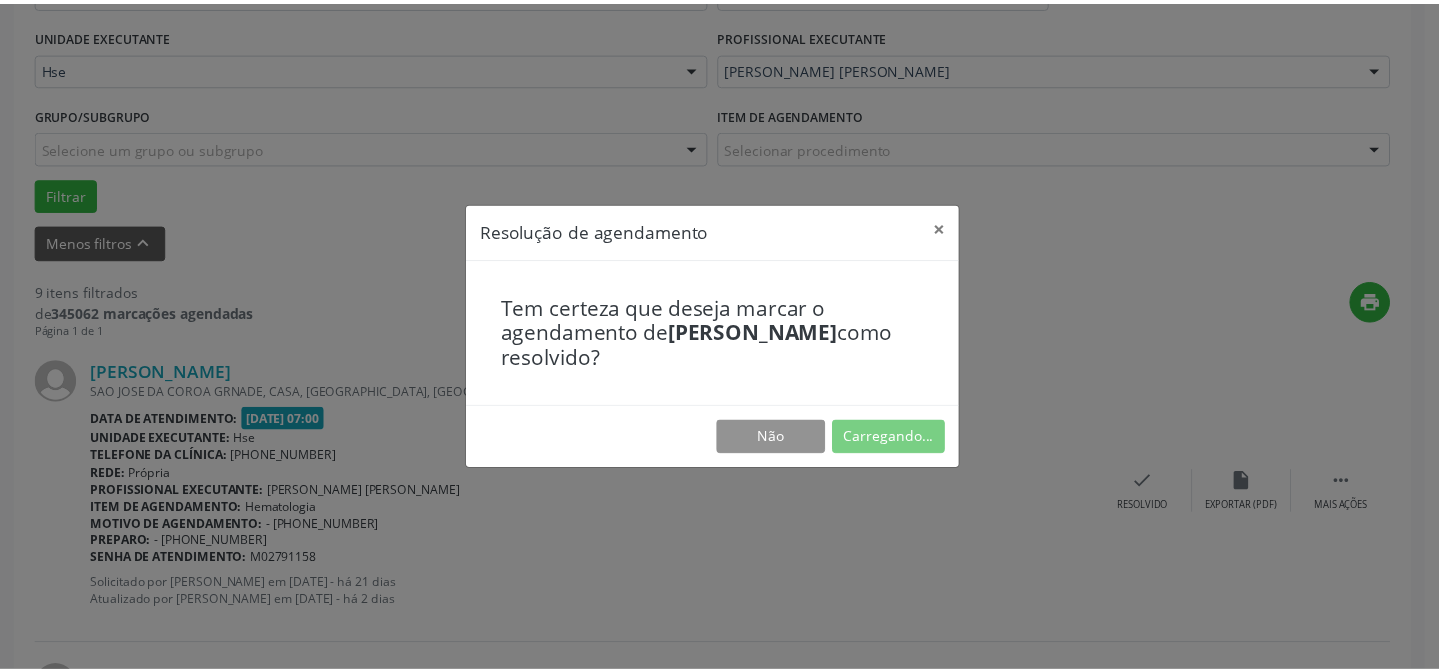 scroll, scrollTop: 179, scrollLeft: 0, axis: vertical 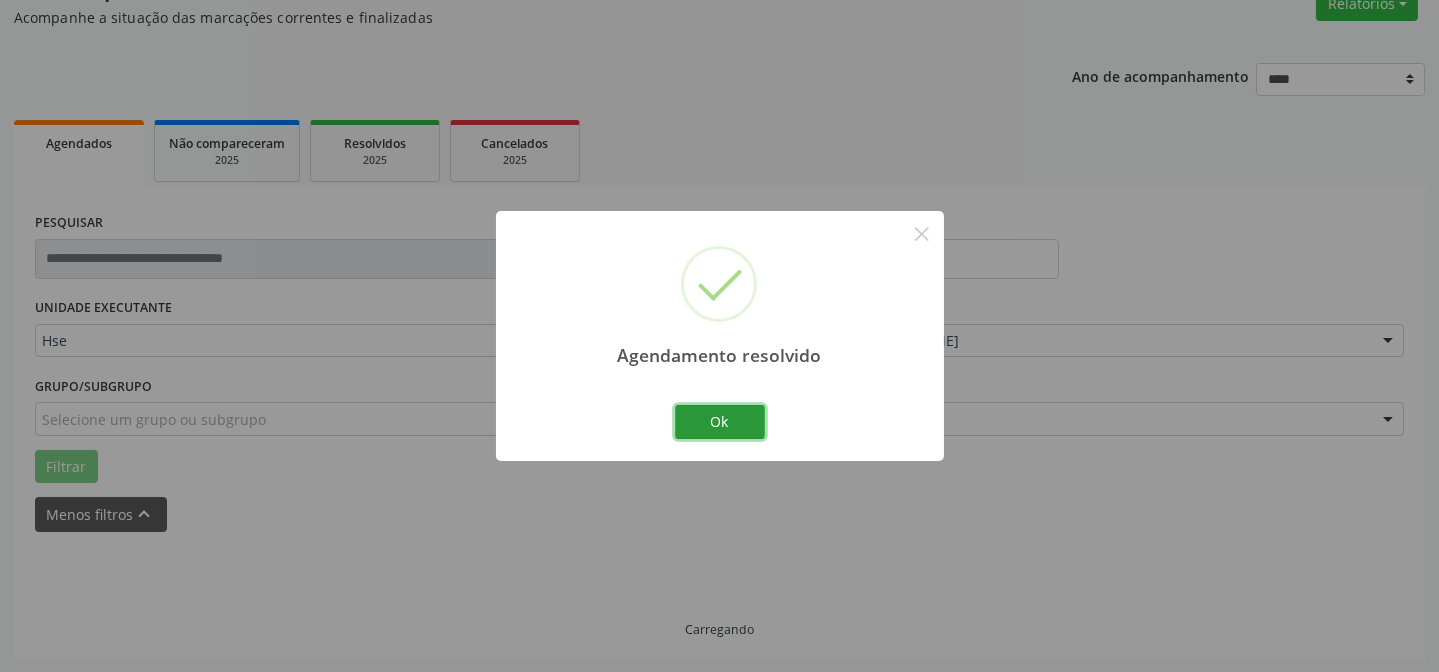 drag, startPoint x: 706, startPoint y: 425, endPoint x: 502, endPoint y: 421, distance: 204.03922 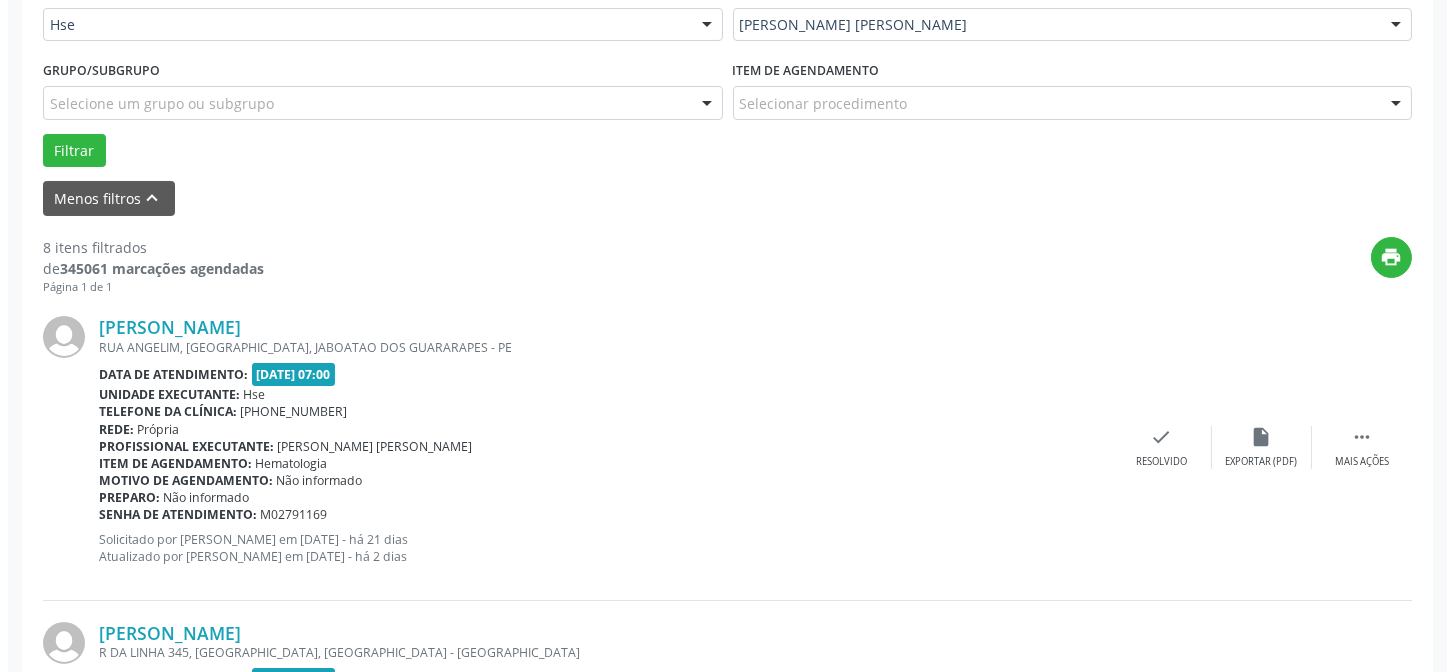 scroll, scrollTop: 563, scrollLeft: 0, axis: vertical 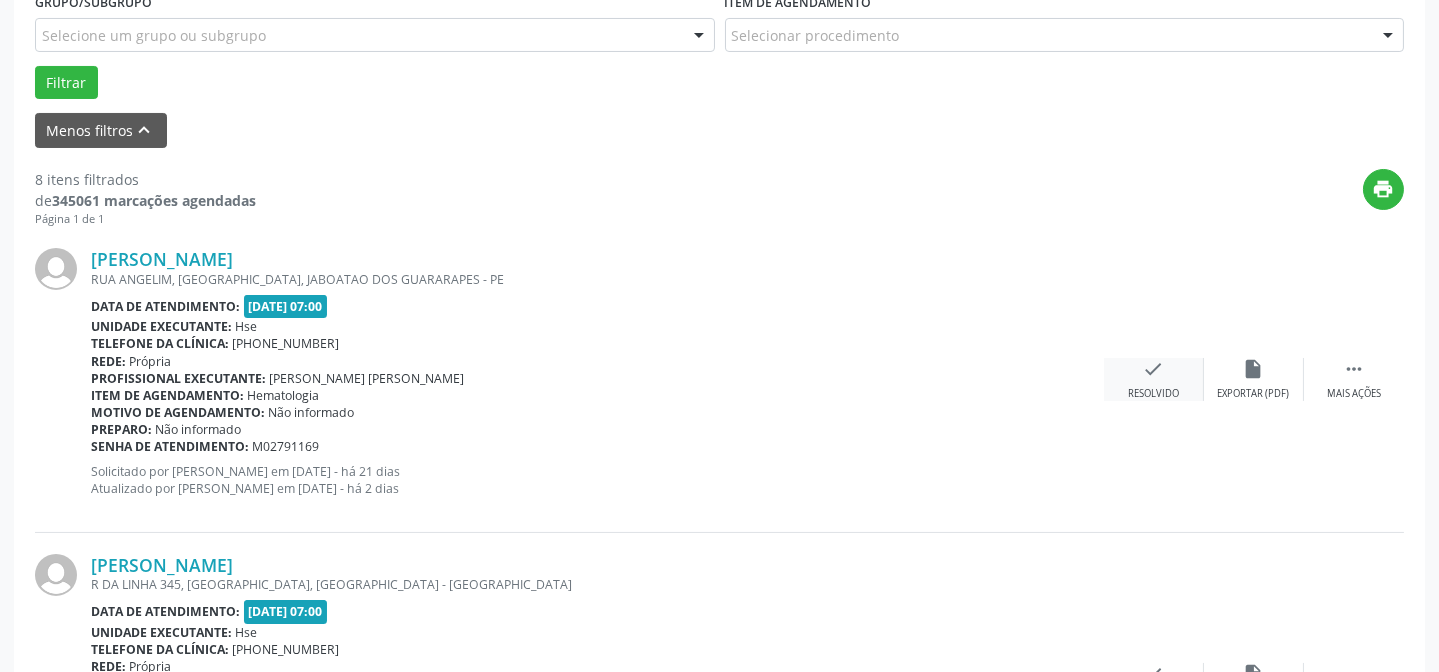 click on "Resolvido" at bounding box center [1153, 394] 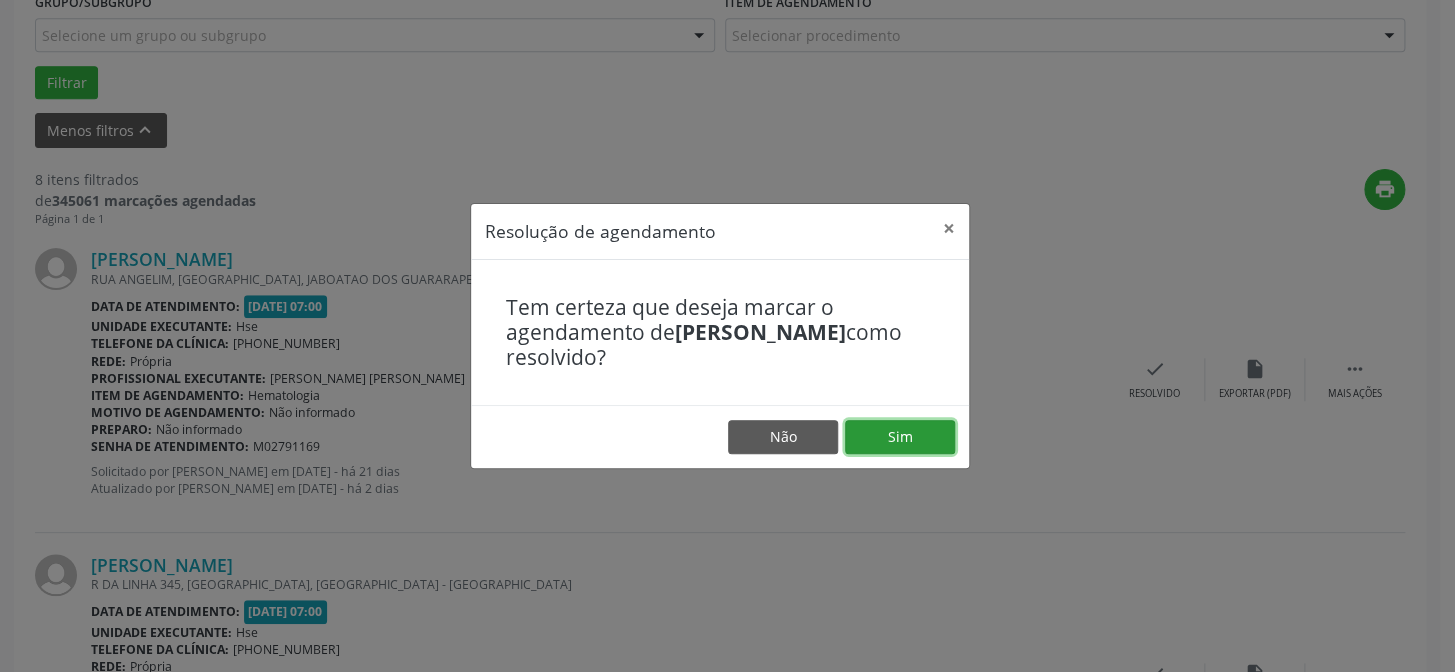 click on "Sim" at bounding box center [900, 437] 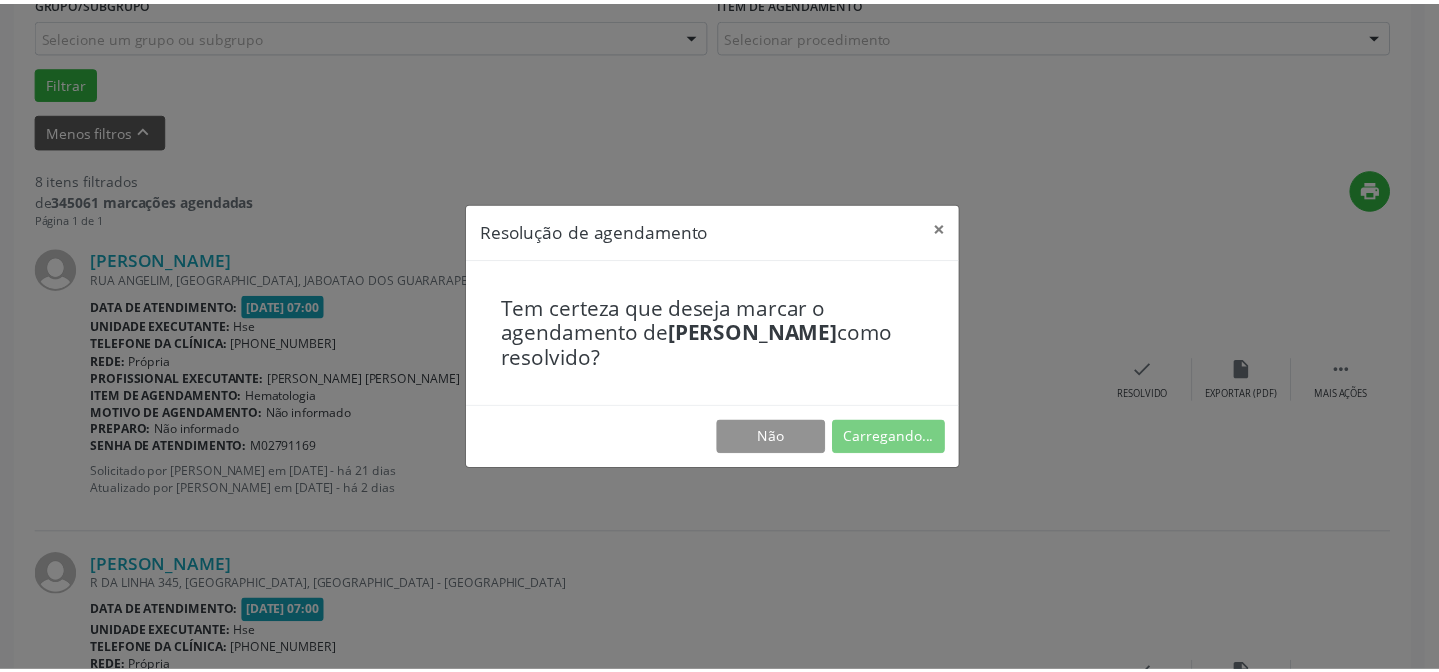 scroll, scrollTop: 179, scrollLeft: 0, axis: vertical 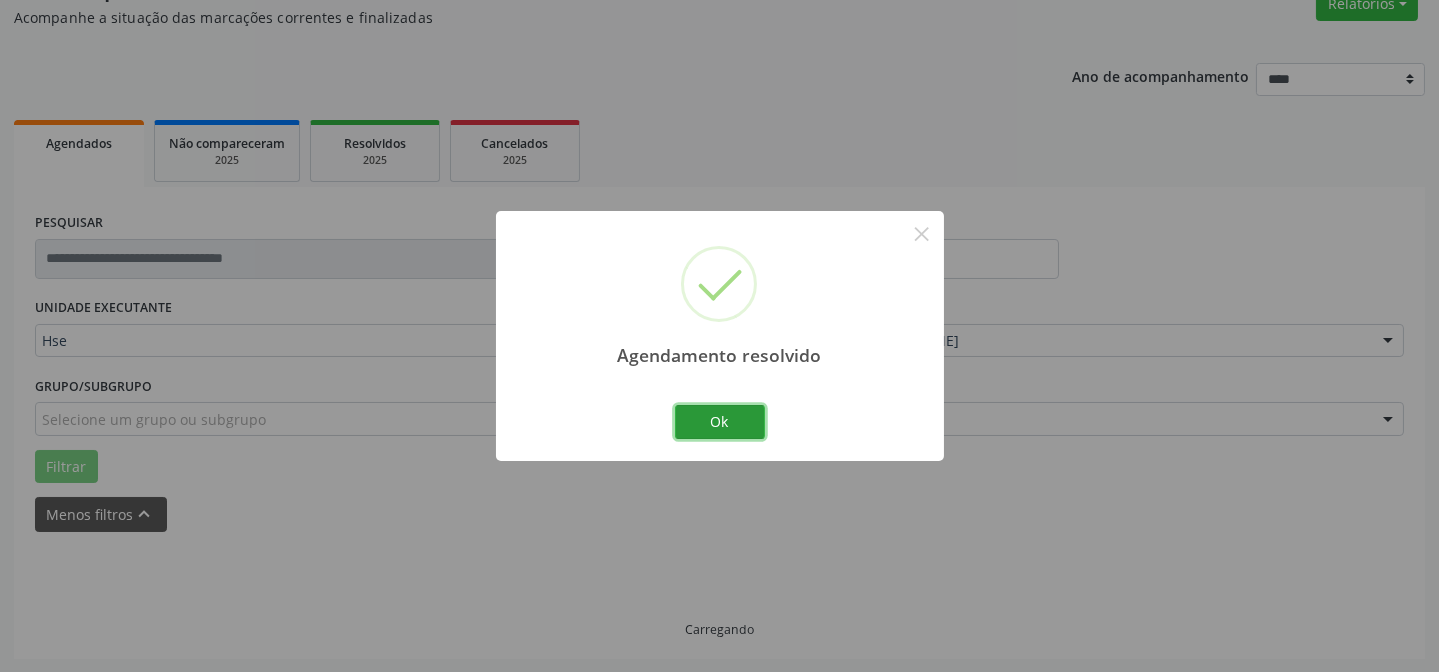 drag, startPoint x: 690, startPoint y: 416, endPoint x: 639, endPoint y: 426, distance: 51.971146 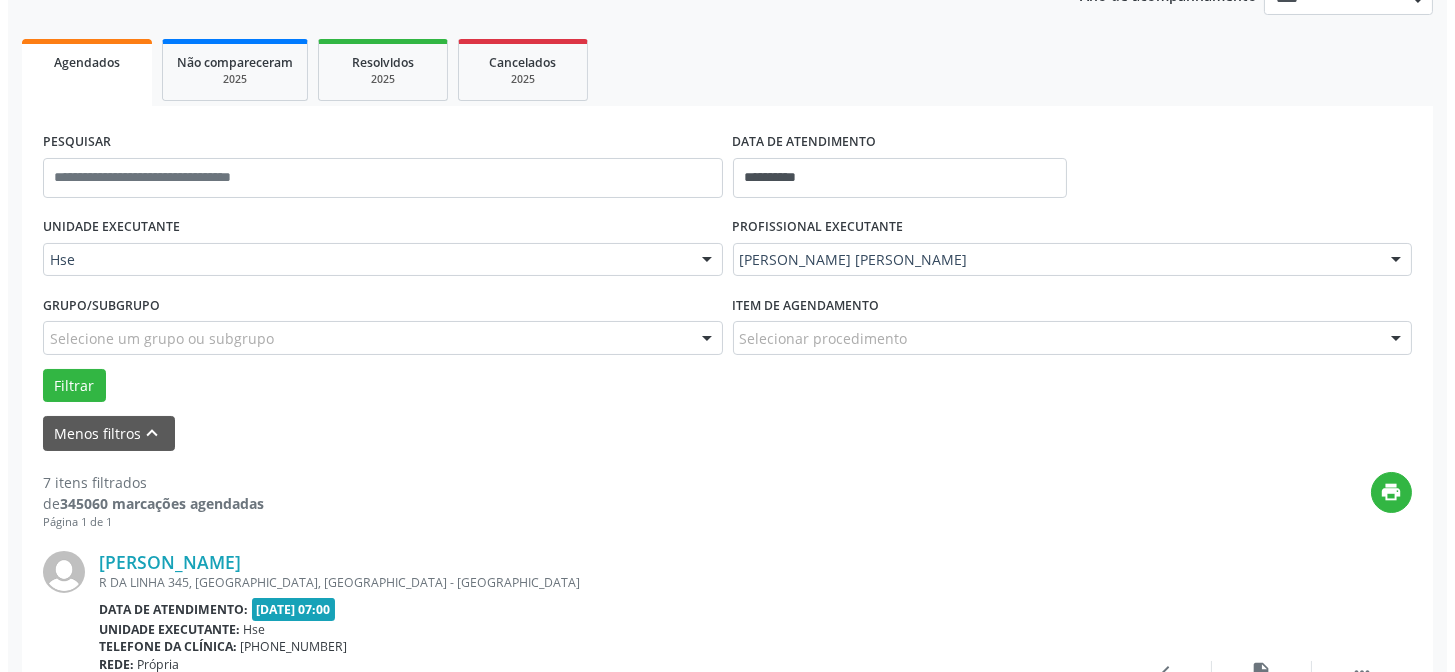 scroll, scrollTop: 360, scrollLeft: 0, axis: vertical 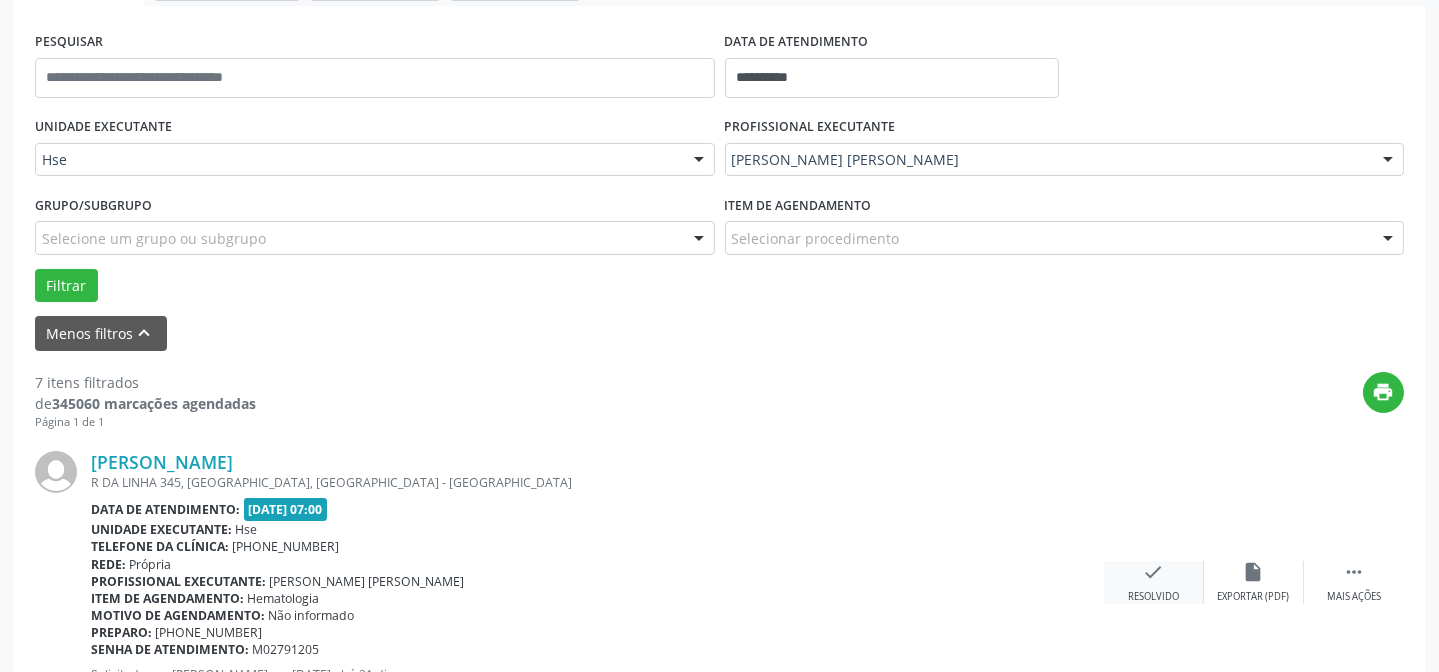 click on "check
Resolvido" at bounding box center (1154, 582) 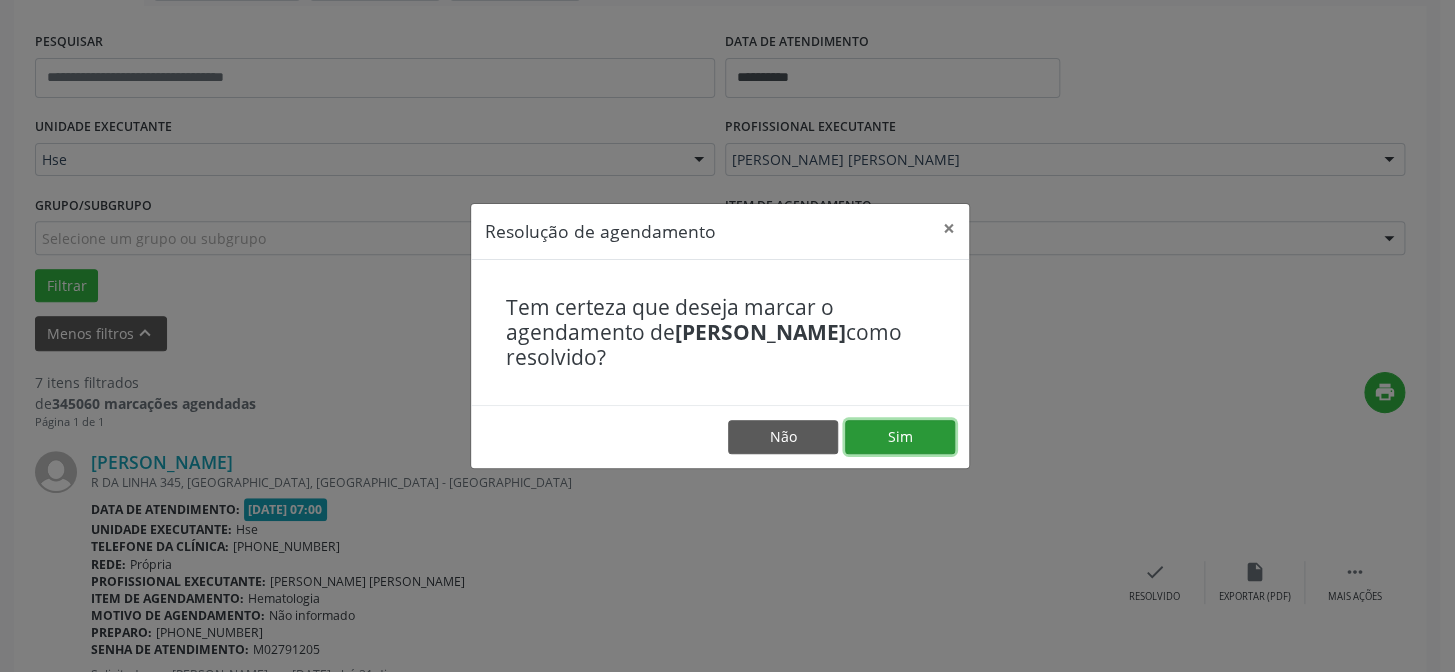 click on "Sim" at bounding box center [900, 437] 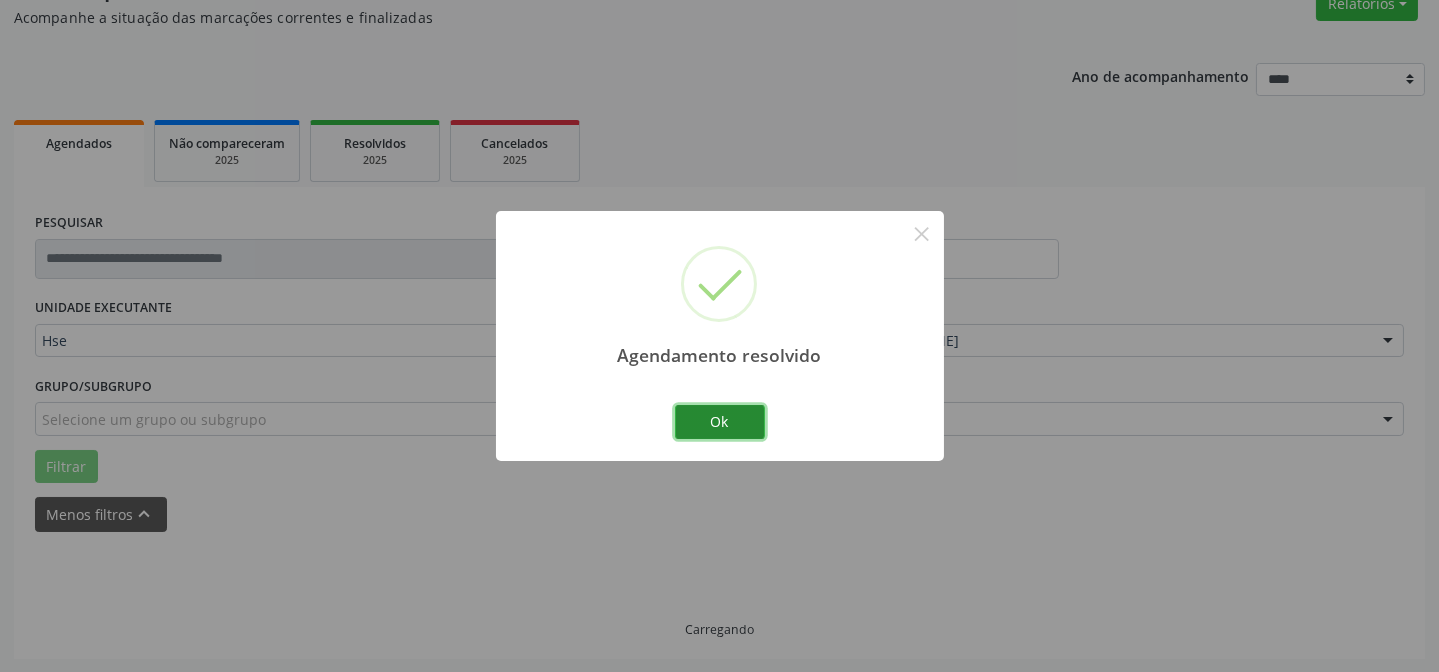 click on "Ok" at bounding box center [720, 422] 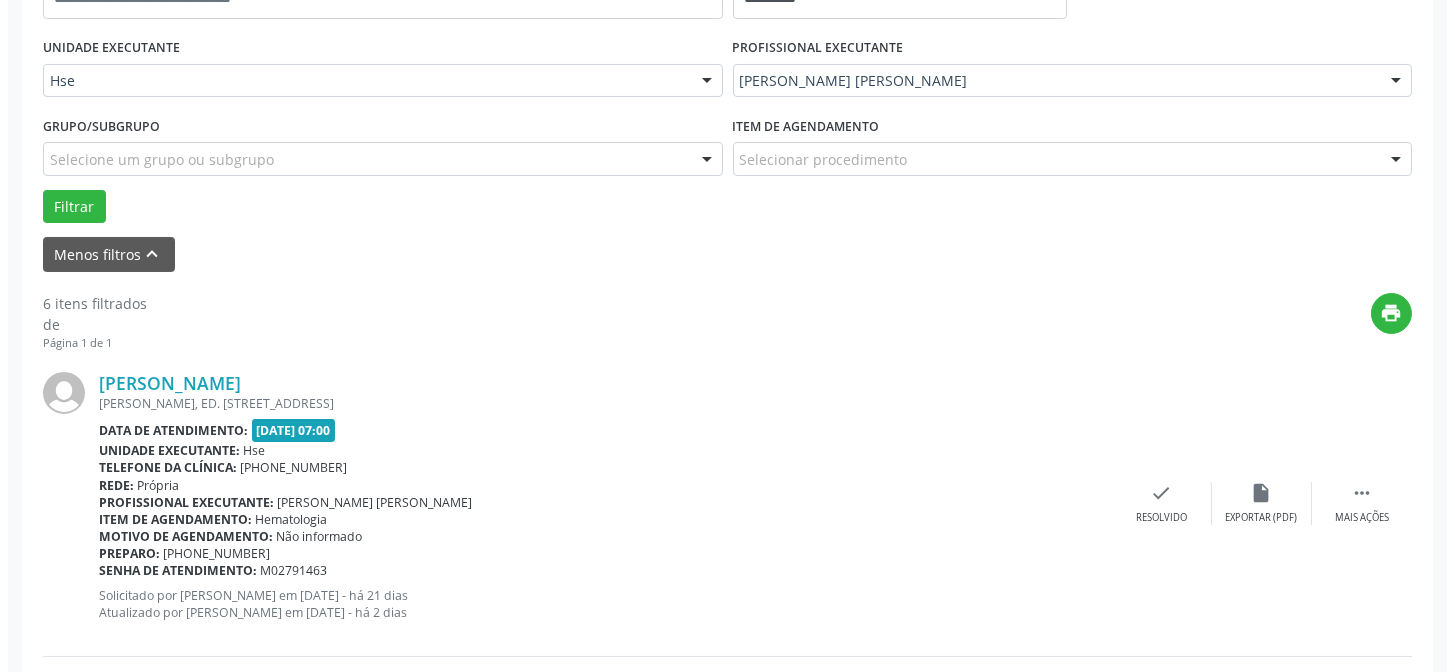 scroll, scrollTop: 542, scrollLeft: 0, axis: vertical 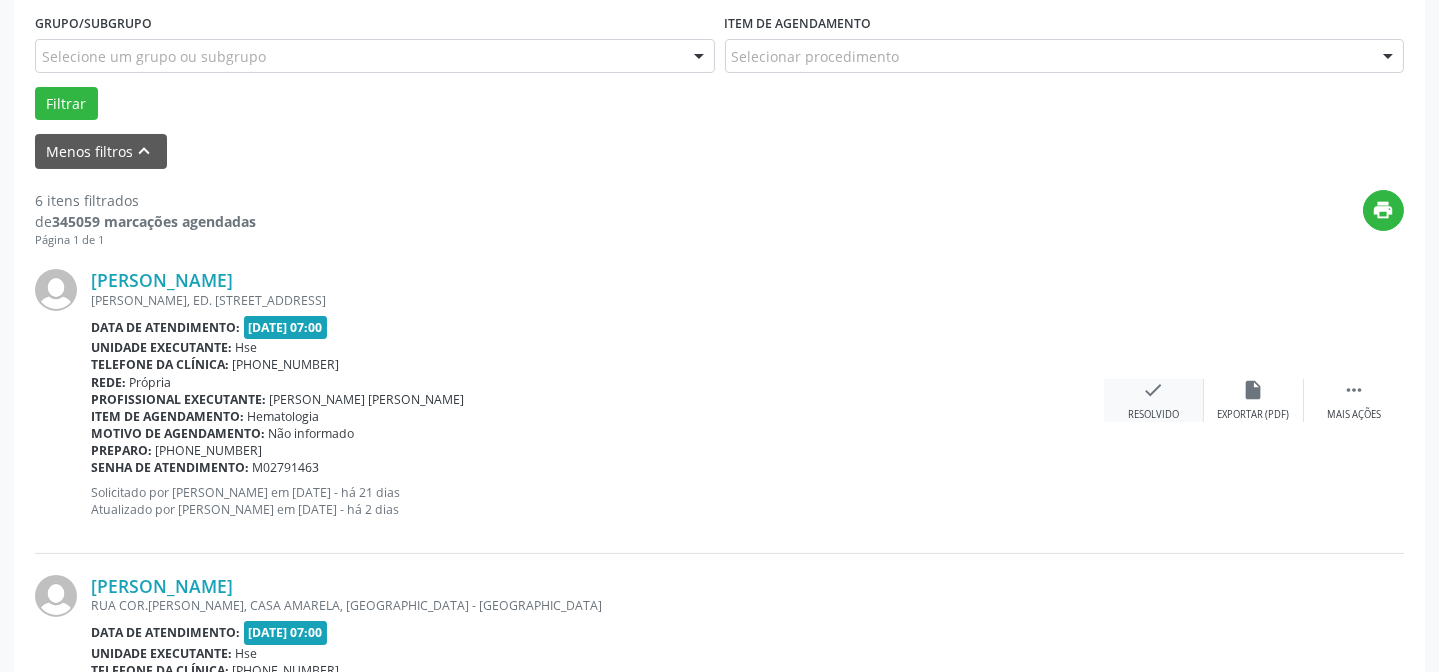 click on "check
Resolvido" at bounding box center [1154, 400] 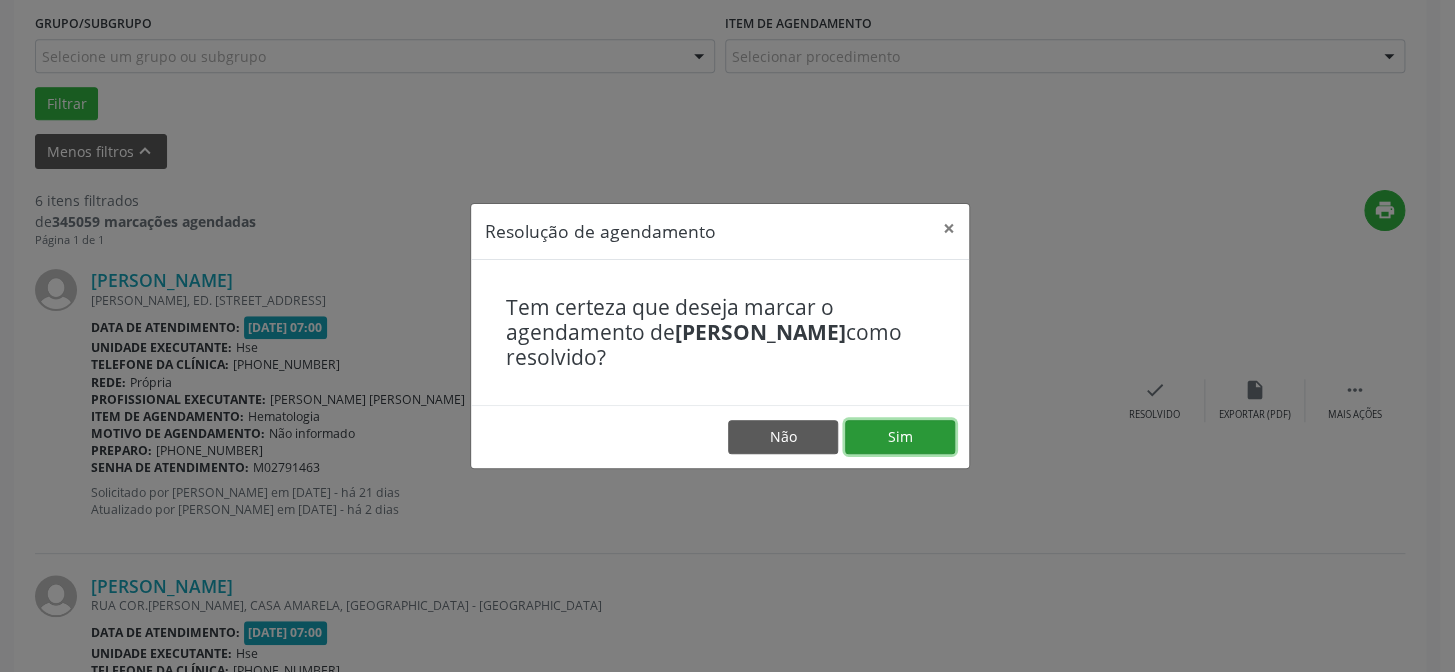 click on "Sim" at bounding box center [900, 437] 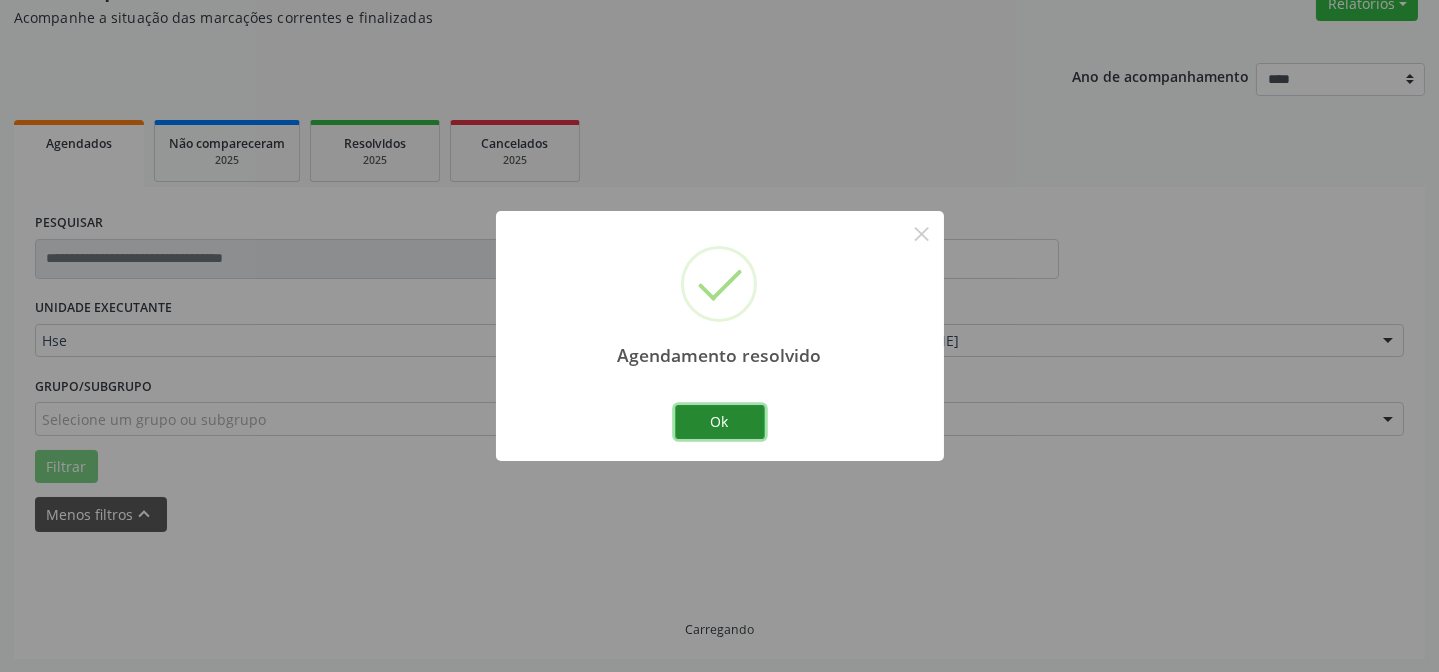 scroll, scrollTop: 542, scrollLeft: 0, axis: vertical 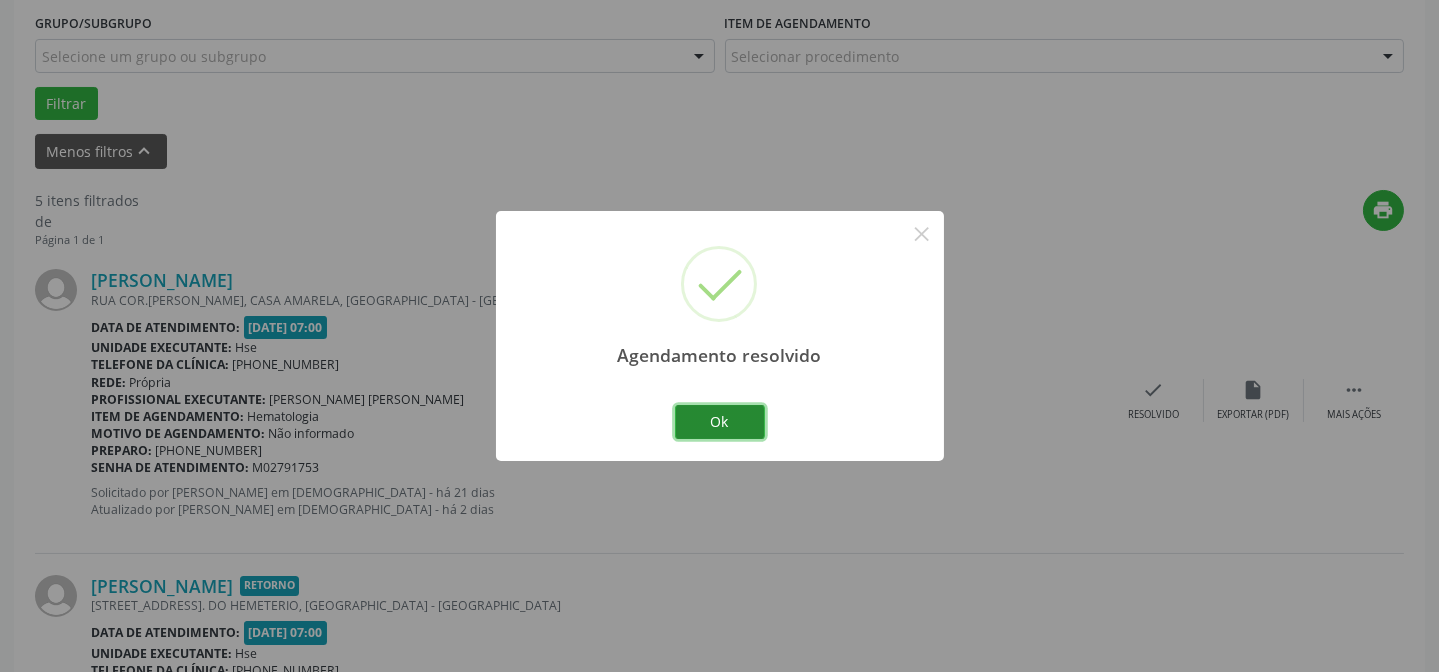 click on "Ok" at bounding box center [720, 422] 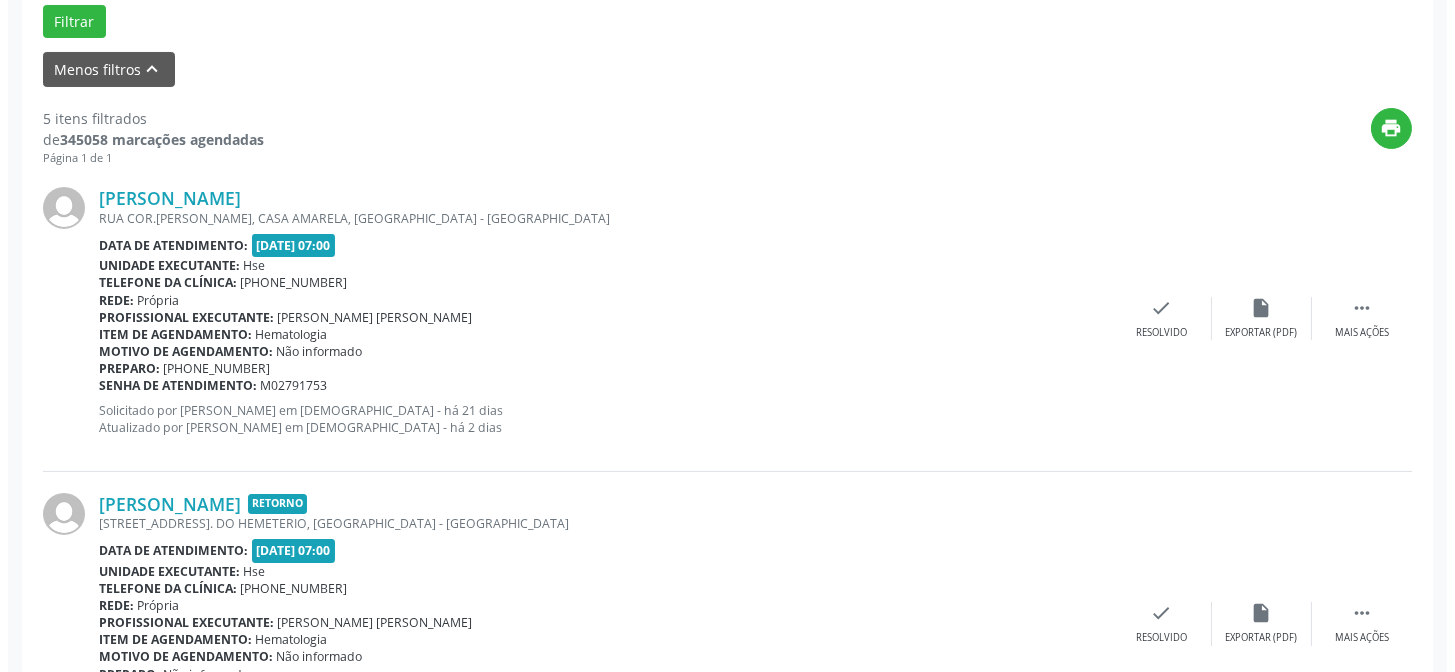 scroll, scrollTop: 724, scrollLeft: 0, axis: vertical 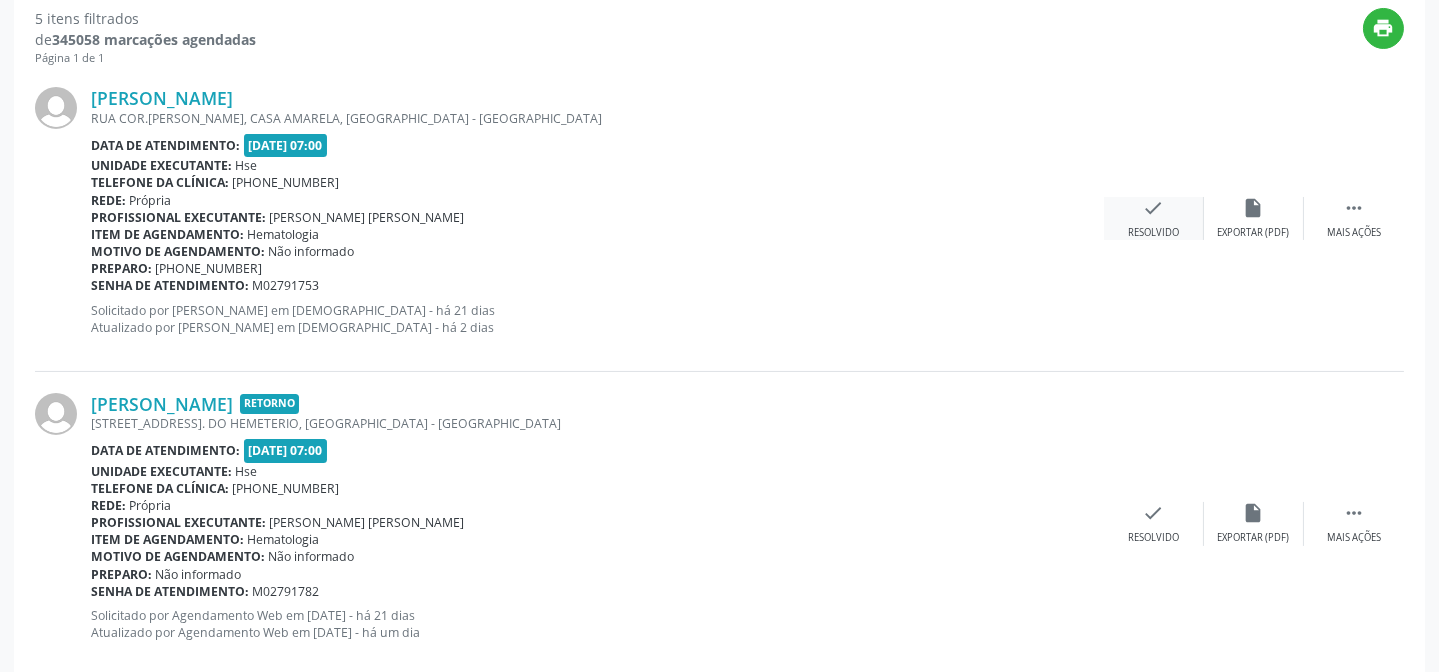 click on "Resolvido" at bounding box center (1153, 233) 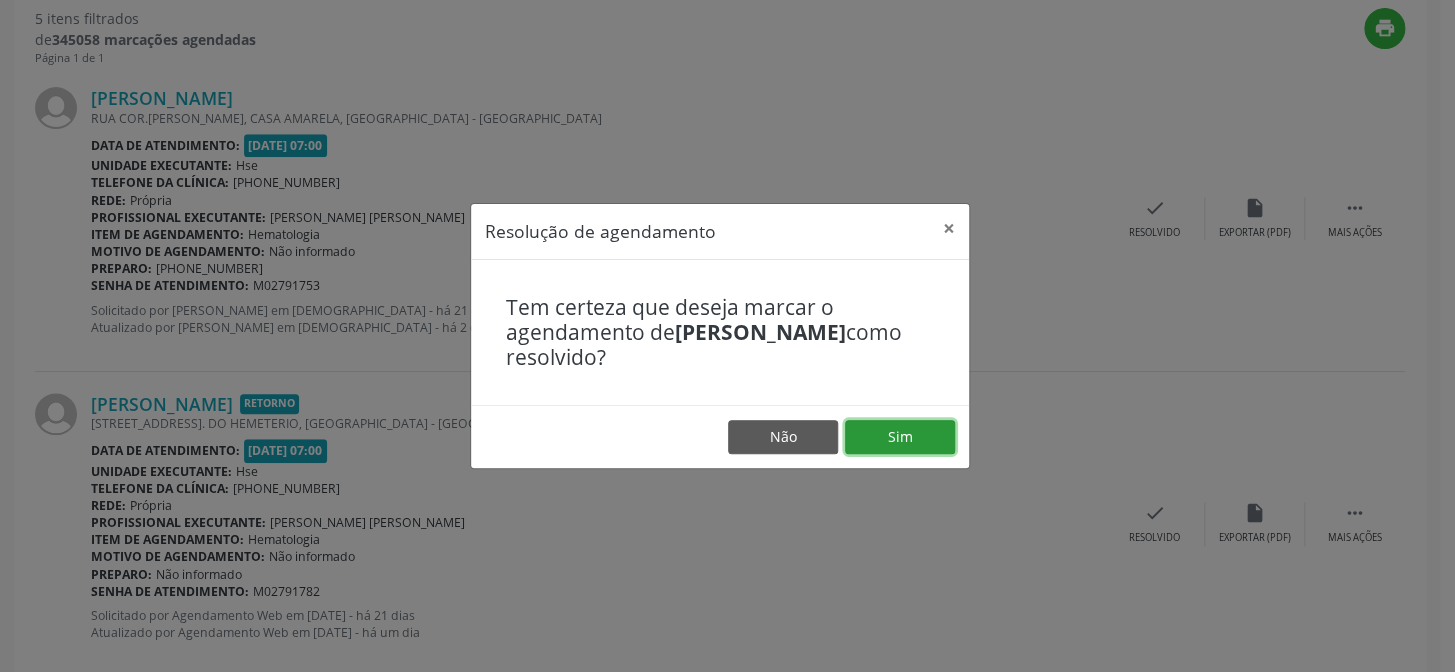 click on "Sim" at bounding box center (900, 437) 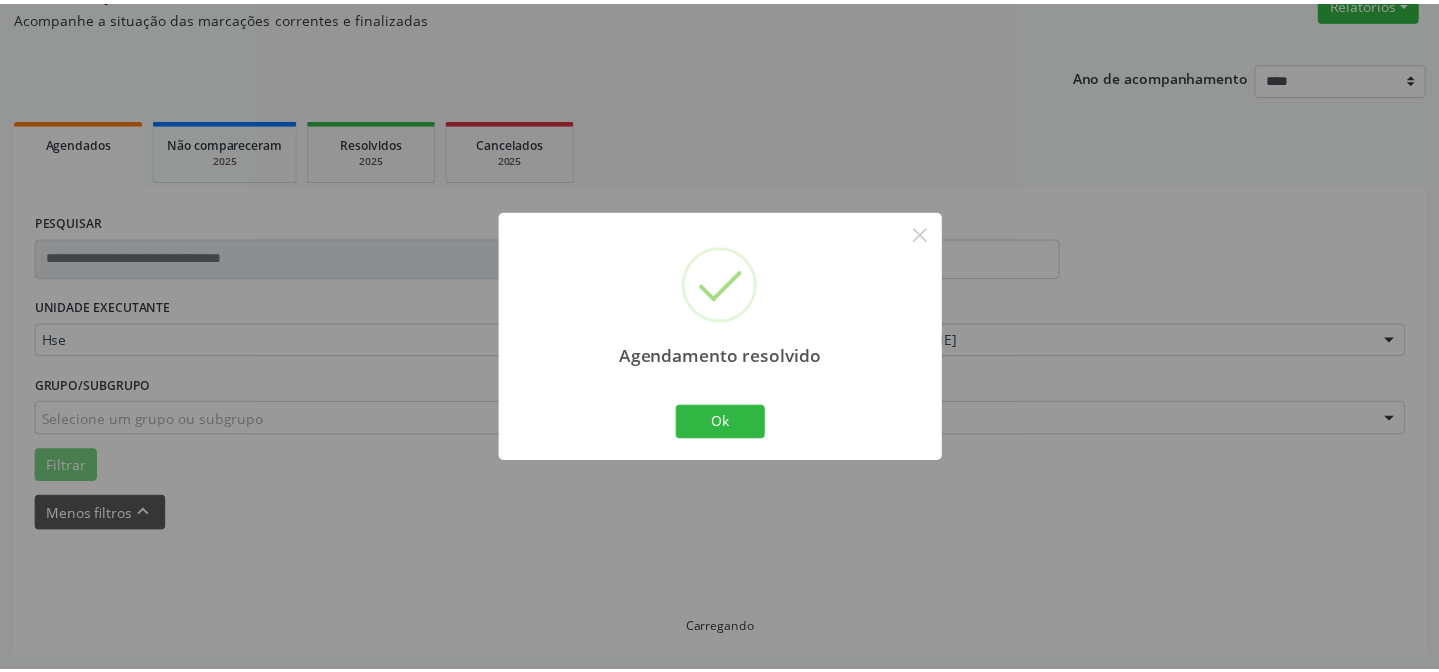 scroll, scrollTop: 179, scrollLeft: 0, axis: vertical 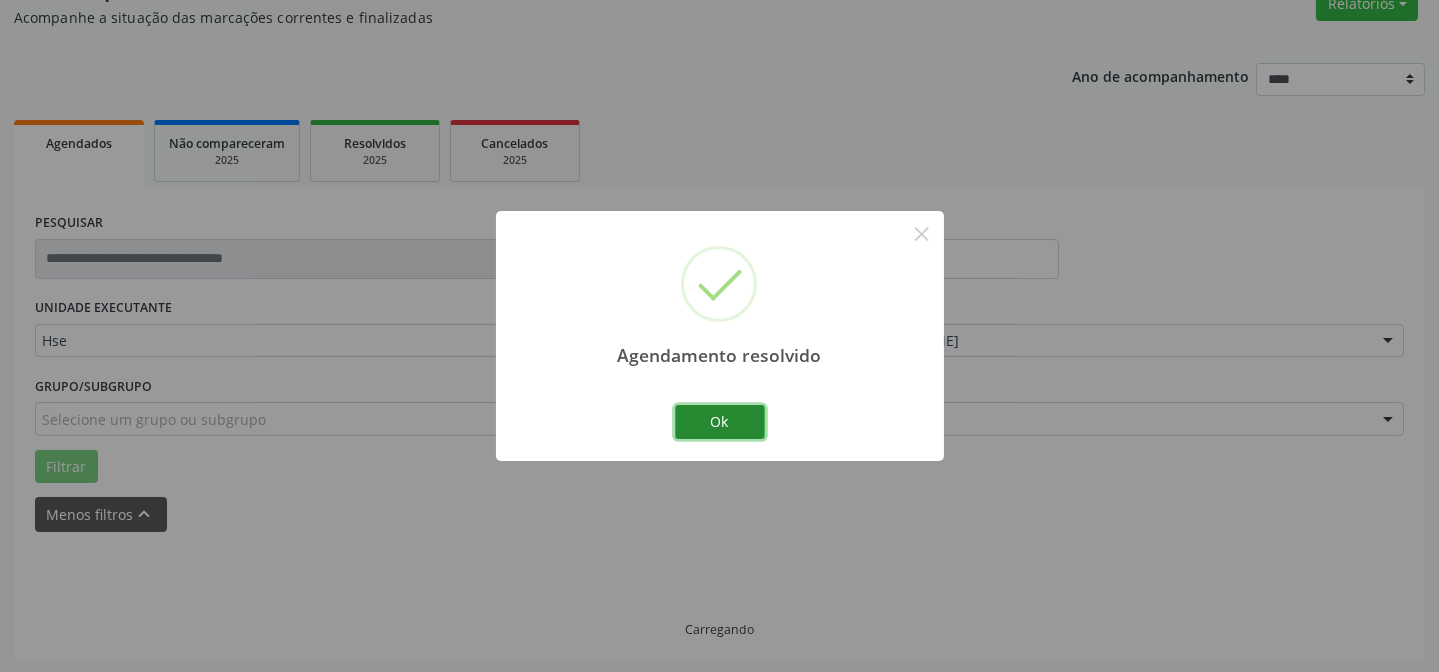 click on "Ok" at bounding box center (720, 422) 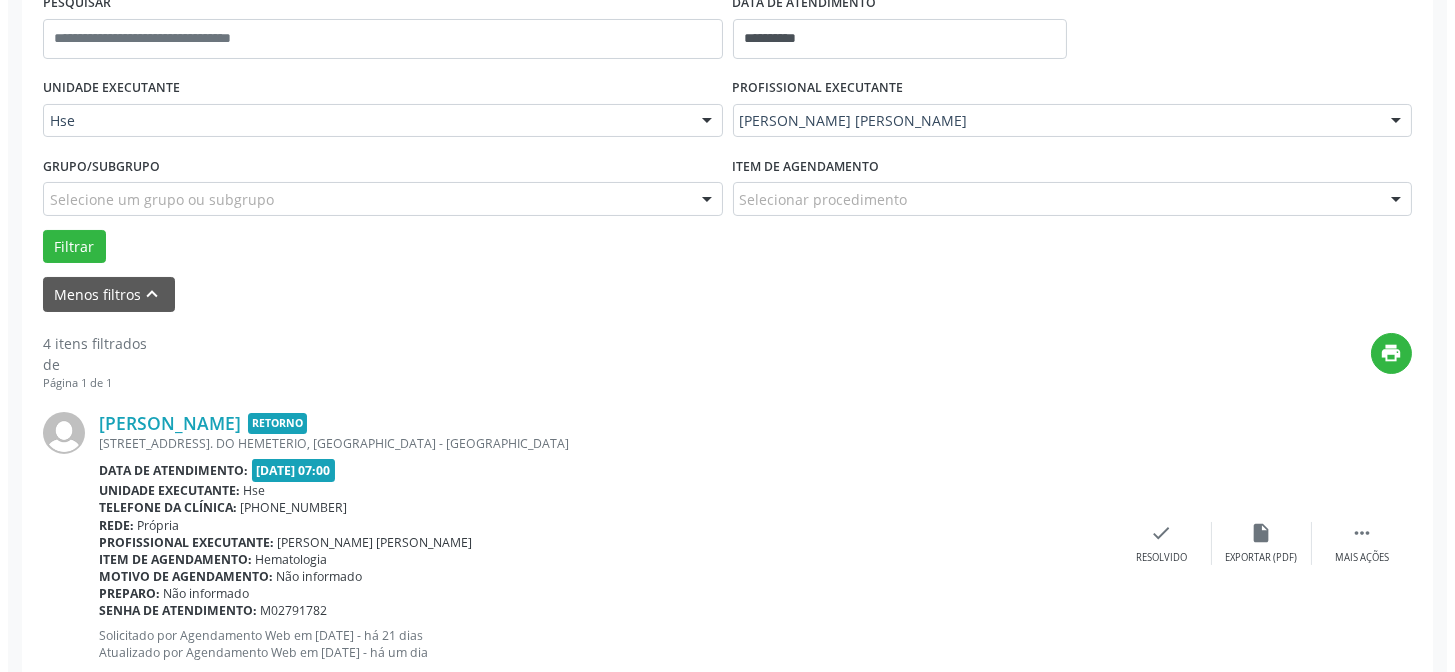 scroll, scrollTop: 451, scrollLeft: 0, axis: vertical 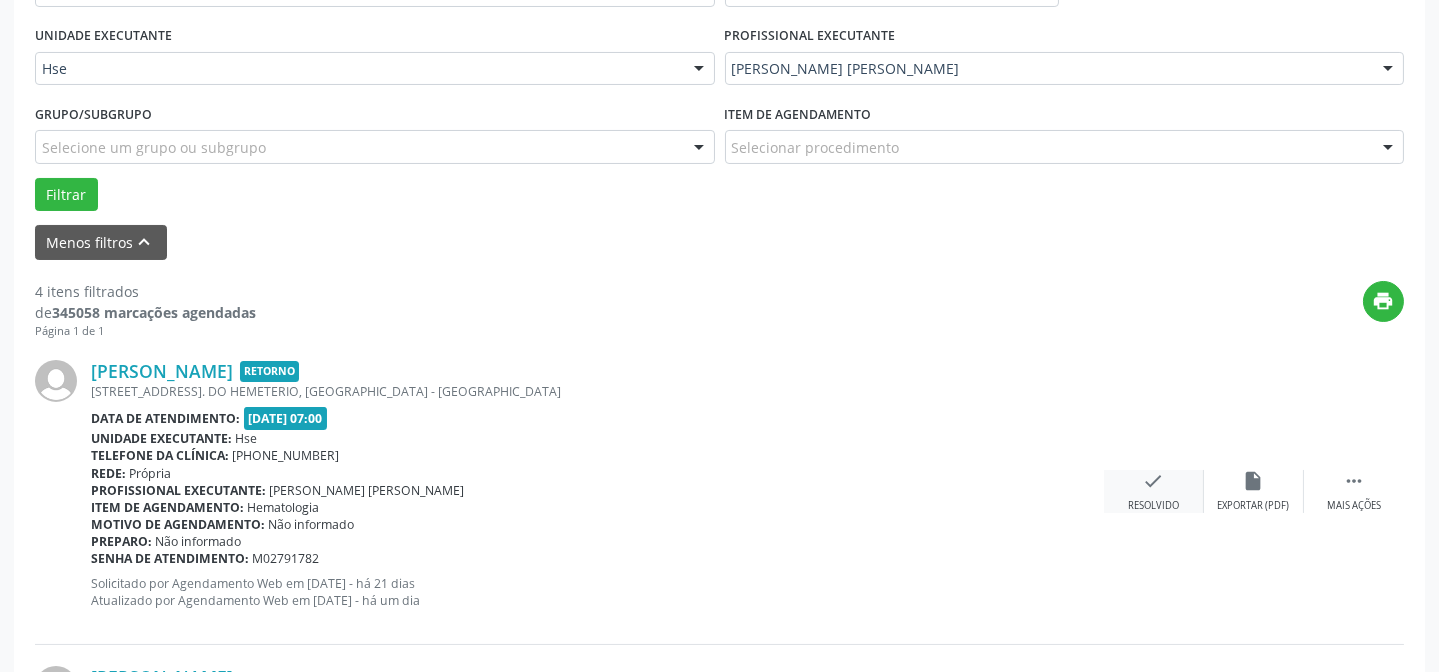 click on "check
Resolvido" at bounding box center [1154, 491] 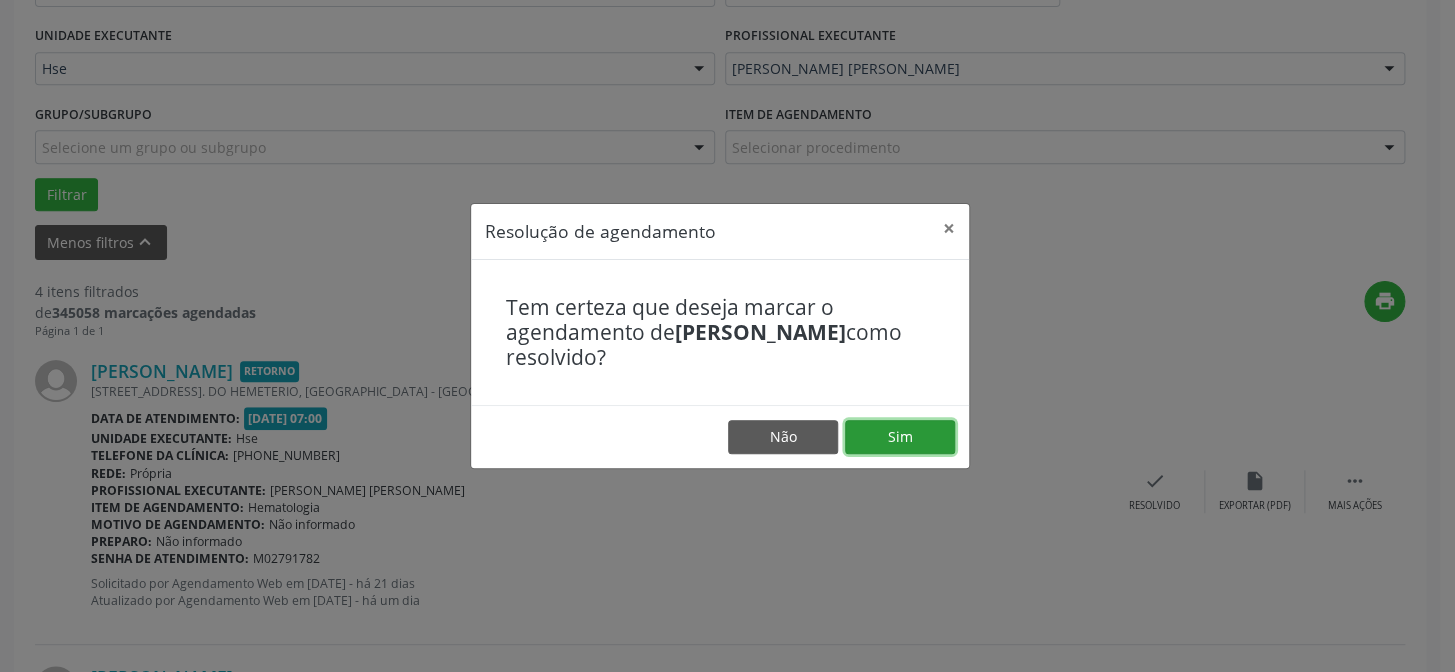 click on "Sim" at bounding box center [900, 437] 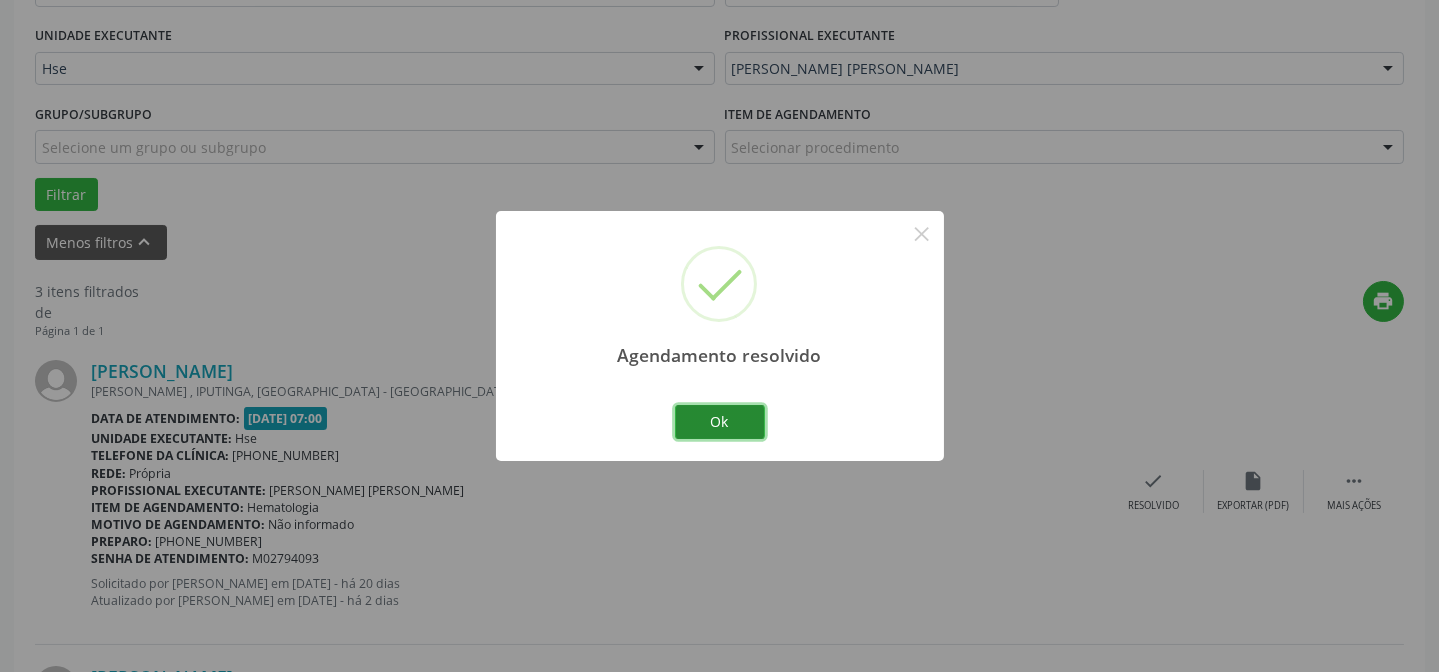 click on "Ok" at bounding box center [720, 422] 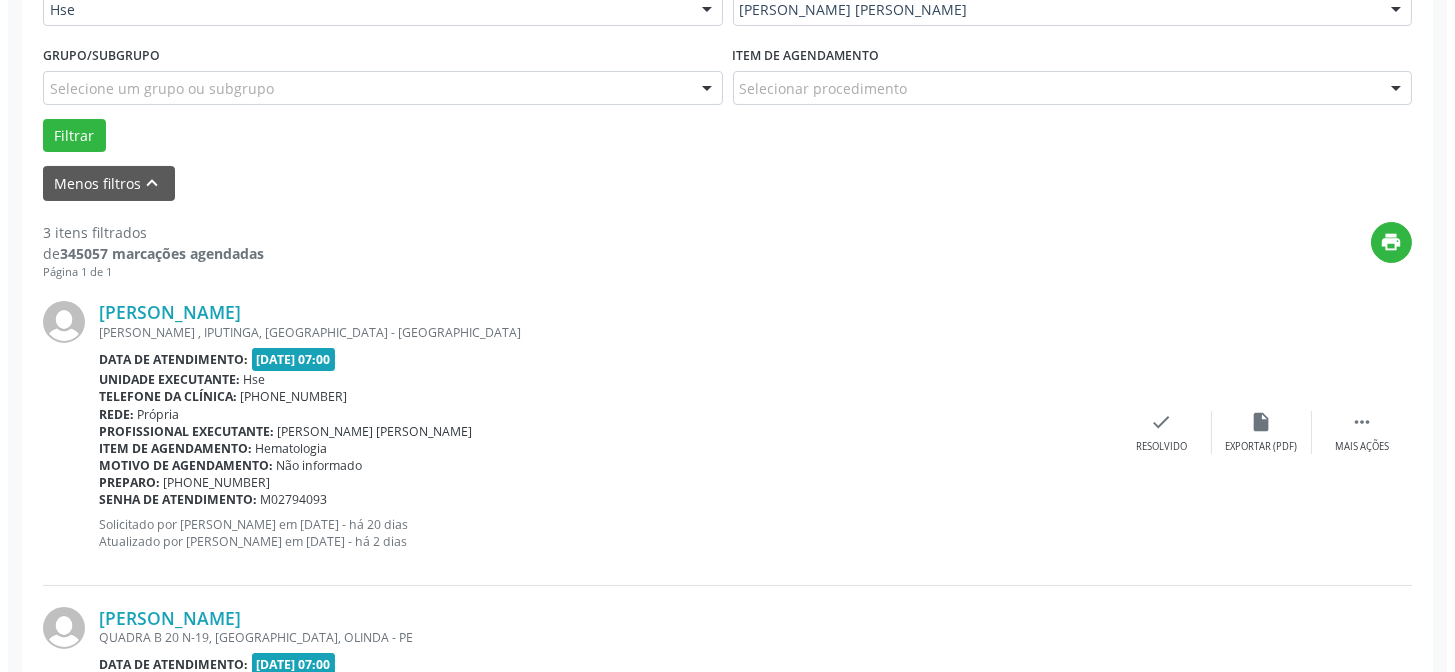 scroll, scrollTop: 542, scrollLeft: 0, axis: vertical 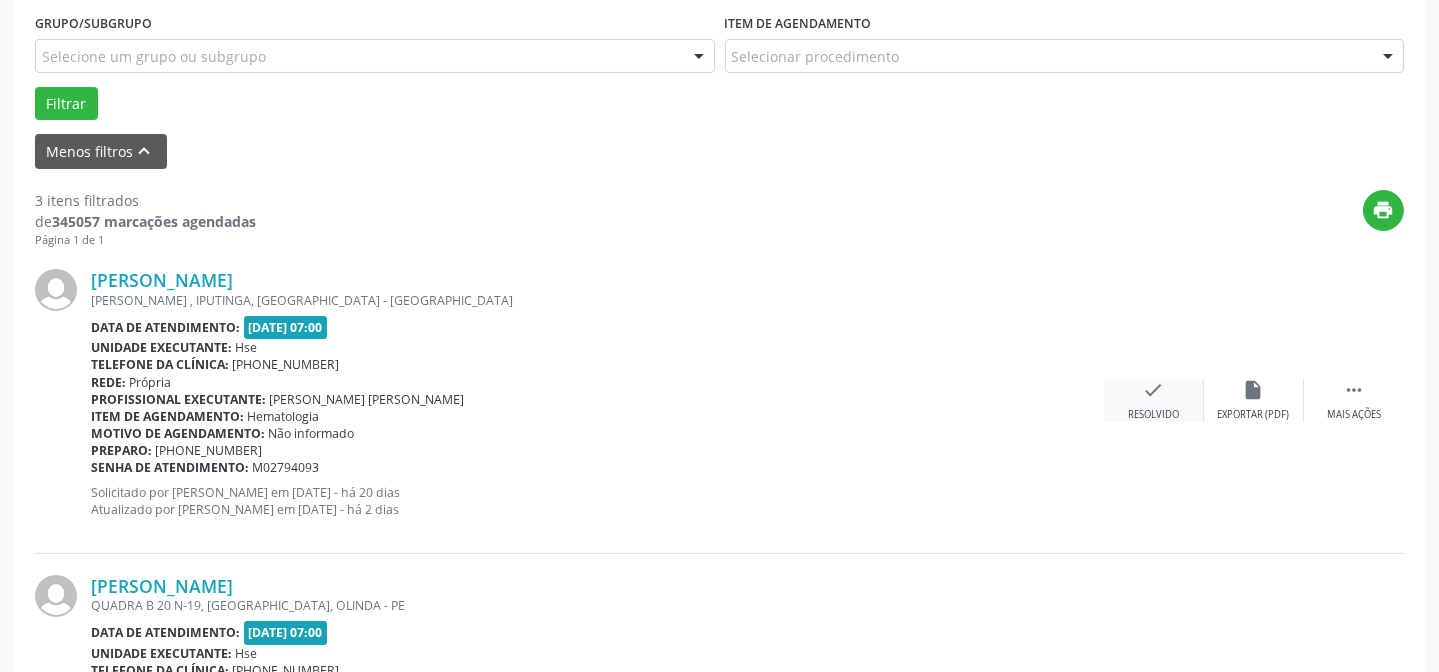 click on "check" at bounding box center [1154, 390] 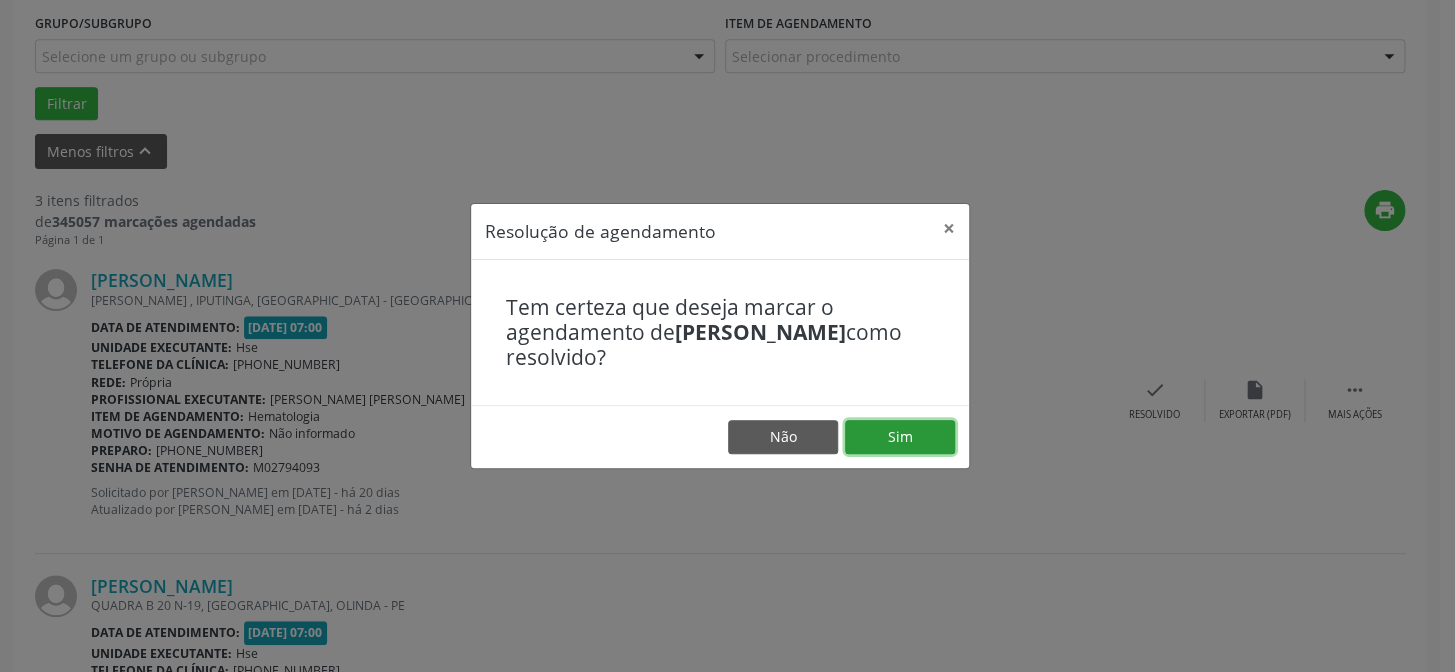 click on "Sim" at bounding box center [900, 437] 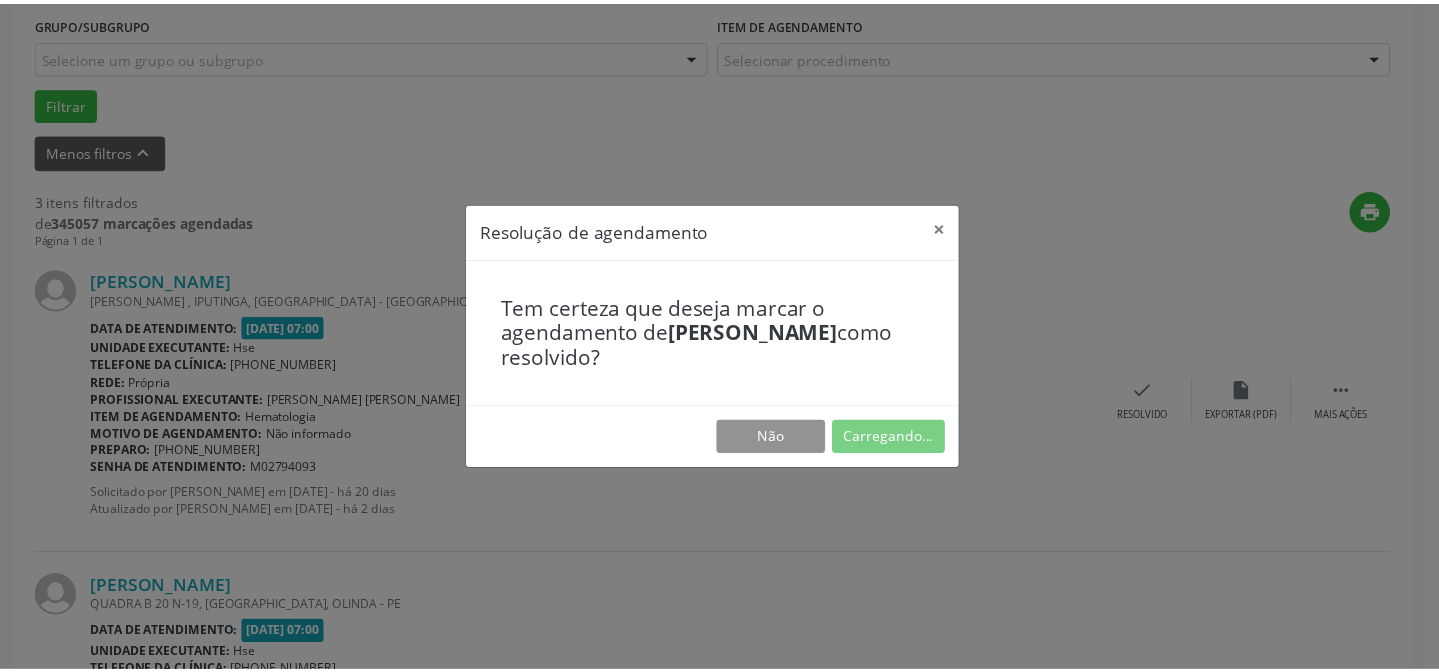 scroll, scrollTop: 179, scrollLeft: 0, axis: vertical 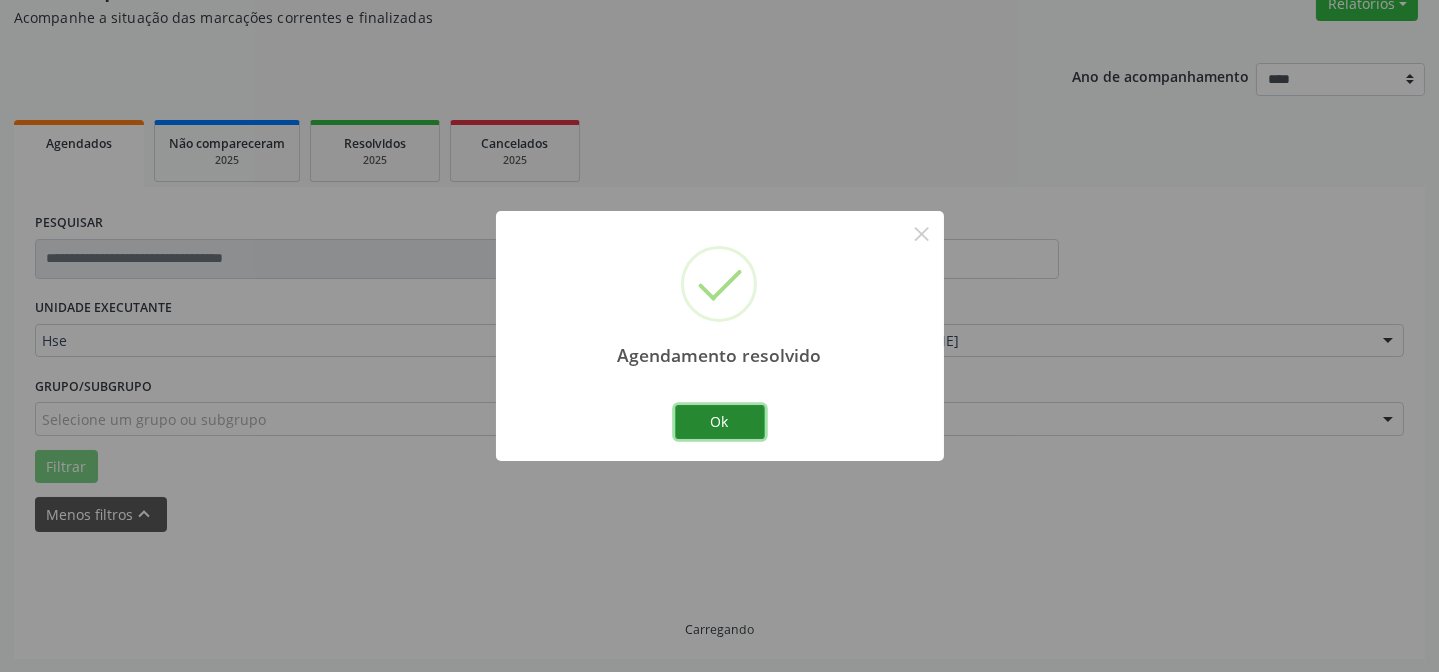 click on "Ok" at bounding box center (720, 422) 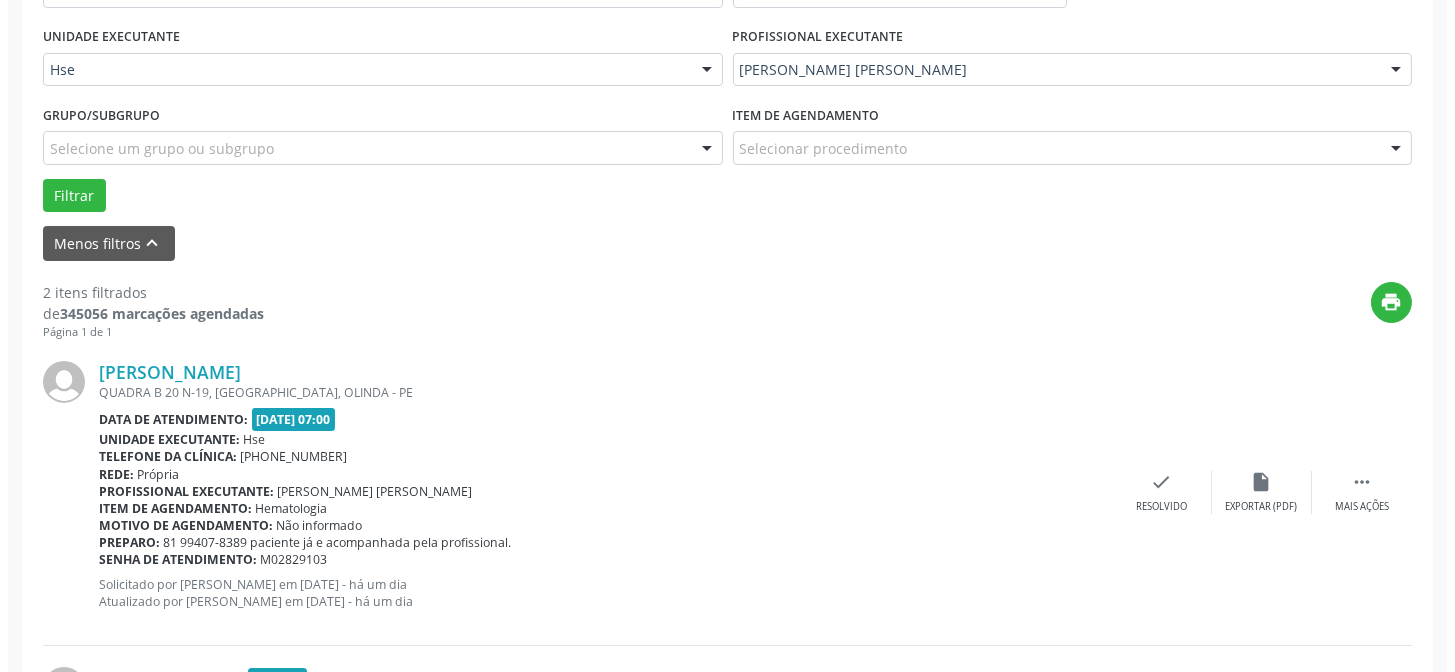 scroll, scrollTop: 451, scrollLeft: 0, axis: vertical 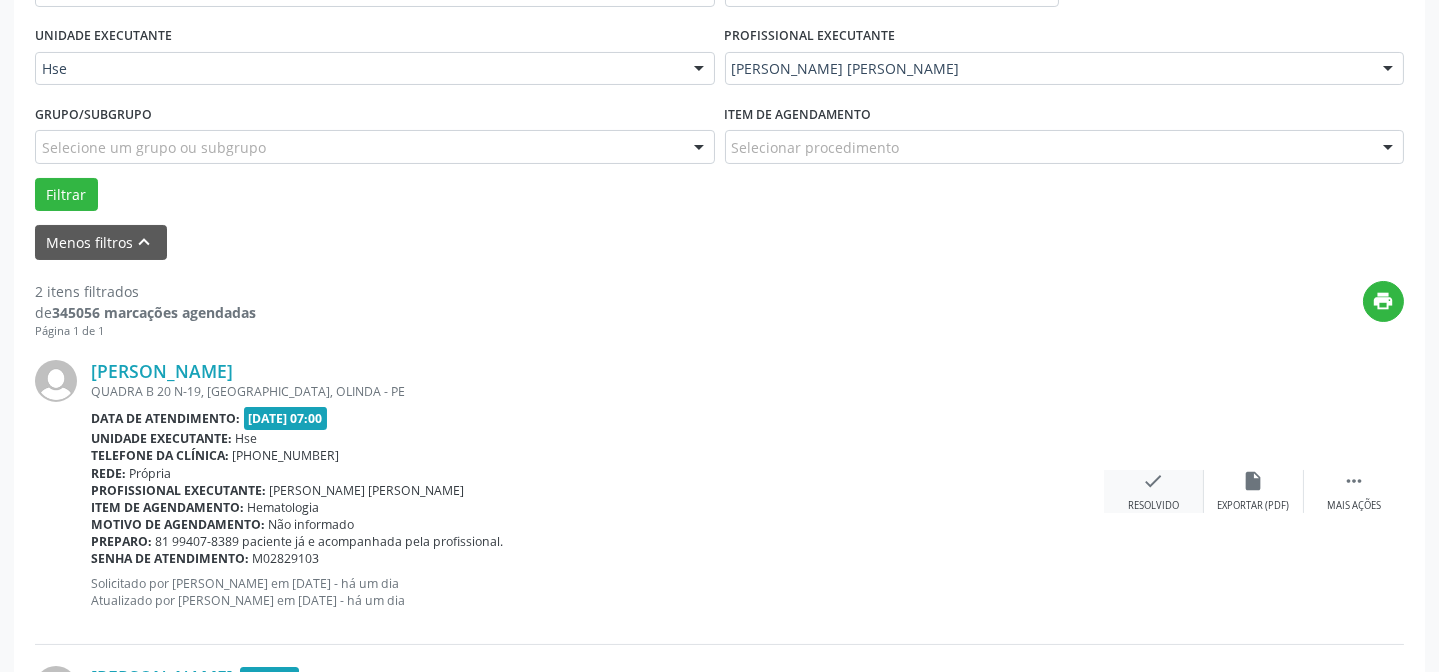 click on "check
Resolvido" at bounding box center [1154, 491] 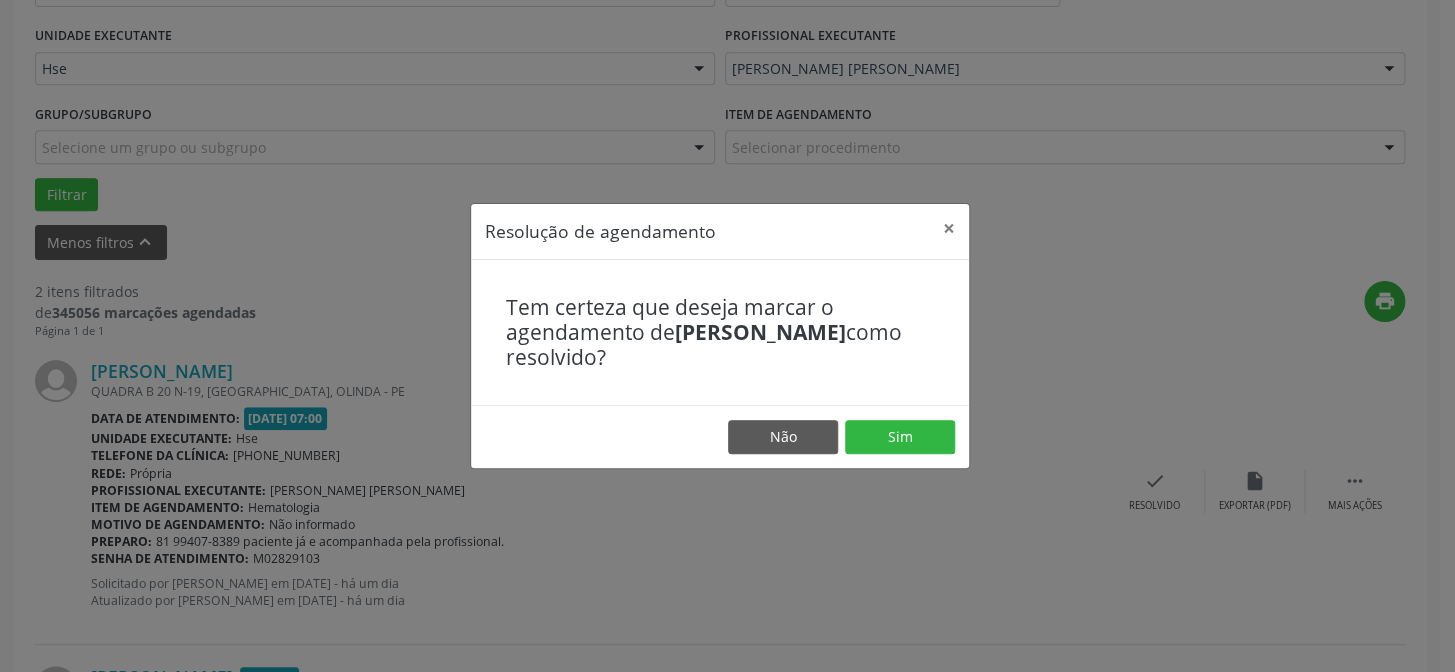 click on "Não Sim" at bounding box center (720, 436) 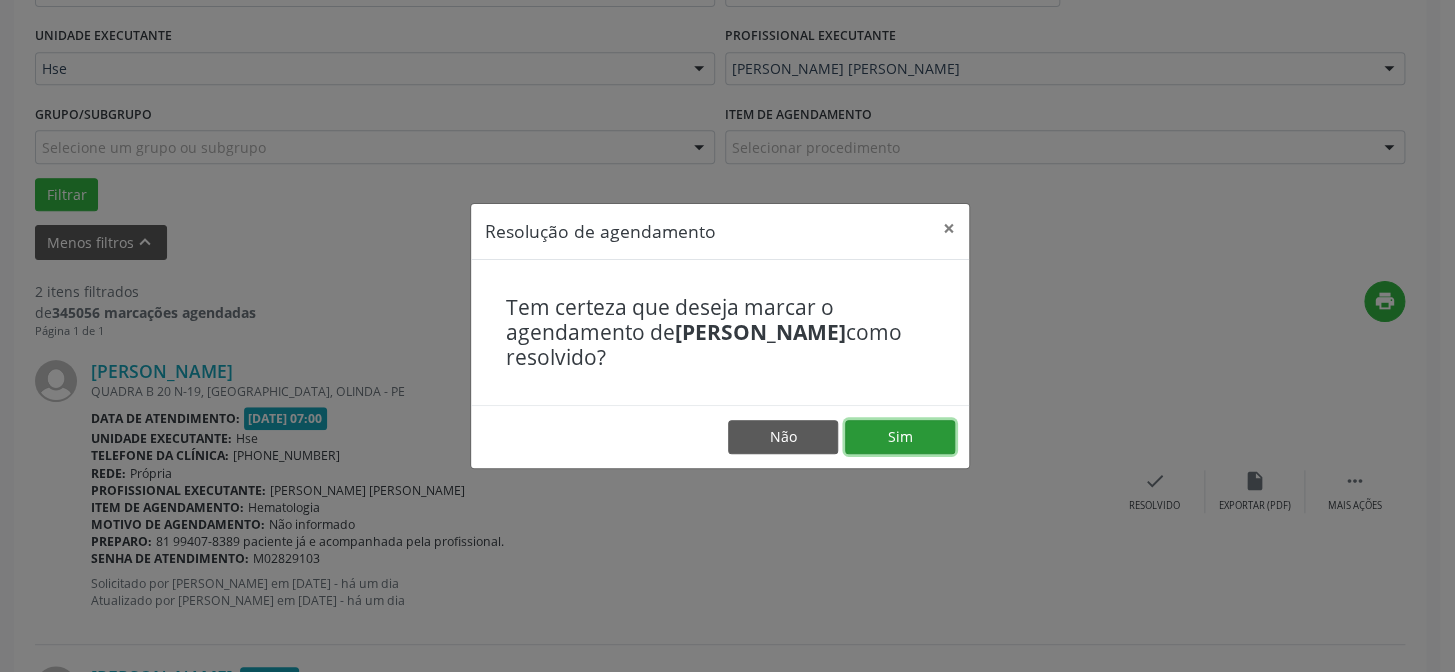 click on "Sim" at bounding box center (900, 437) 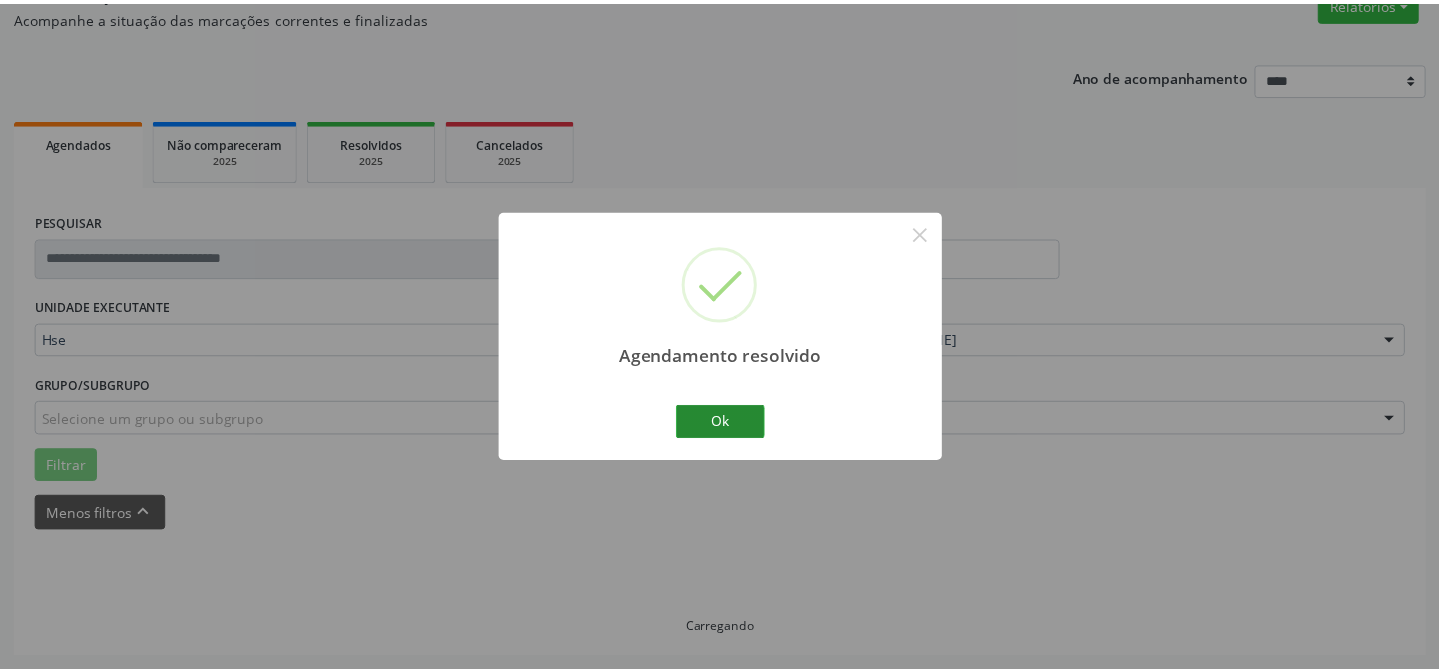 scroll, scrollTop: 179, scrollLeft: 0, axis: vertical 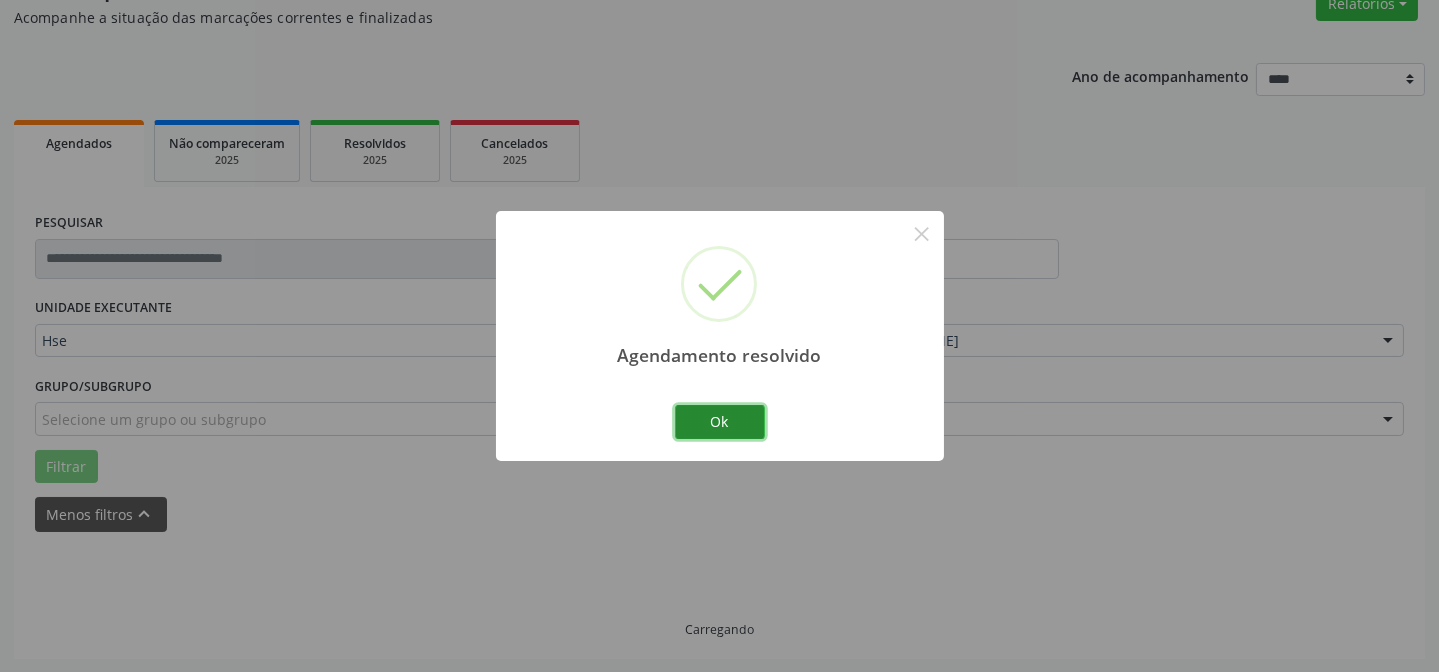 click on "Ok" at bounding box center (720, 422) 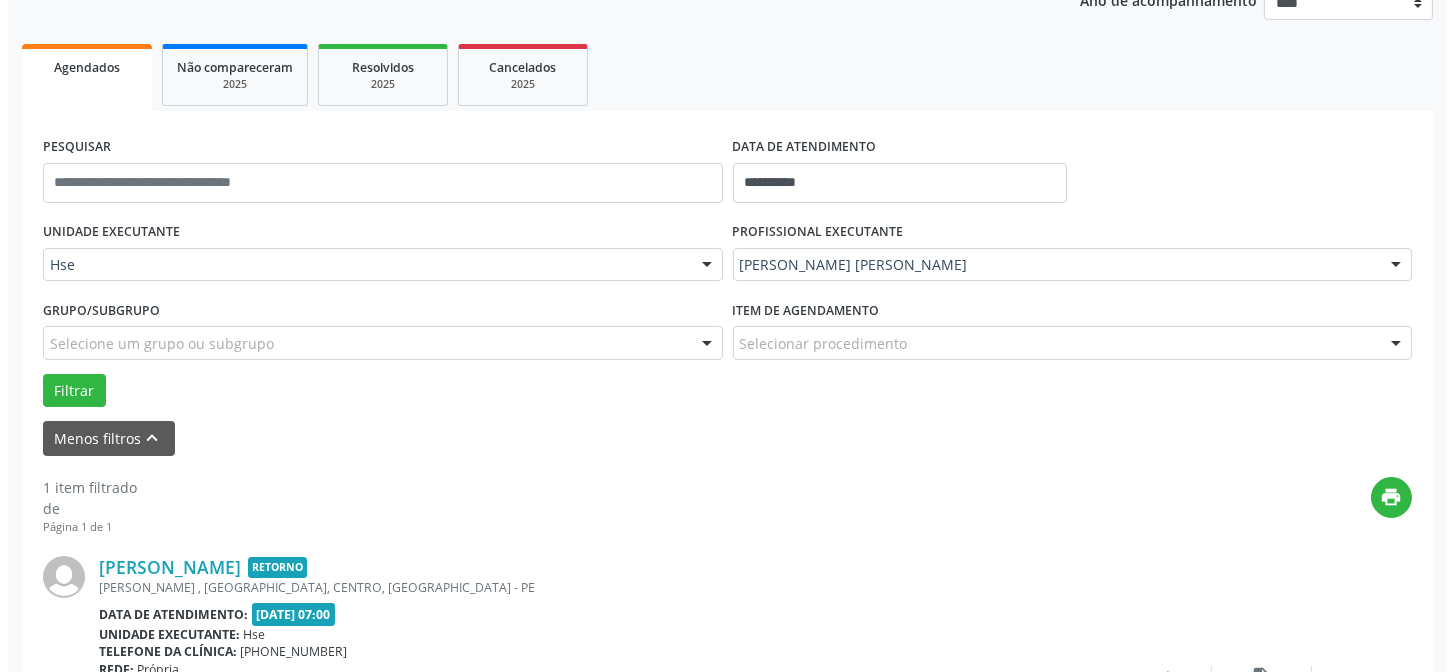 scroll, scrollTop: 360, scrollLeft: 0, axis: vertical 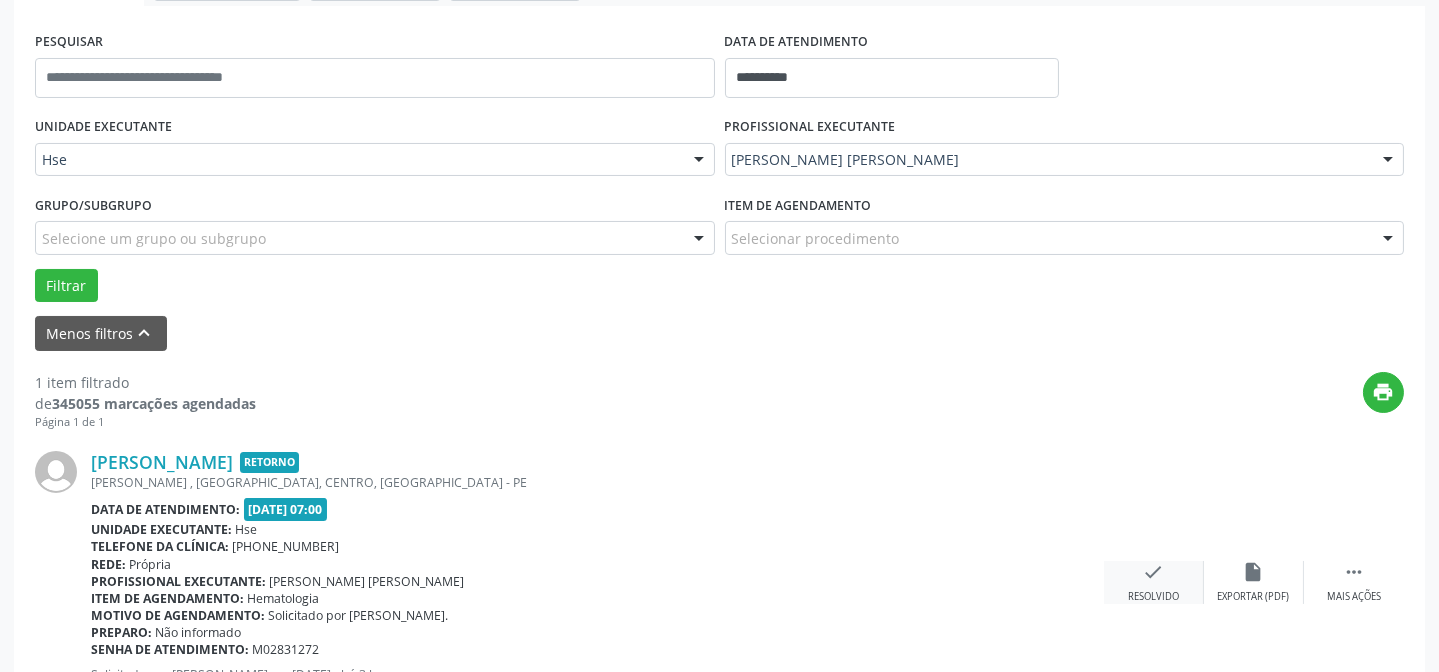 click on "Resolvido" at bounding box center (1153, 597) 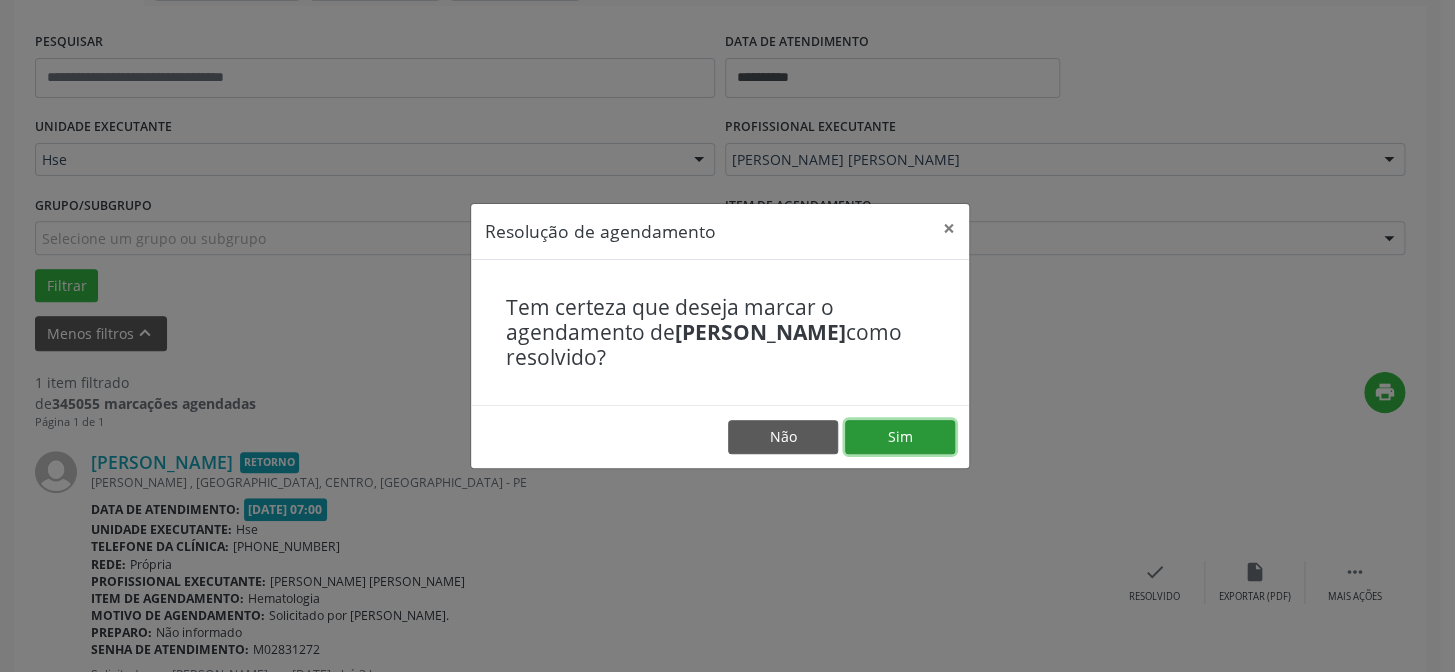 click on "Sim" at bounding box center [900, 437] 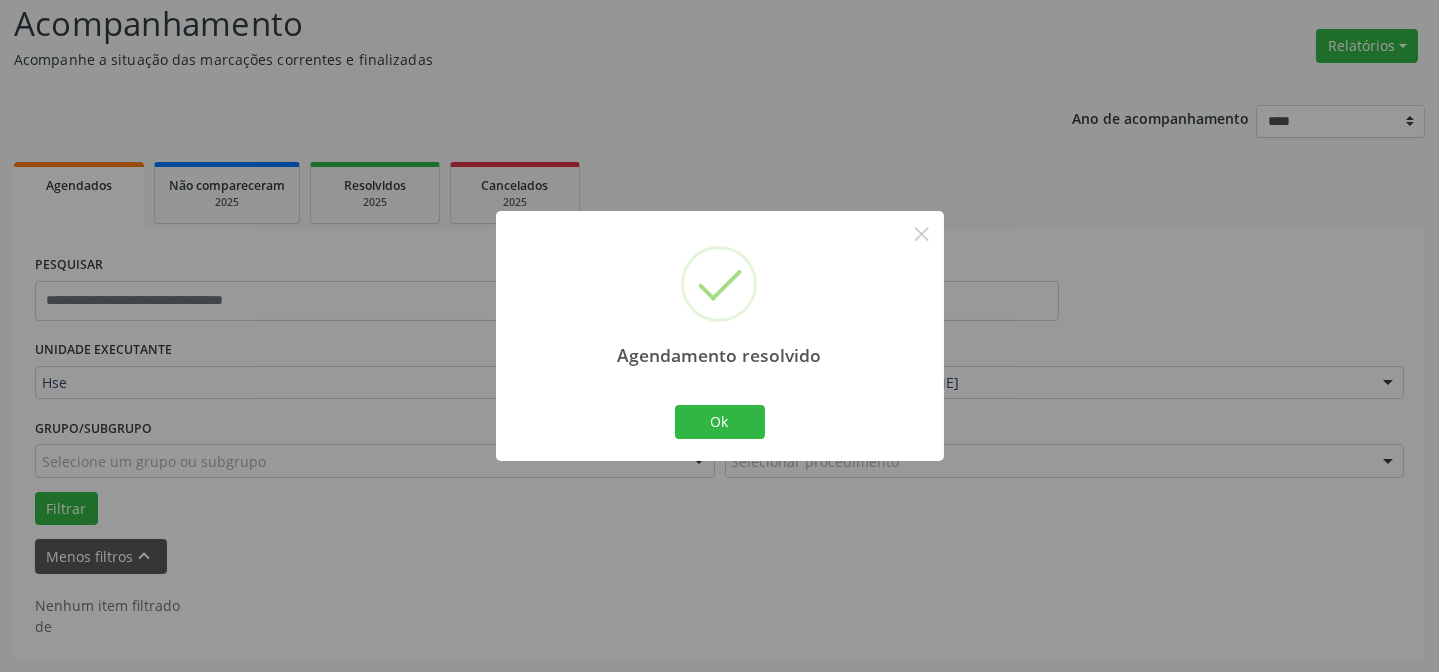 scroll, scrollTop: 135, scrollLeft: 0, axis: vertical 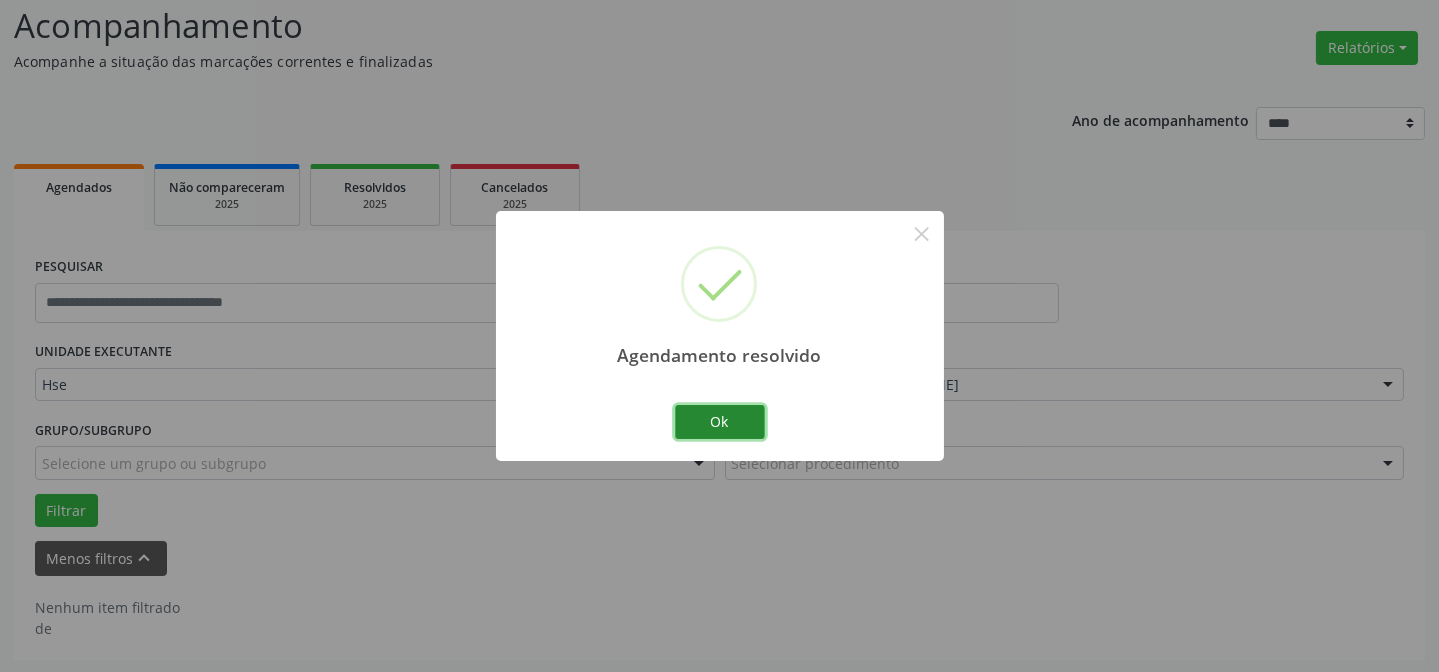 click on "Ok" at bounding box center [720, 422] 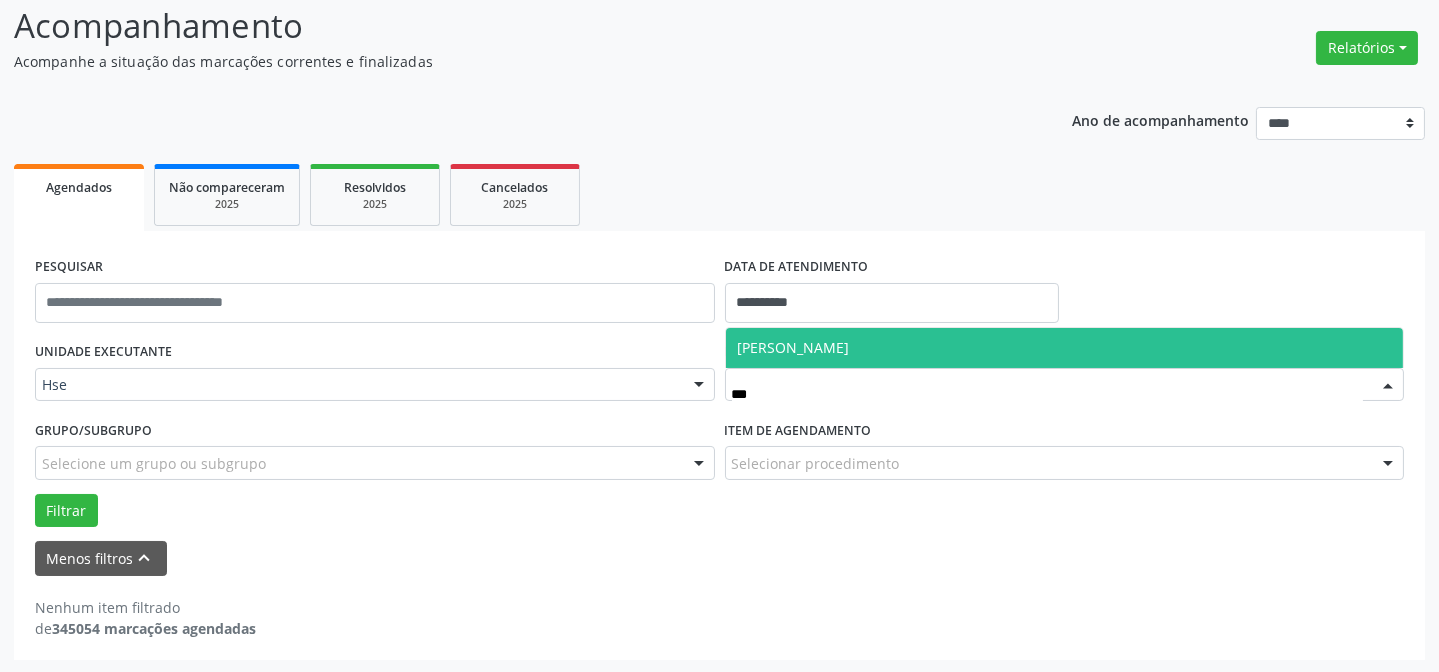 type on "****" 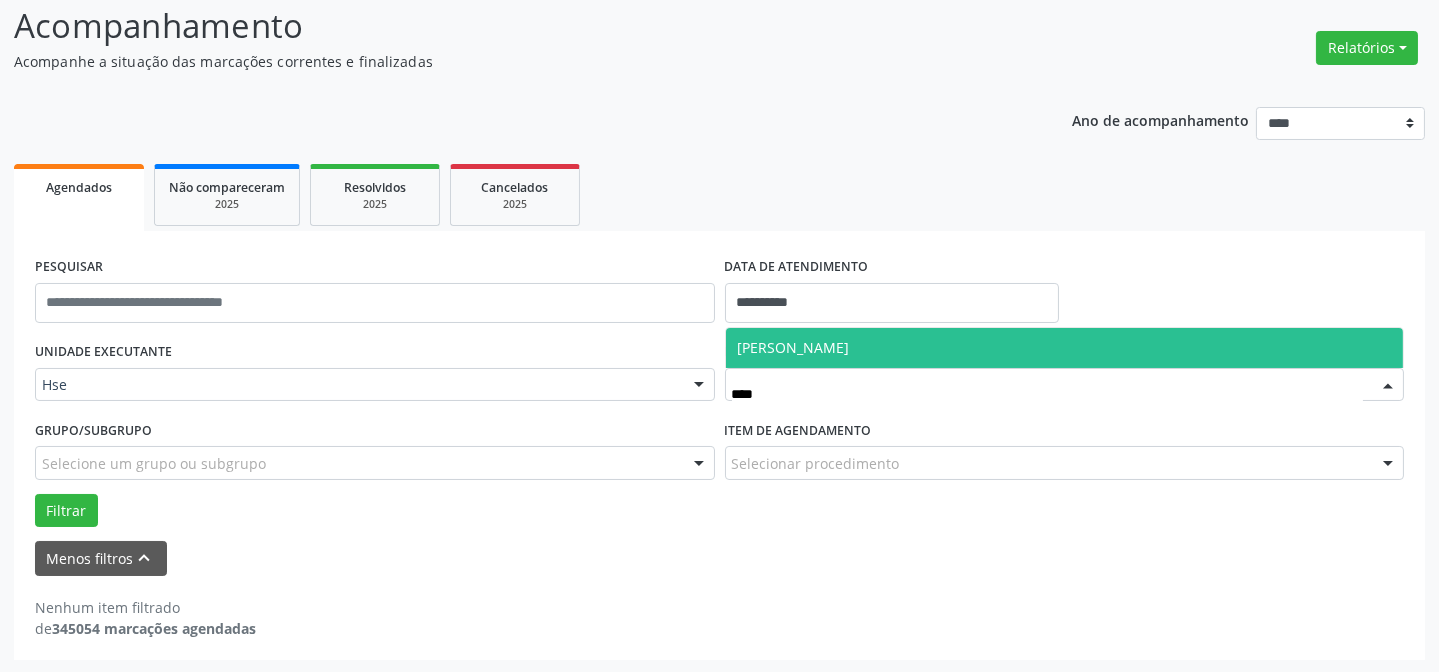 click on "[PERSON_NAME]" at bounding box center [1065, 348] 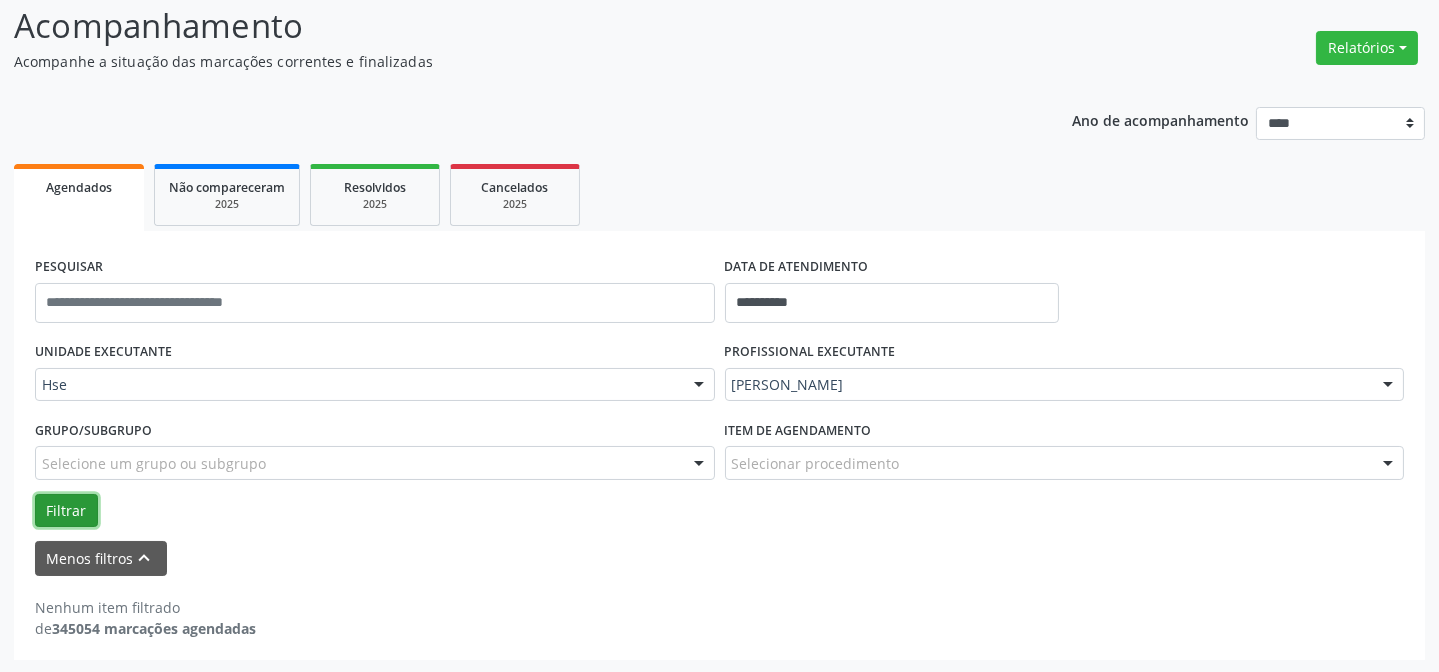 click on "Filtrar" at bounding box center [66, 511] 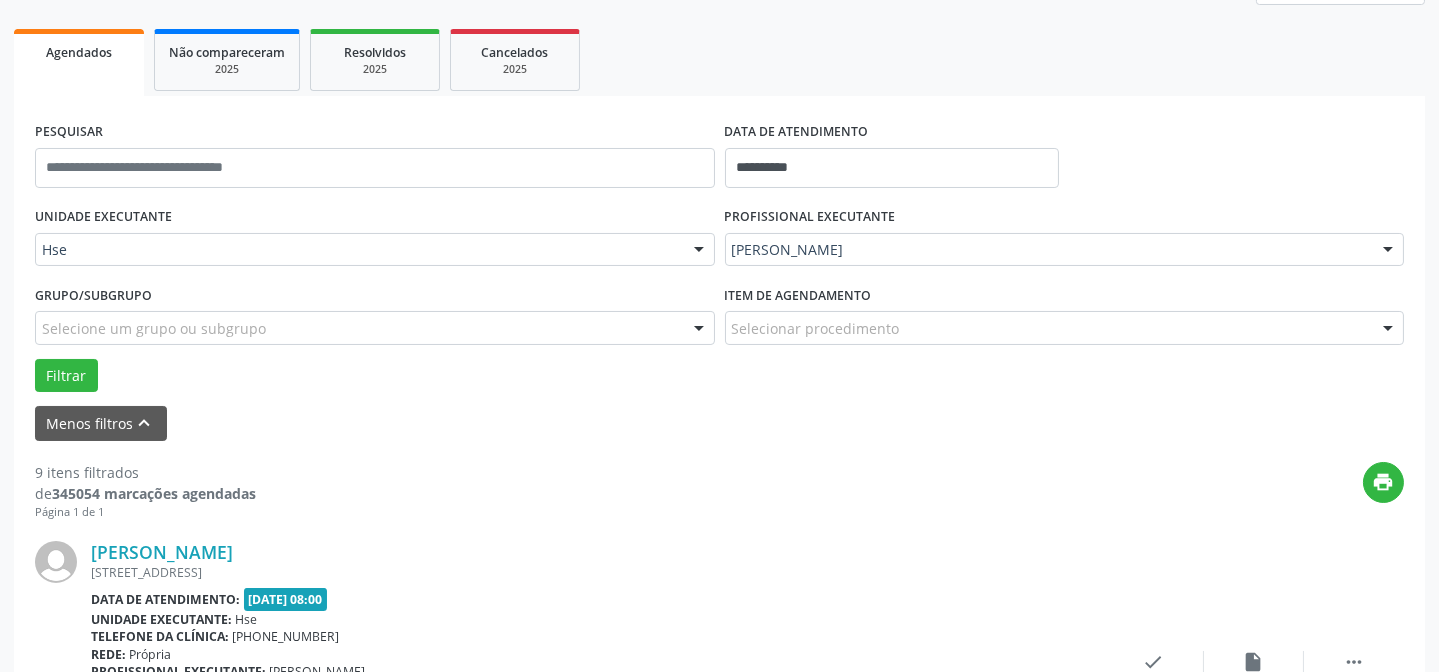 scroll, scrollTop: 0, scrollLeft: 0, axis: both 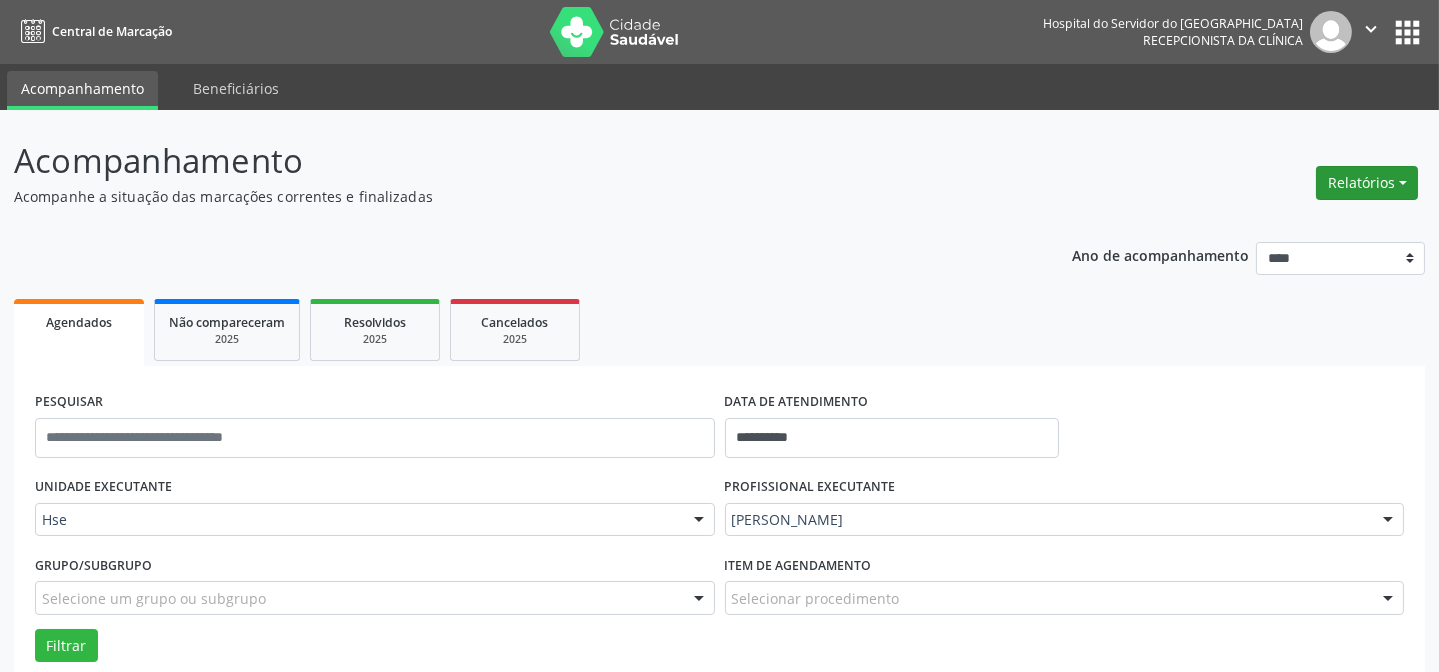 click on "Relatórios" at bounding box center [1367, 183] 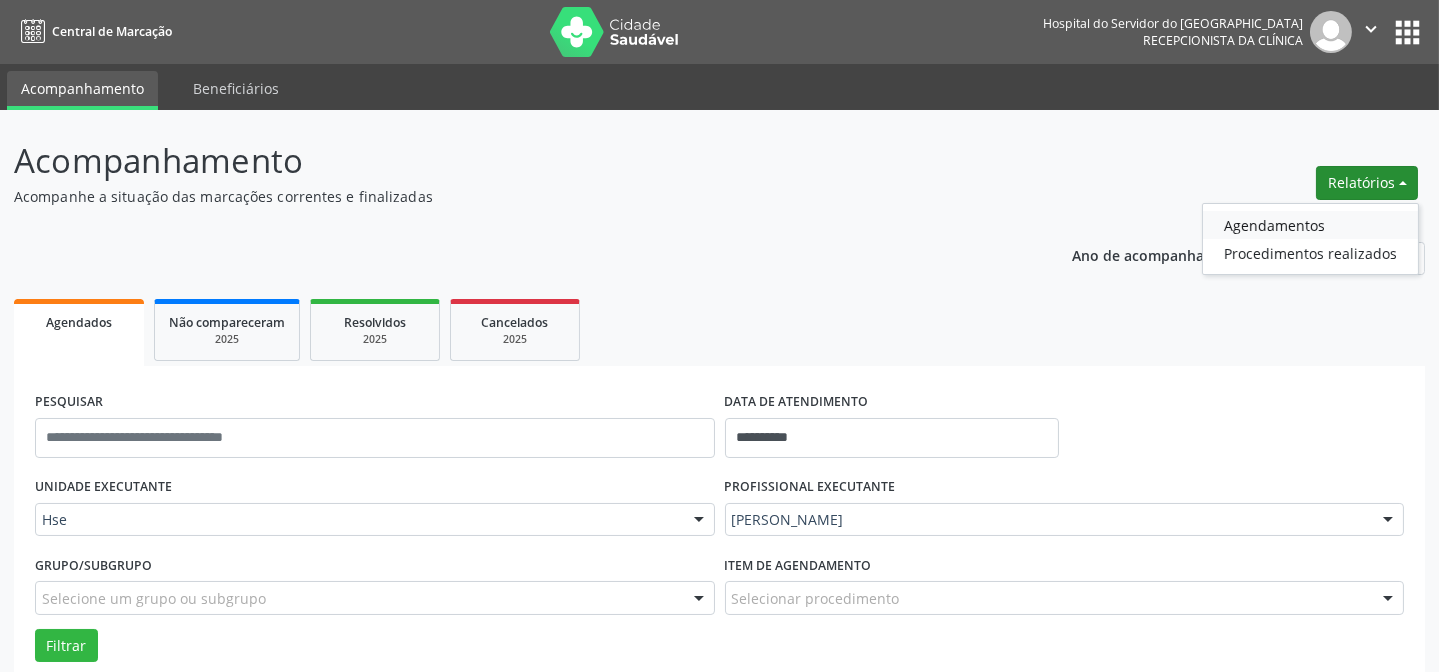 click on "Agendamentos" at bounding box center (1310, 225) 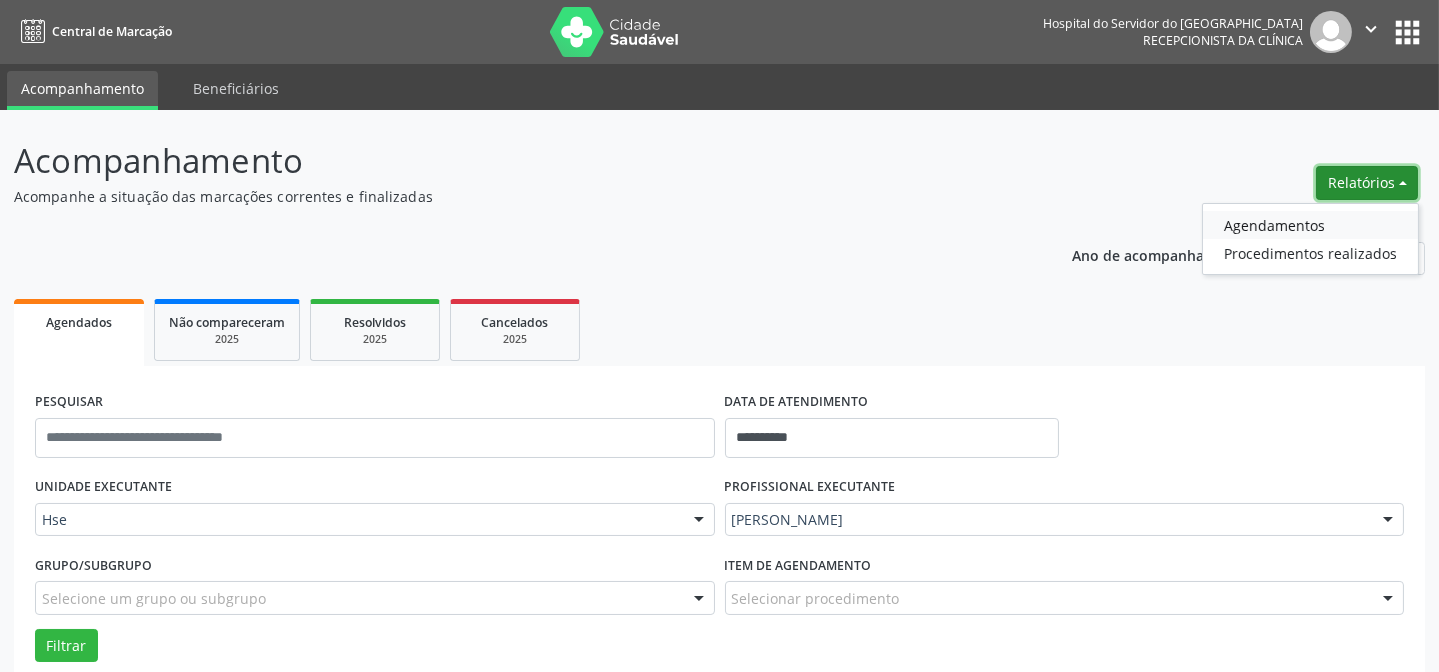 select on "*" 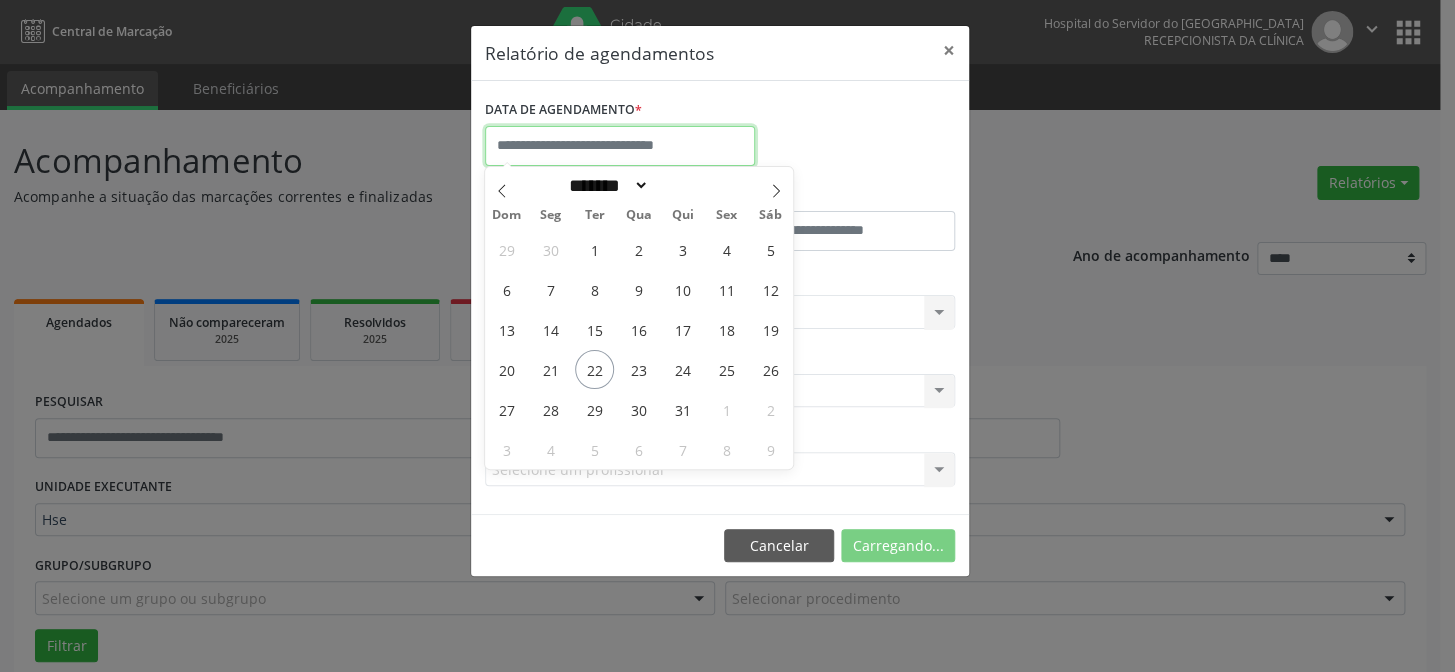 click at bounding box center [620, 146] 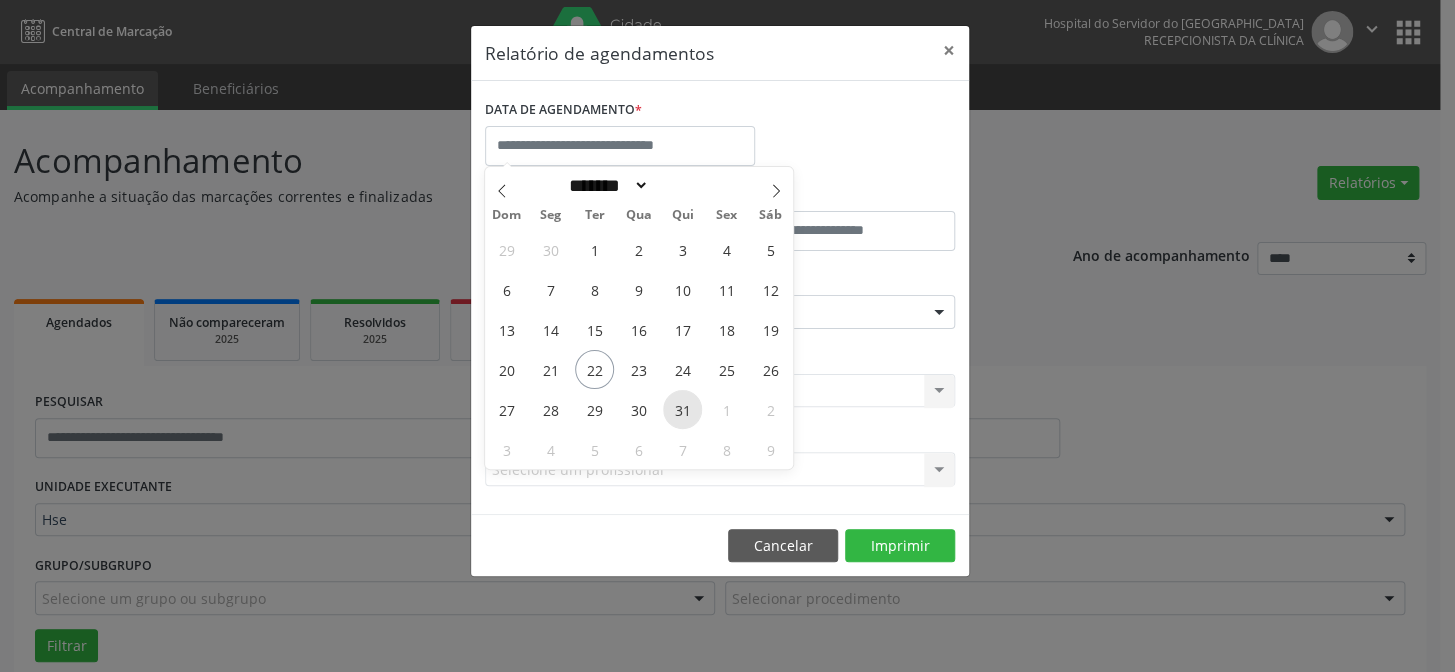 click on "31" at bounding box center (682, 409) 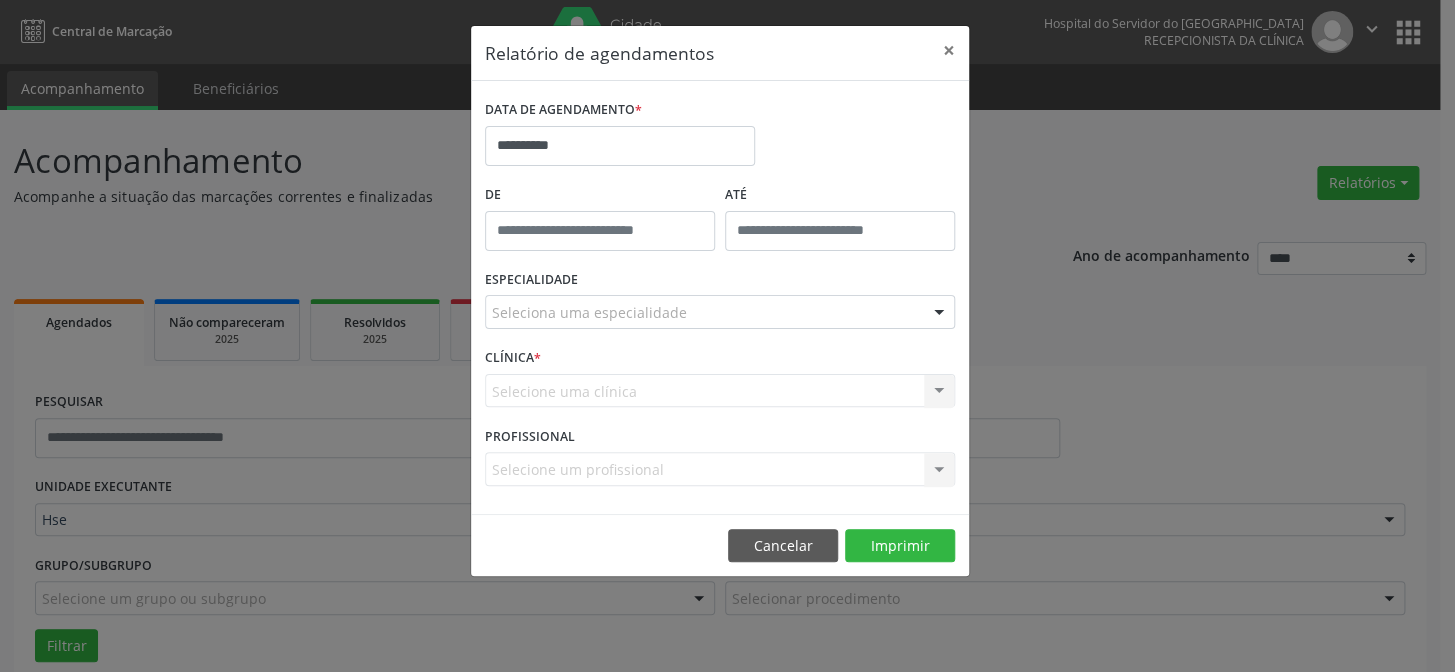 drag, startPoint x: 672, startPoint y: 396, endPoint x: 652, endPoint y: 392, distance: 20.396078 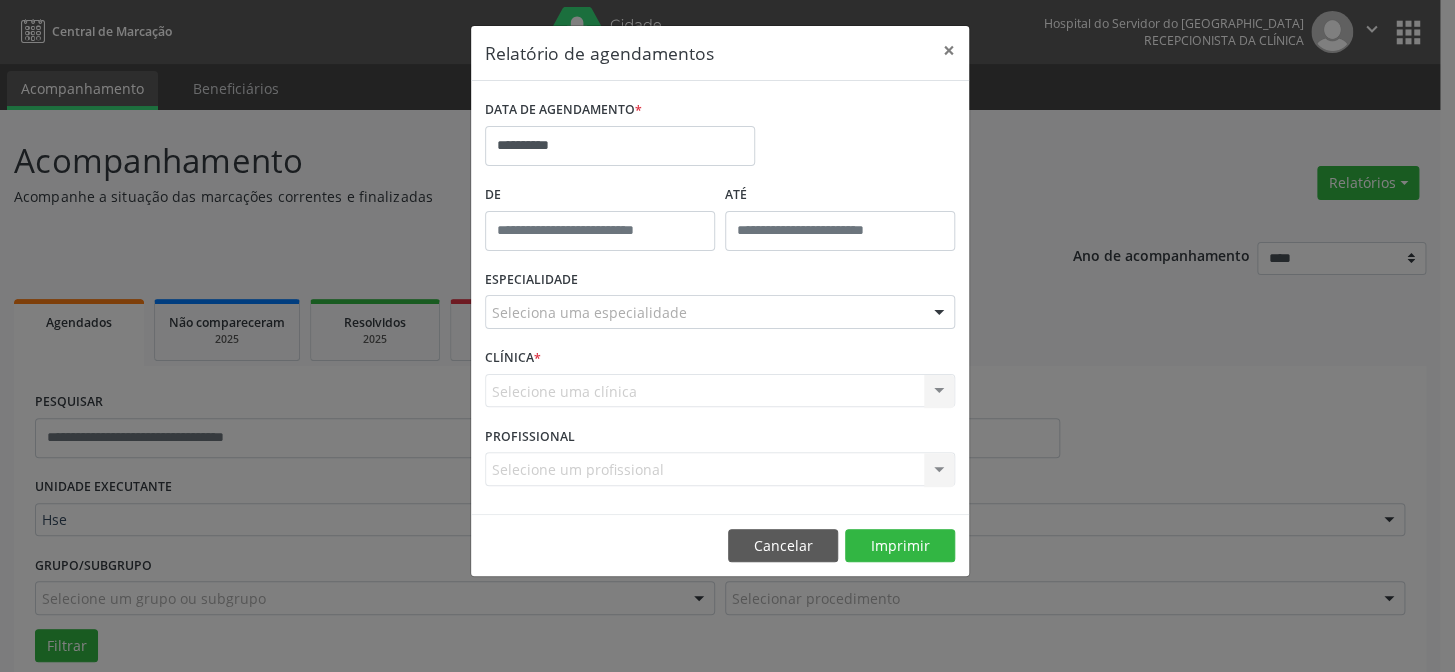click on "Selecione uma clínica
Nenhum resultado encontrado para: "   "
Não há nenhuma opção para ser exibida." at bounding box center [720, 391] 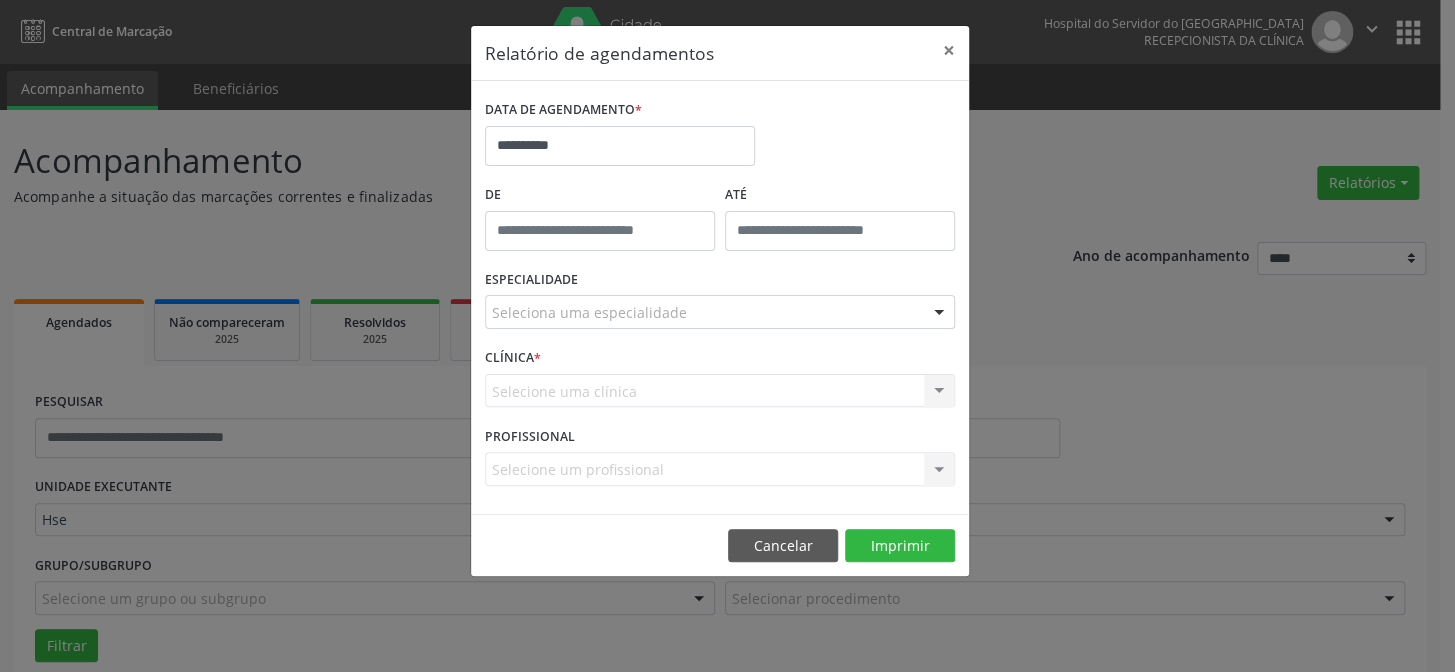 click on "Selecione uma clínica
Nenhum resultado encontrado para: "   "
Não há nenhuma opção para ser exibida." at bounding box center (720, 391) 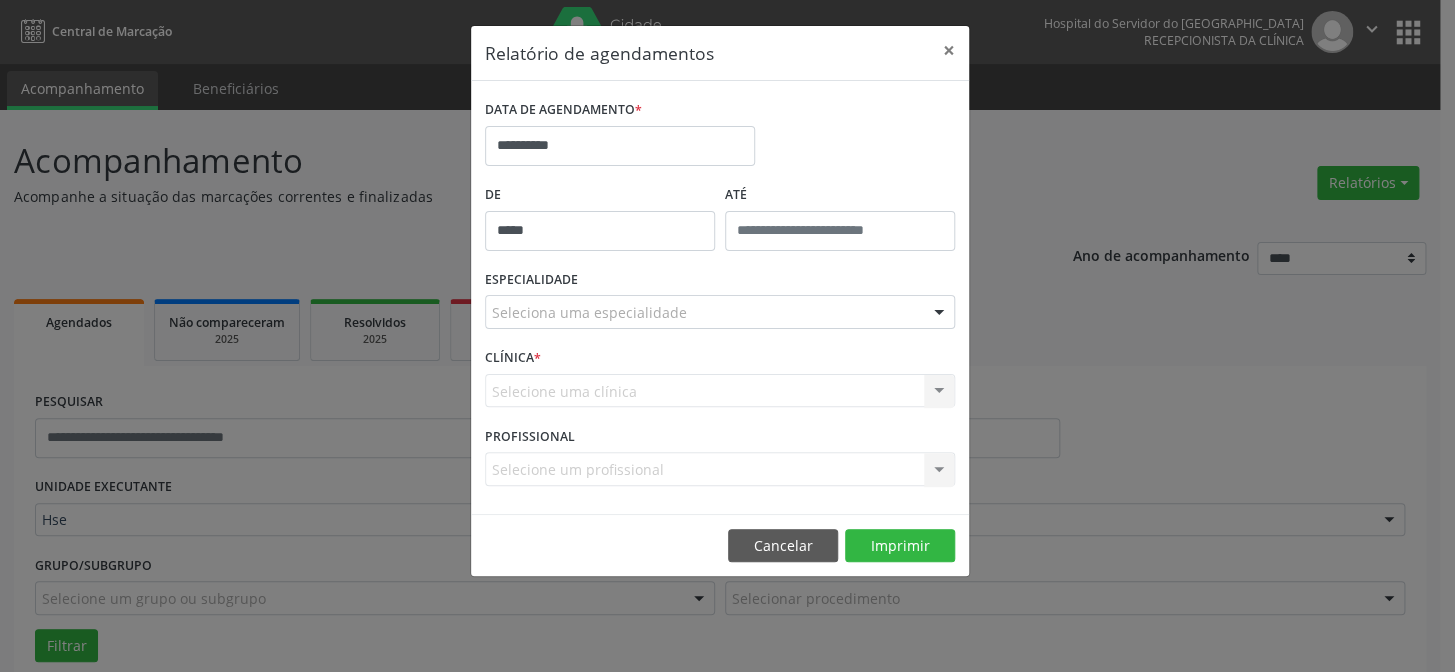 click on "*****" at bounding box center (600, 231) 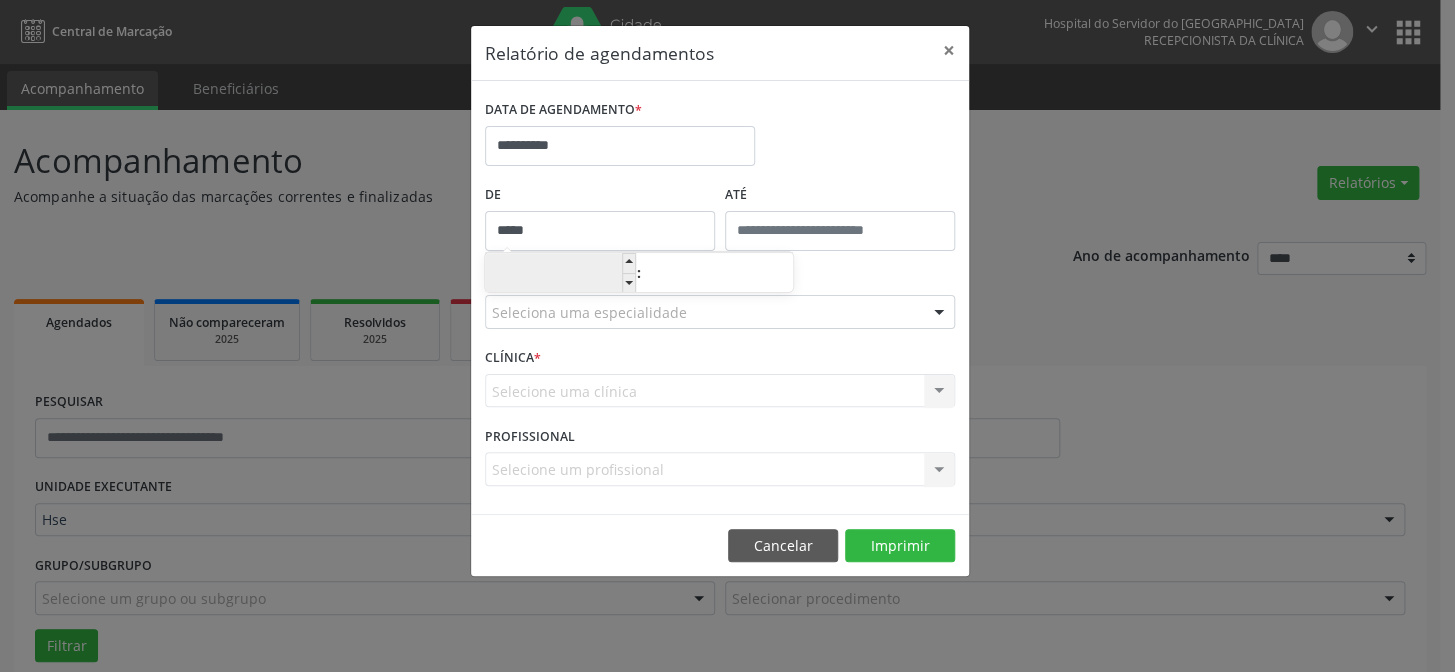 click on "**" at bounding box center (560, 274) 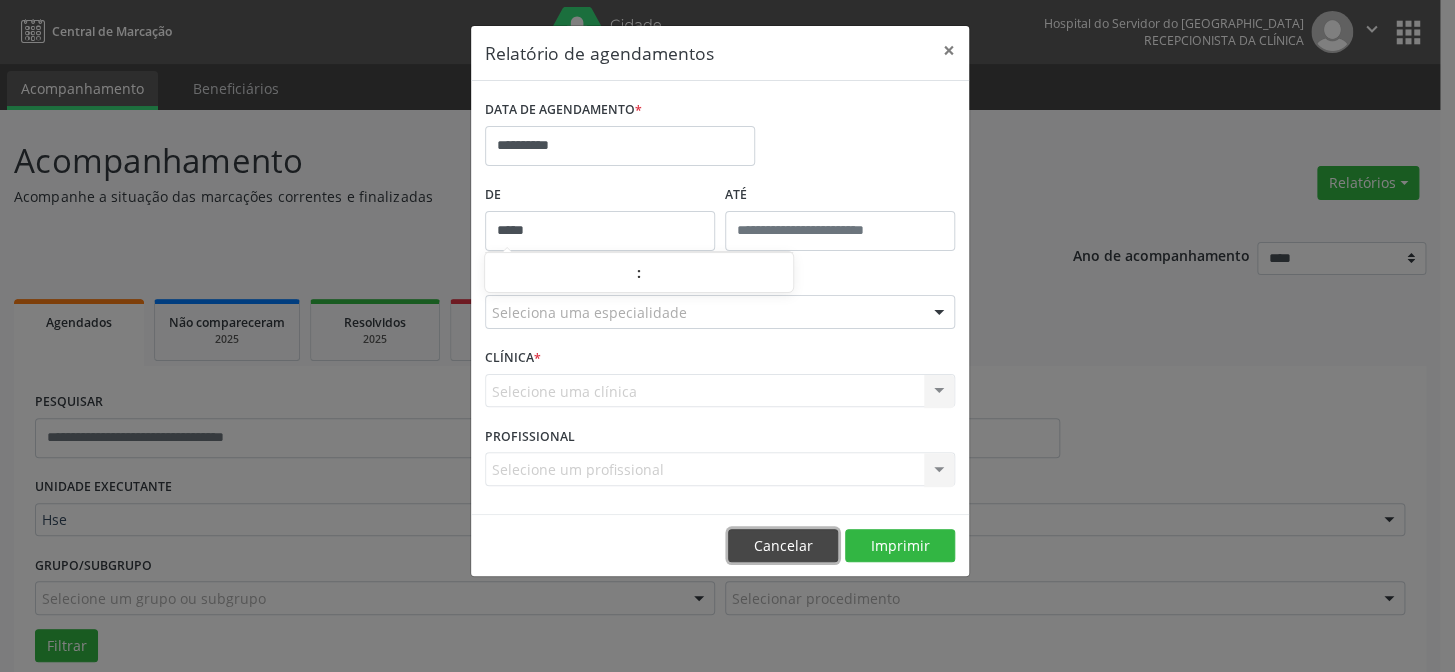 click on "Cancelar" at bounding box center [783, 546] 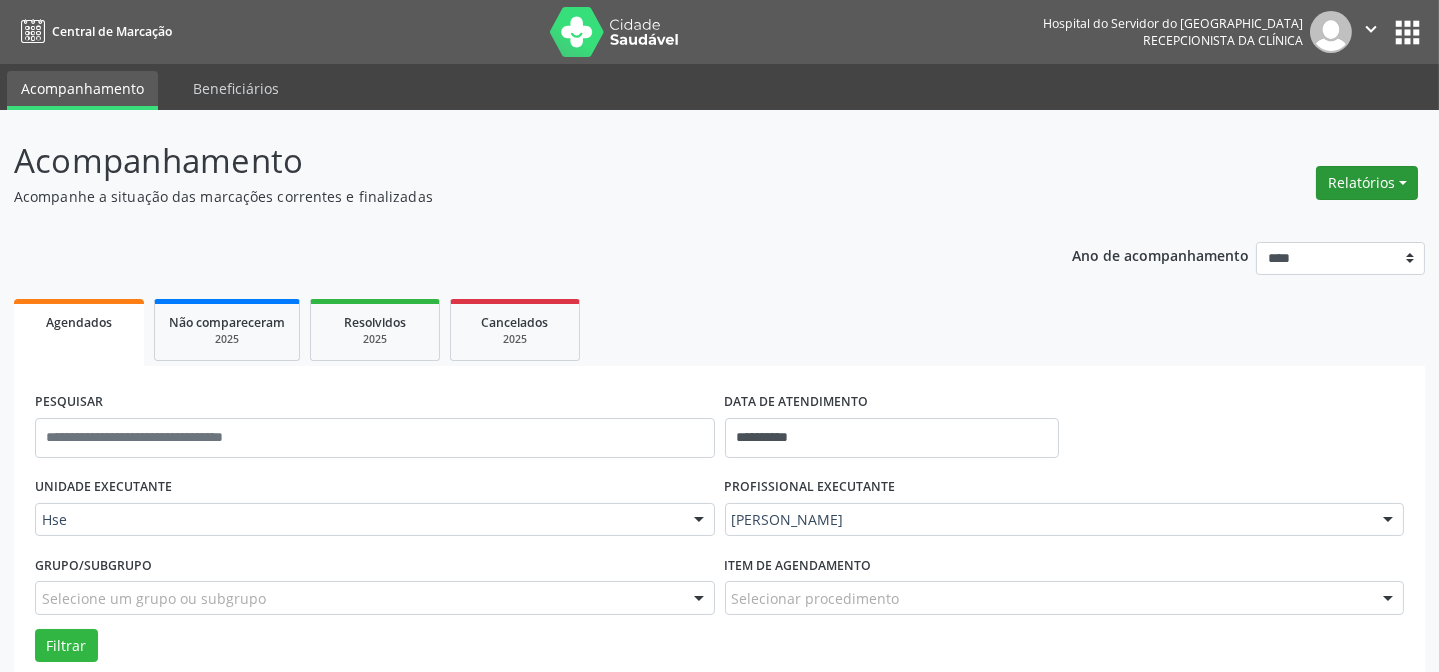 click on "Relatórios" at bounding box center [1367, 183] 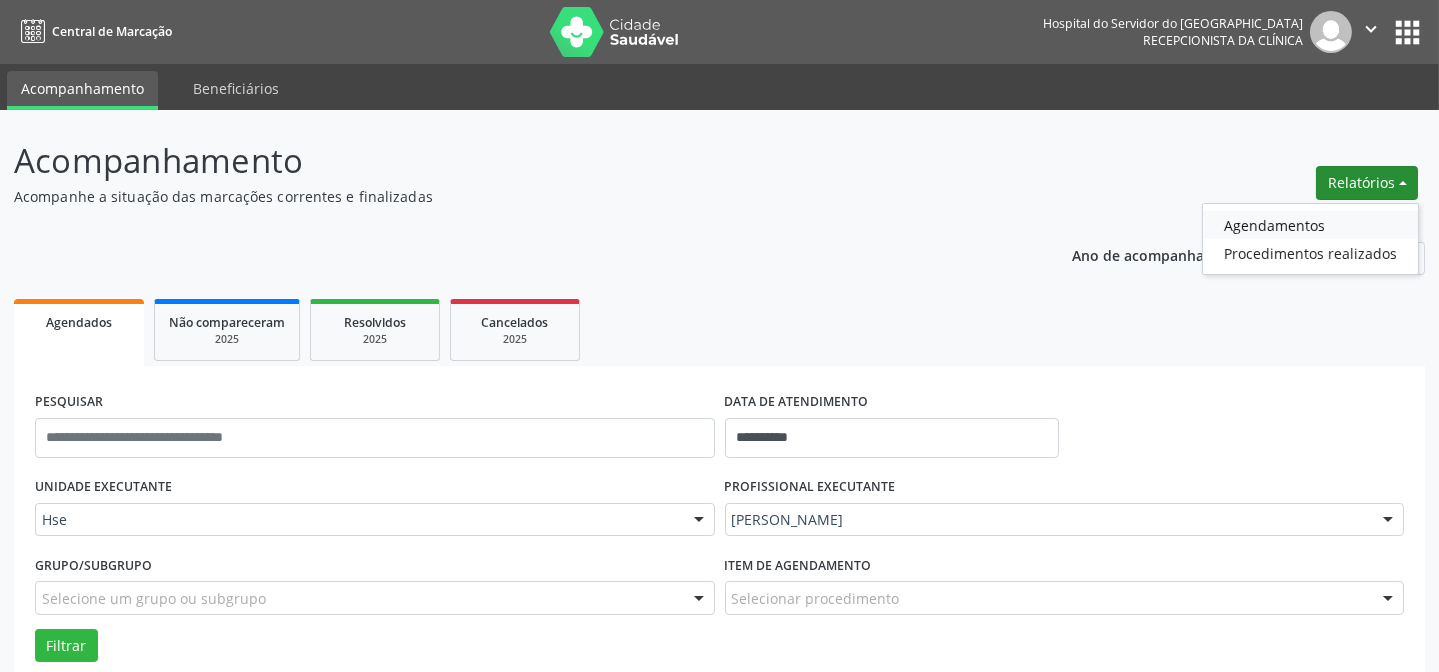 click on "Agendamentos" at bounding box center (1310, 225) 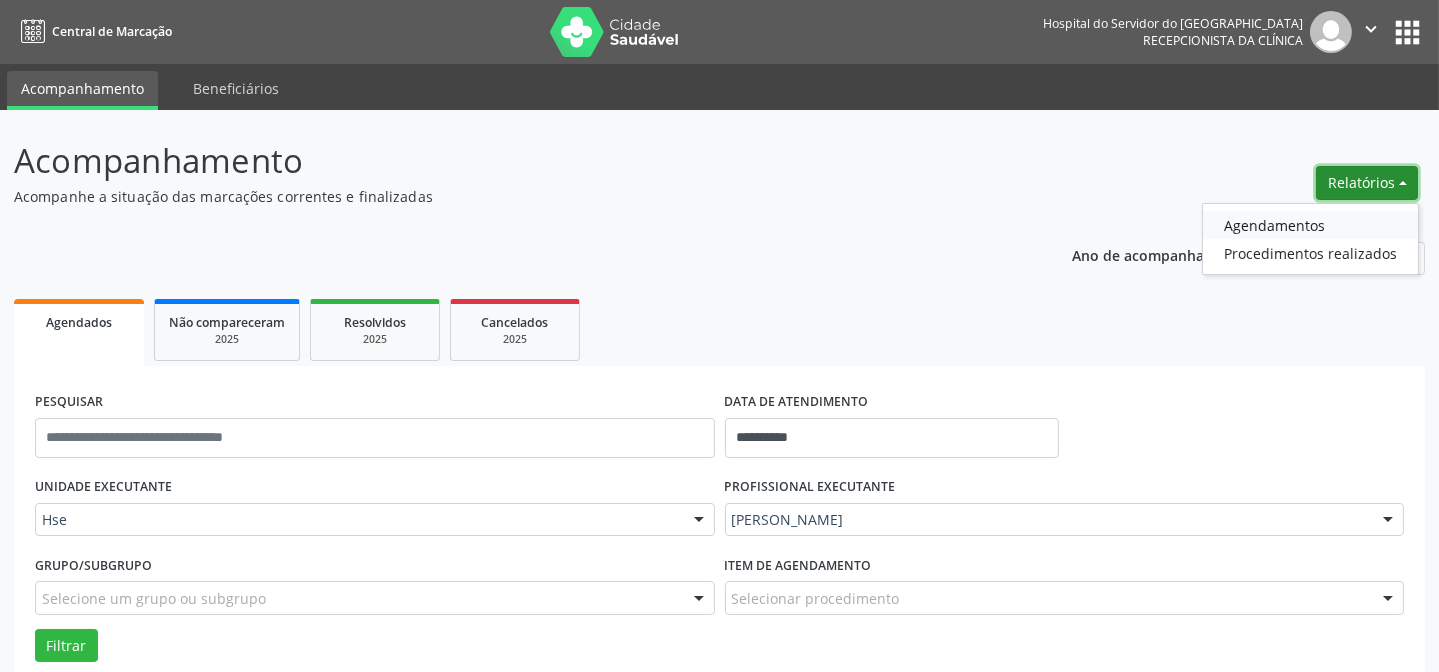 select on "*" 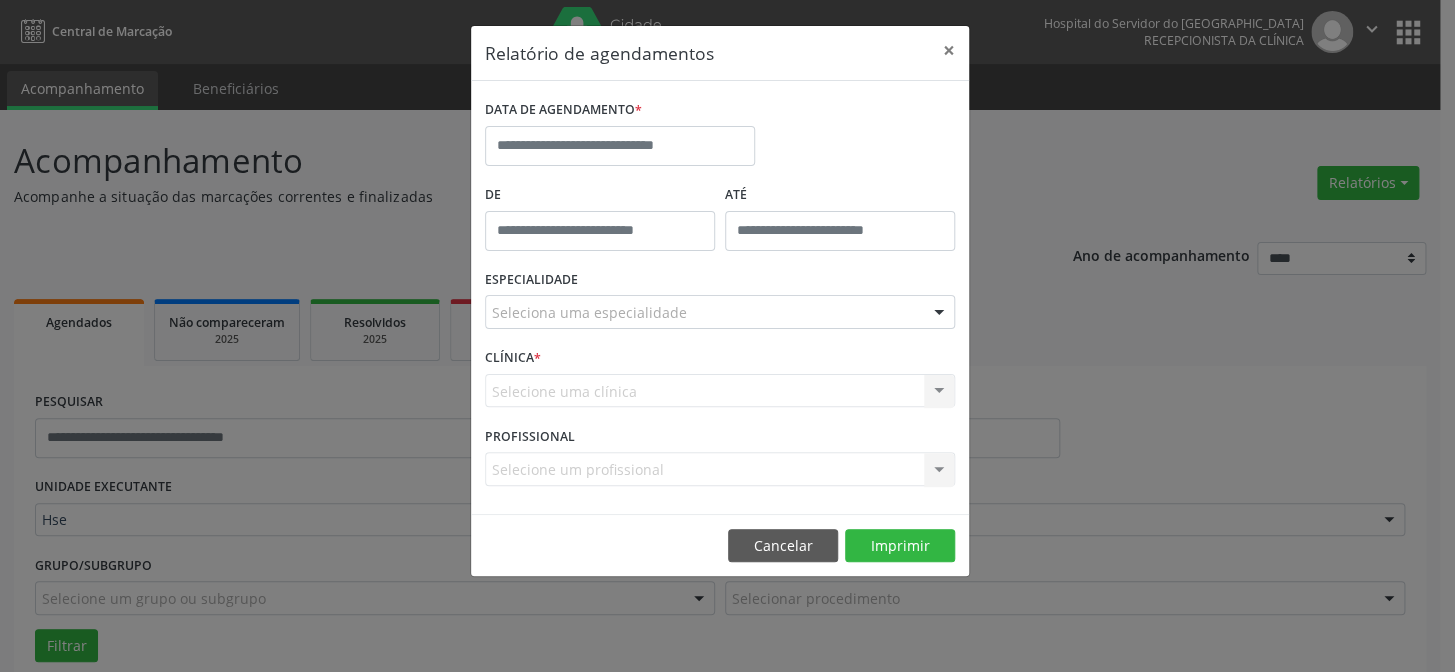 click on "DATA DE AGENDAMENTO
*" at bounding box center (620, 137) 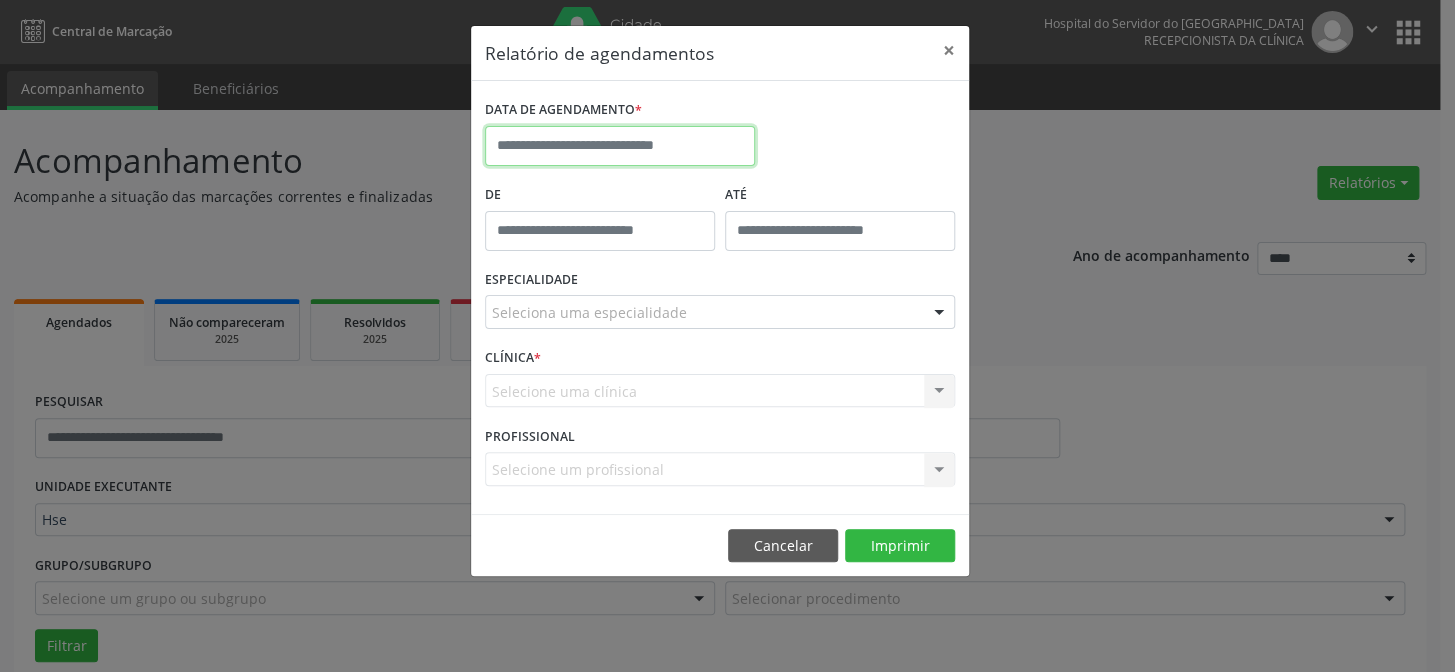 click at bounding box center [620, 146] 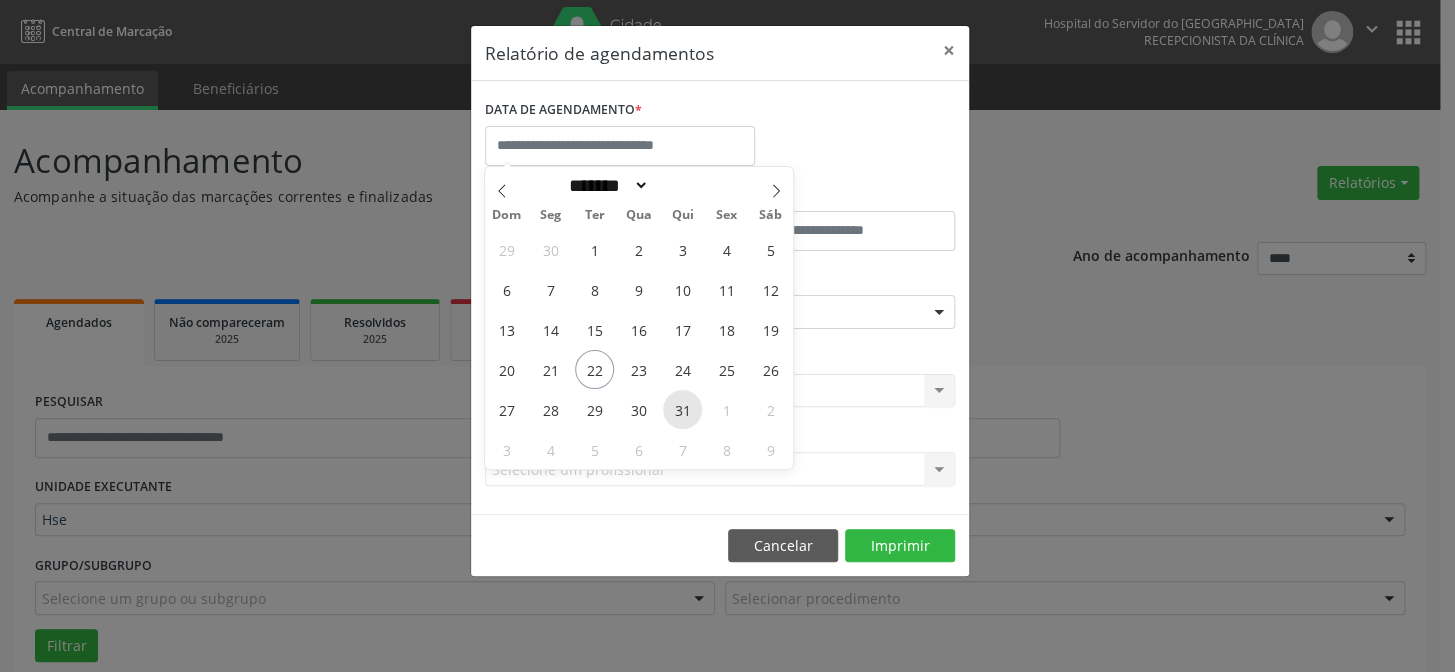 click on "31" at bounding box center (682, 409) 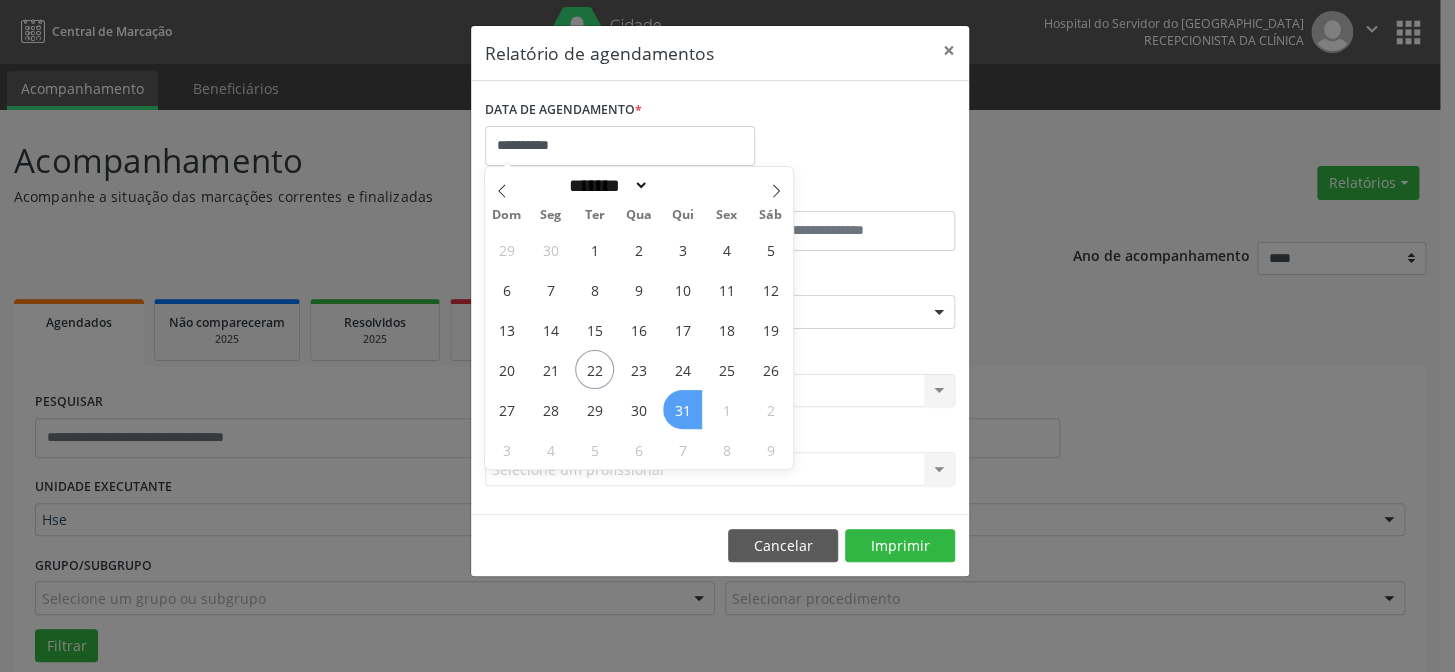 click on "31" at bounding box center [682, 409] 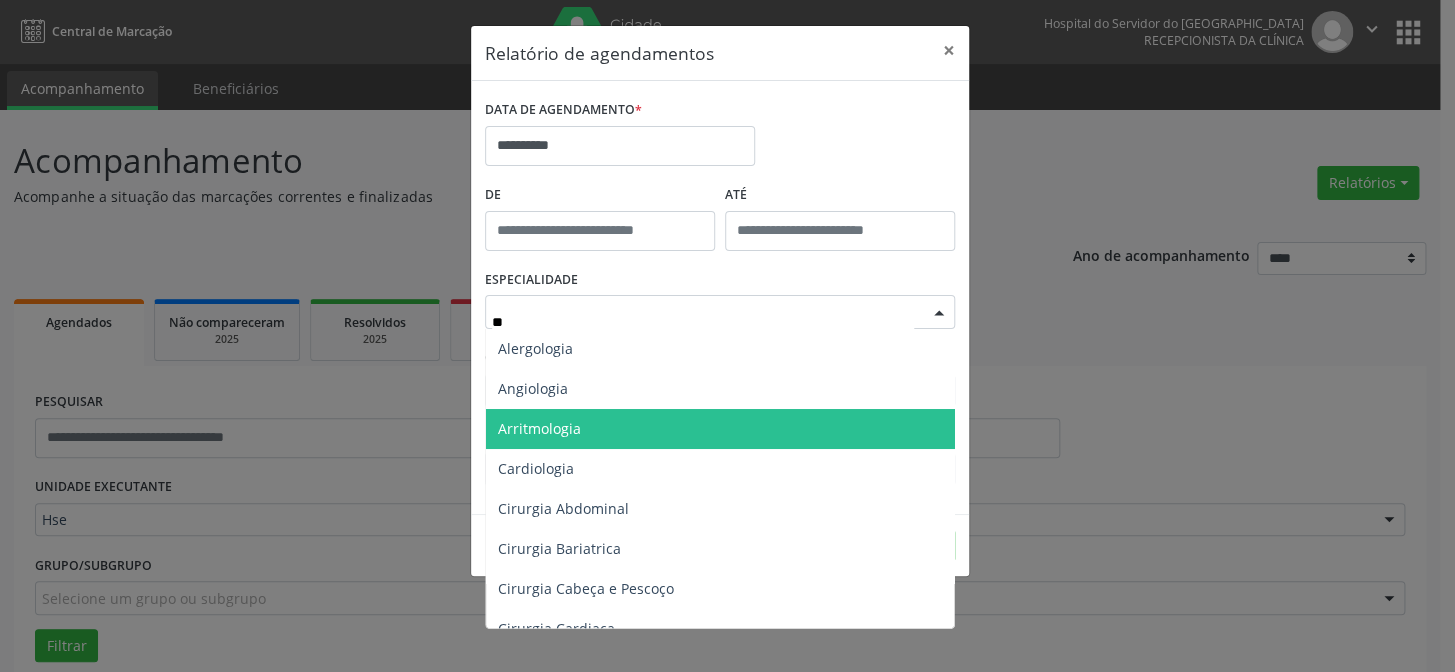 type on "***" 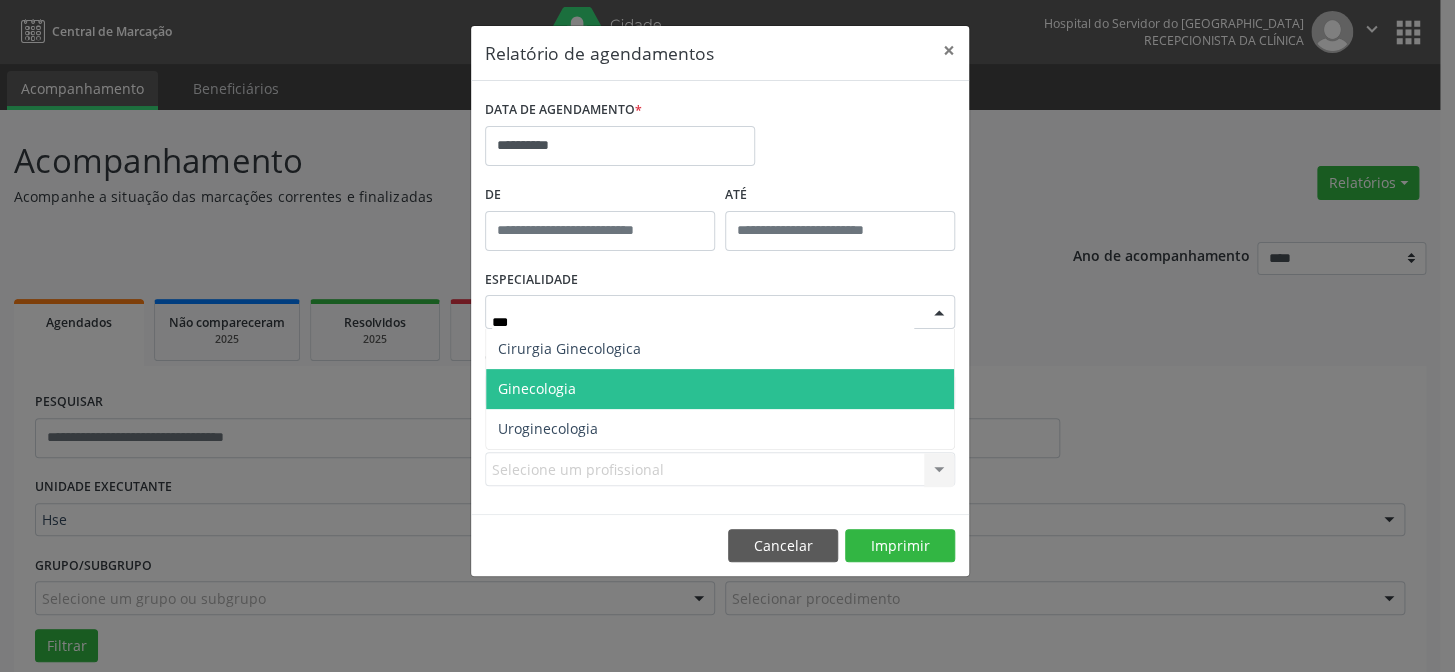 click on "Ginecologia" at bounding box center (537, 388) 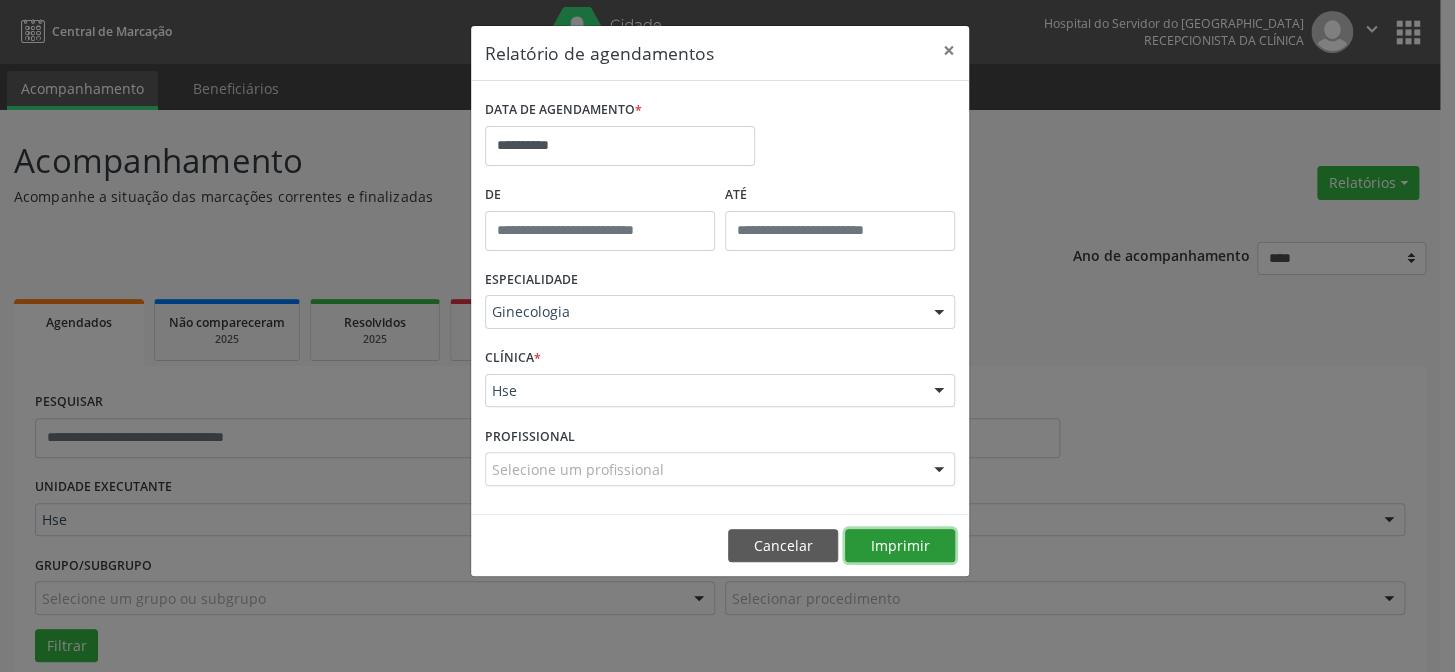 click on "Imprimir" at bounding box center [900, 546] 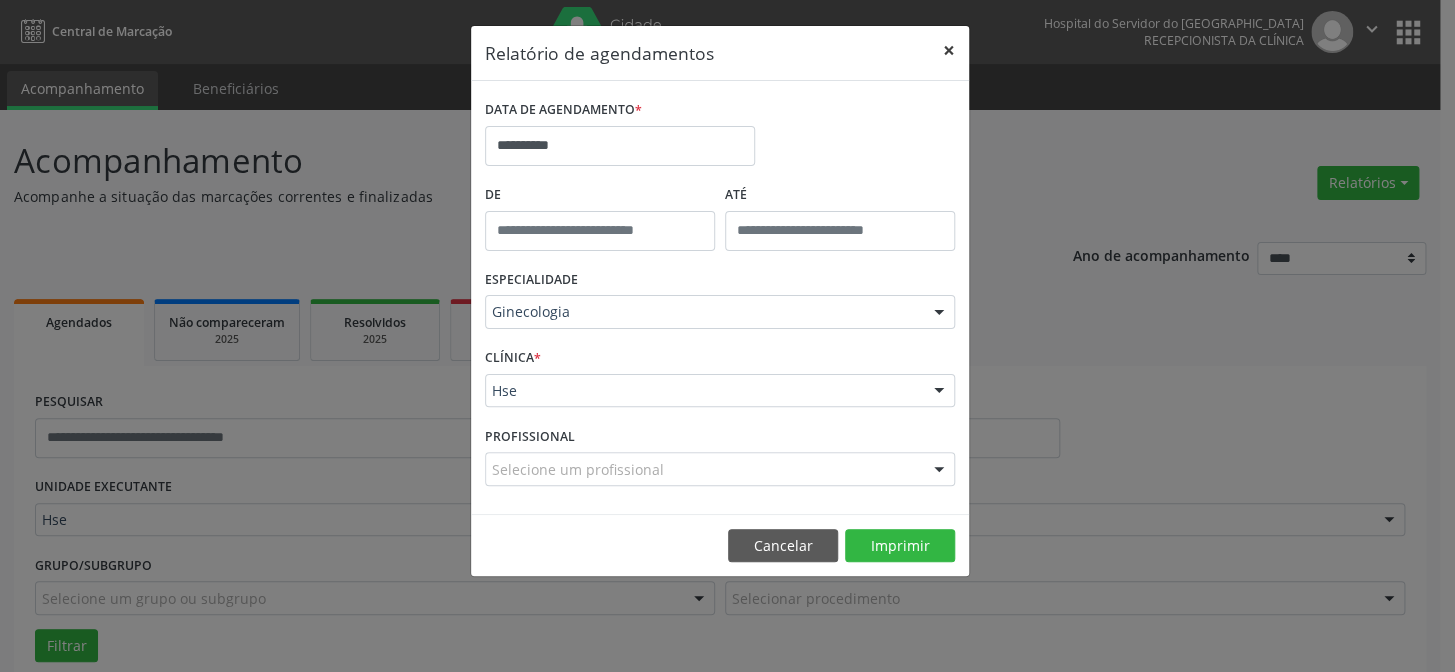 click on "×" at bounding box center [949, 50] 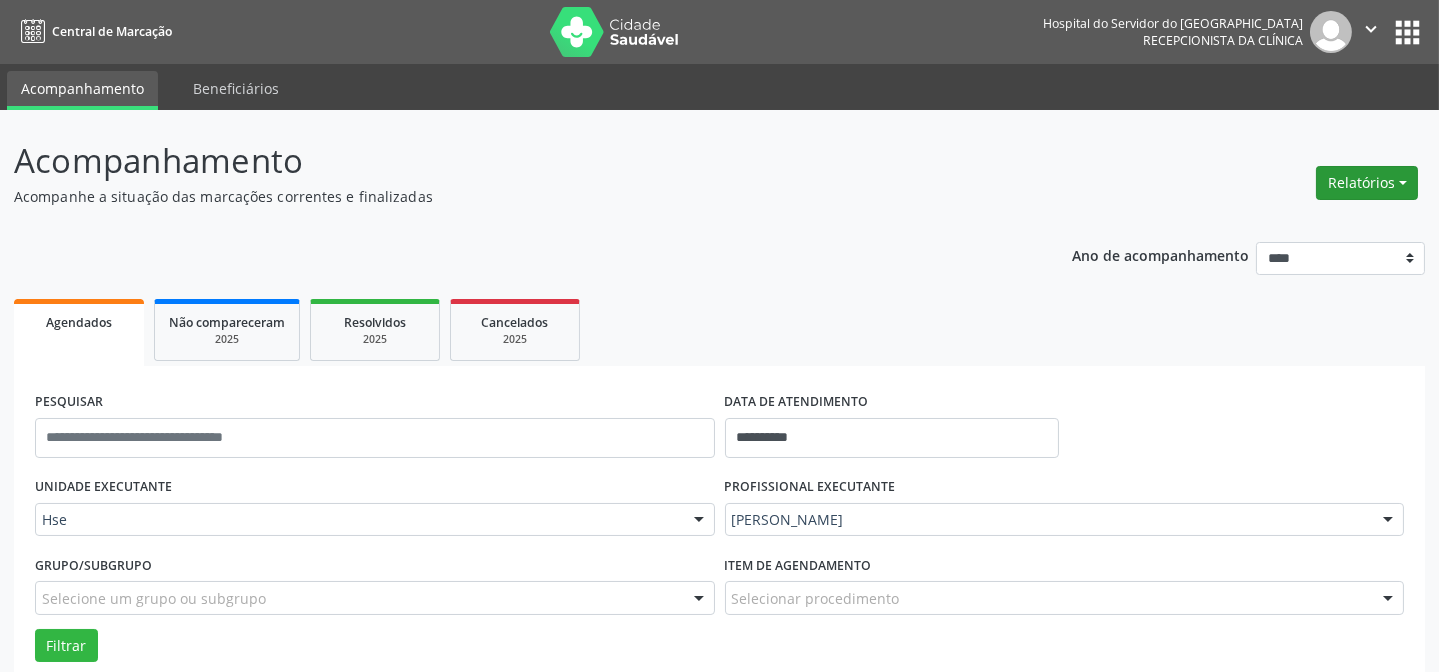click on "Relatórios" at bounding box center (1367, 183) 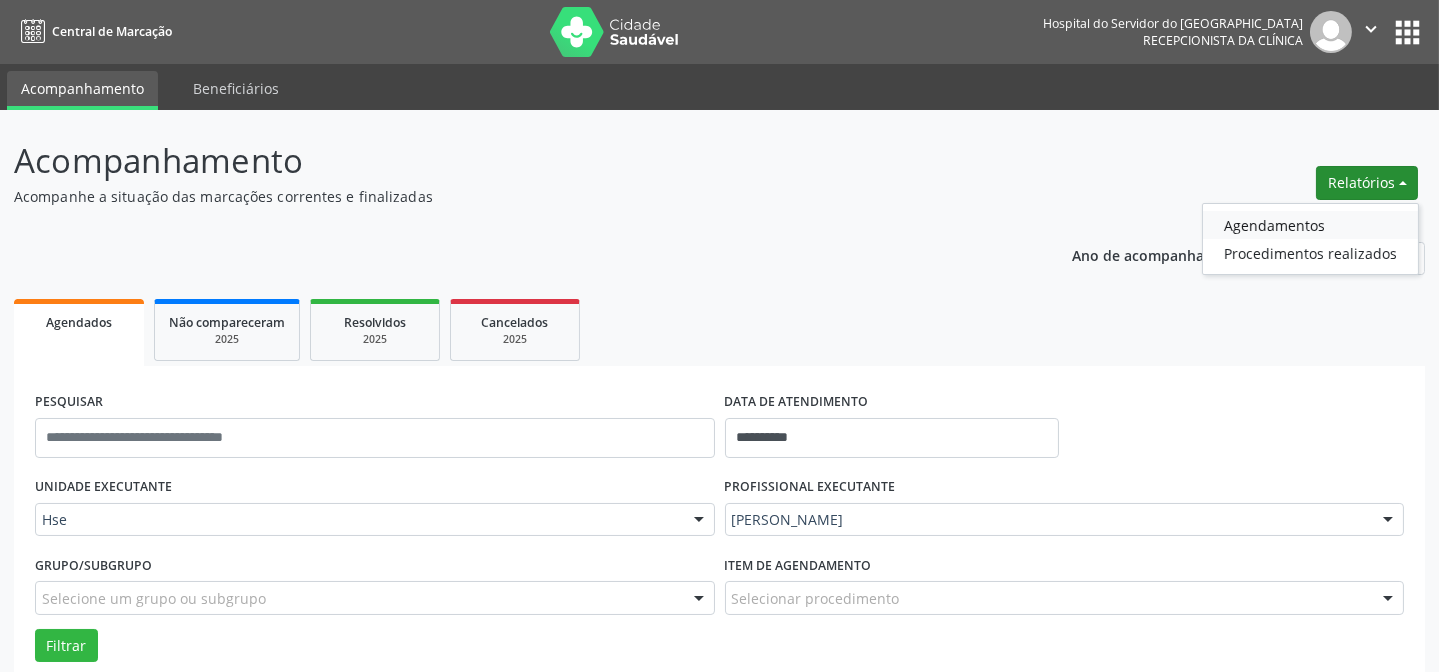 click on "Agendamentos" at bounding box center [1310, 225] 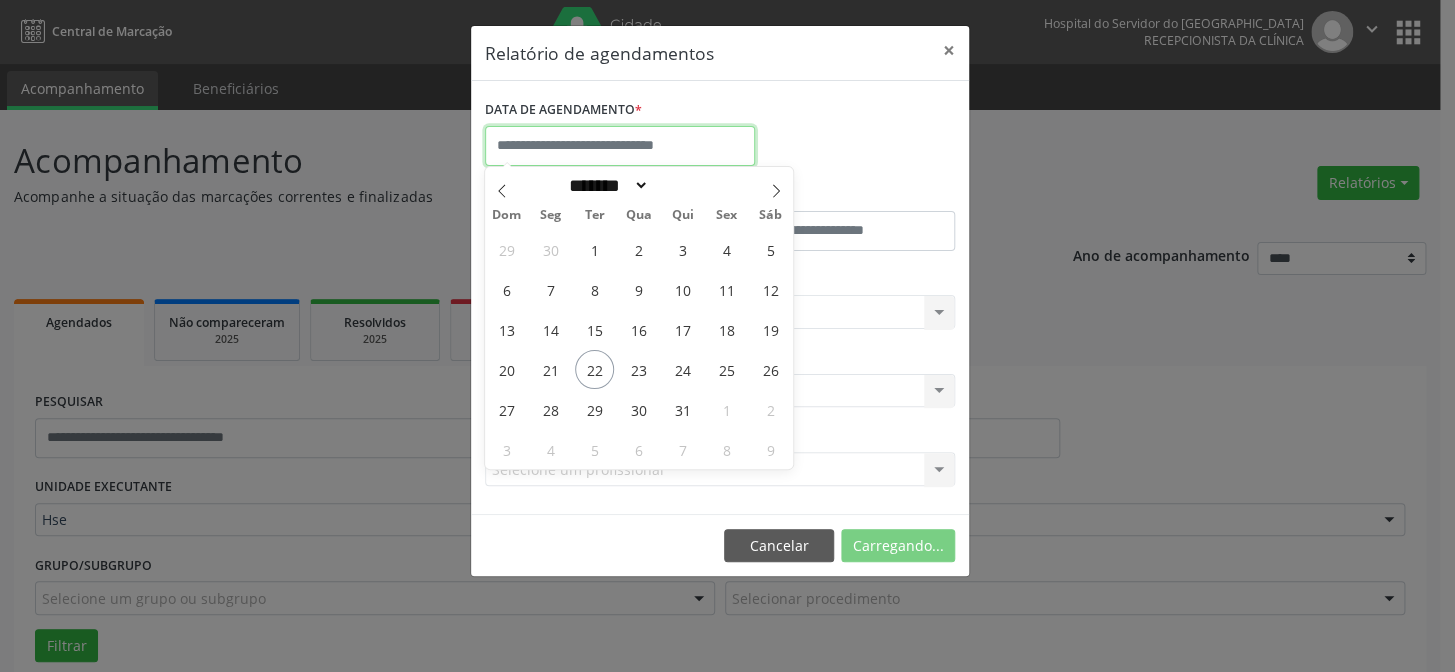 drag, startPoint x: 616, startPoint y: 154, endPoint x: 653, endPoint y: 170, distance: 40.311287 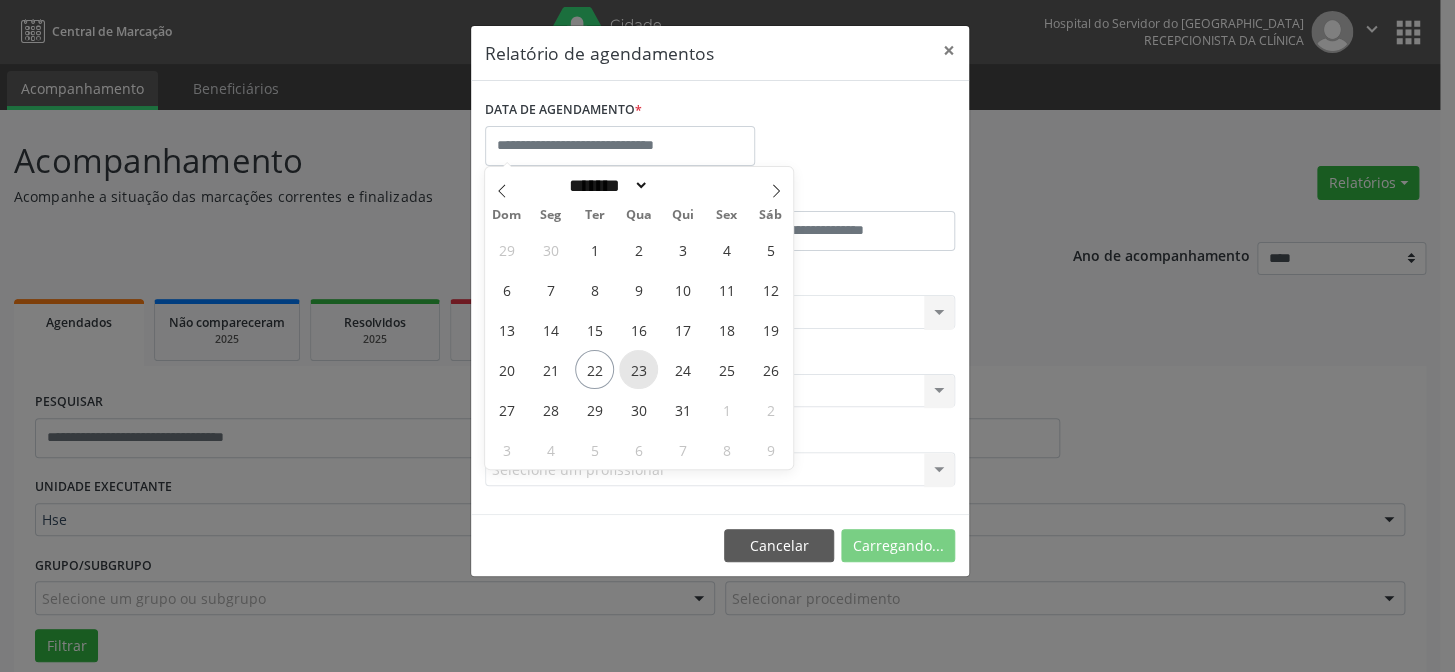 click on "23" at bounding box center (638, 369) 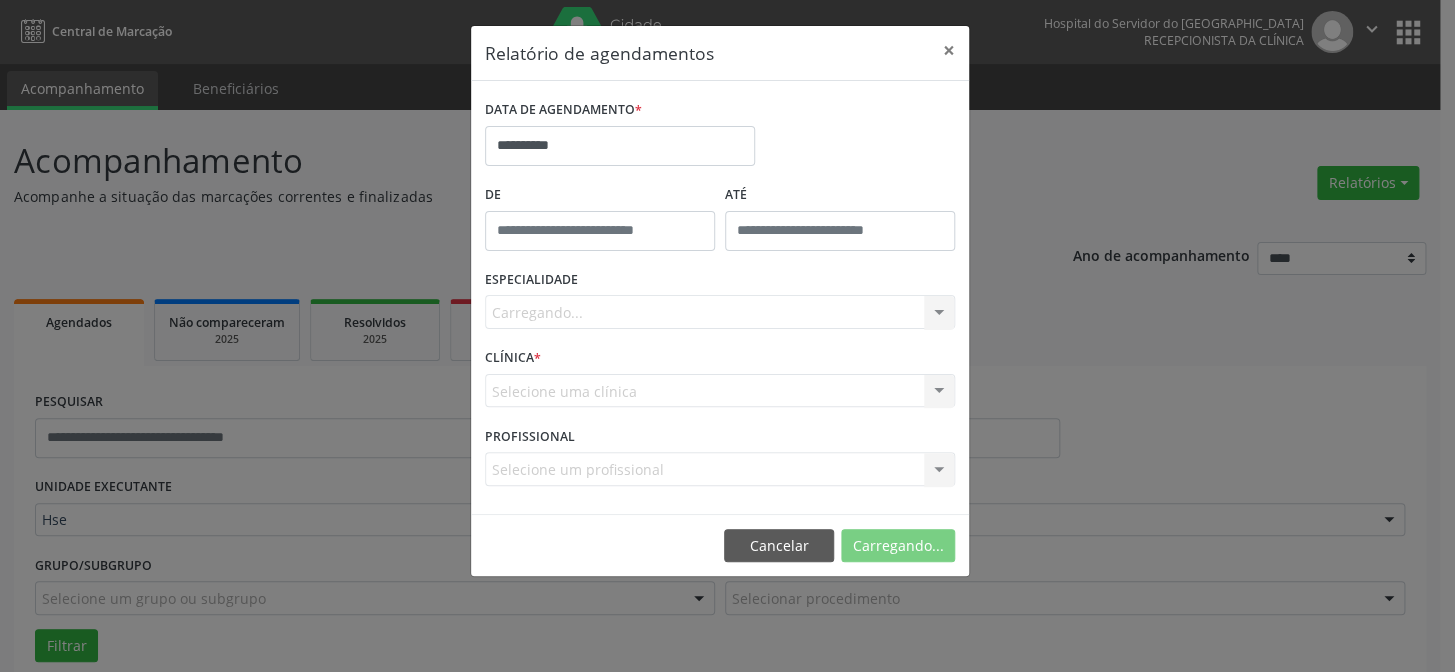 click on "Carregando...
Todas as especialidades   Alergologia   Angiologia   Arritmologia   Cardiologia   Cirurgia Abdominal   Cirurgia Bariatrica   Cirurgia Cabeça e Pescoço   Cirurgia Cardiaca   Cirurgia Geral   Cirurgia Ginecologica   Cirurgia Mastologia Oncologica   Cirurgia Pediatrica   Cirurgia Plastica   Cirurgia Toracica   Cirurgia geral oncológica   Cirurgia geral oncológica   Cirurgião Dermatológico   Clinica Geral   Clinica Medica   Consulta de Enfermagem - Hiperdia   Consulta de Enfermagem - Preventivo   Consulta de Enfermagem - Pré-[DATE]   Consulta de Enfermagem - Puericultura   Dermatologia   Endocinologia   Endocrino [MEDICAL_DATA]   Endocrinologia   Fisioterapia   Fisioterapia Cirurgica   Fonoaudiologia   Gastro/Hepato   Gastroenterologia   Gastropediatria   Geriatria   Ginecologia   Gnecologia   Hebiatra   Hematologia   Hepatologia   Inf.Inf - Infectologista   Infectologia Pediátrica   Mastologia   Mastologia Oncologica   Medicina Psicossomatica     Nefrologia" at bounding box center (720, 312) 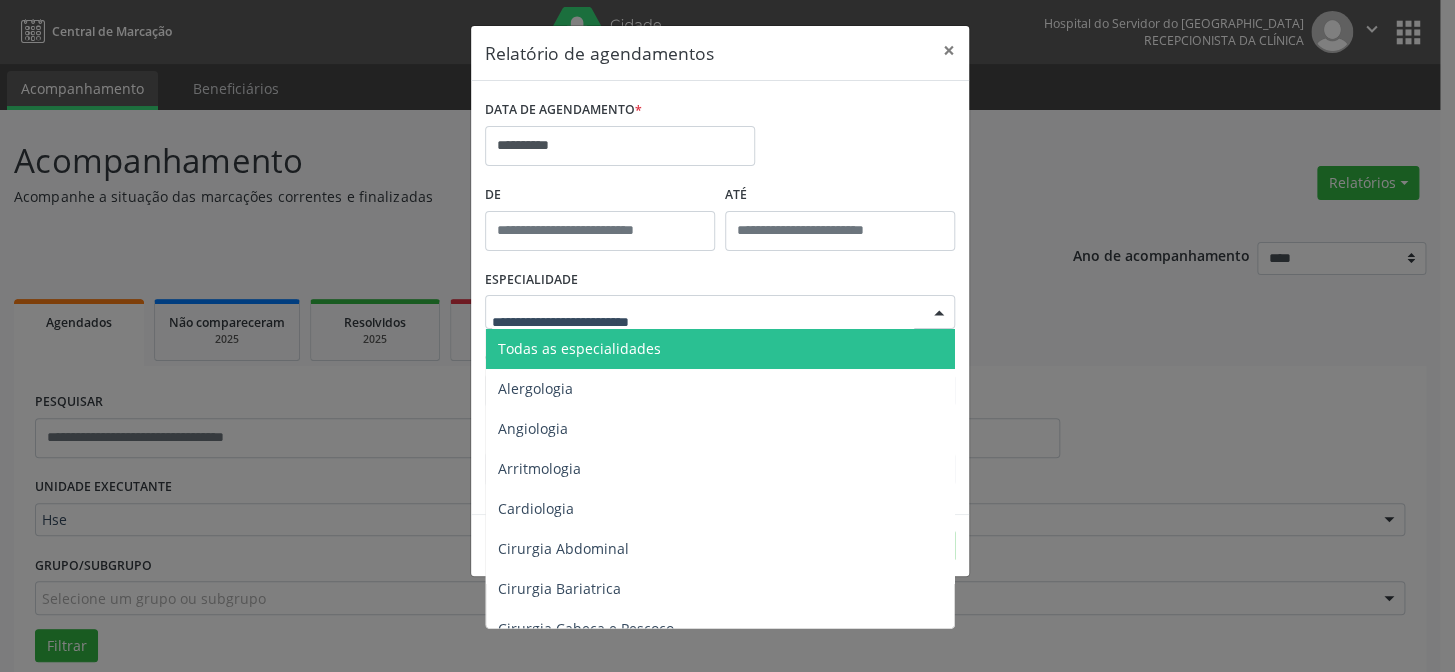 click on "Todas as especialidades" at bounding box center (579, 348) 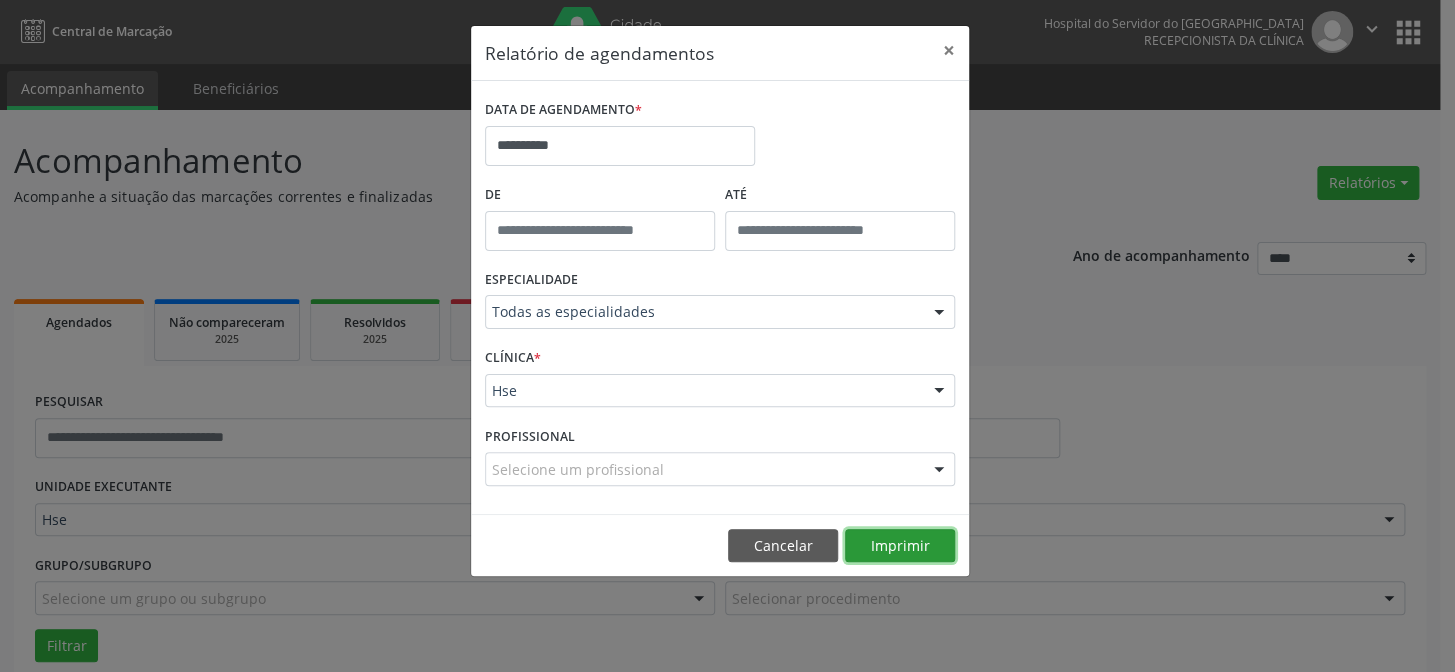 click on "Imprimir" at bounding box center [900, 546] 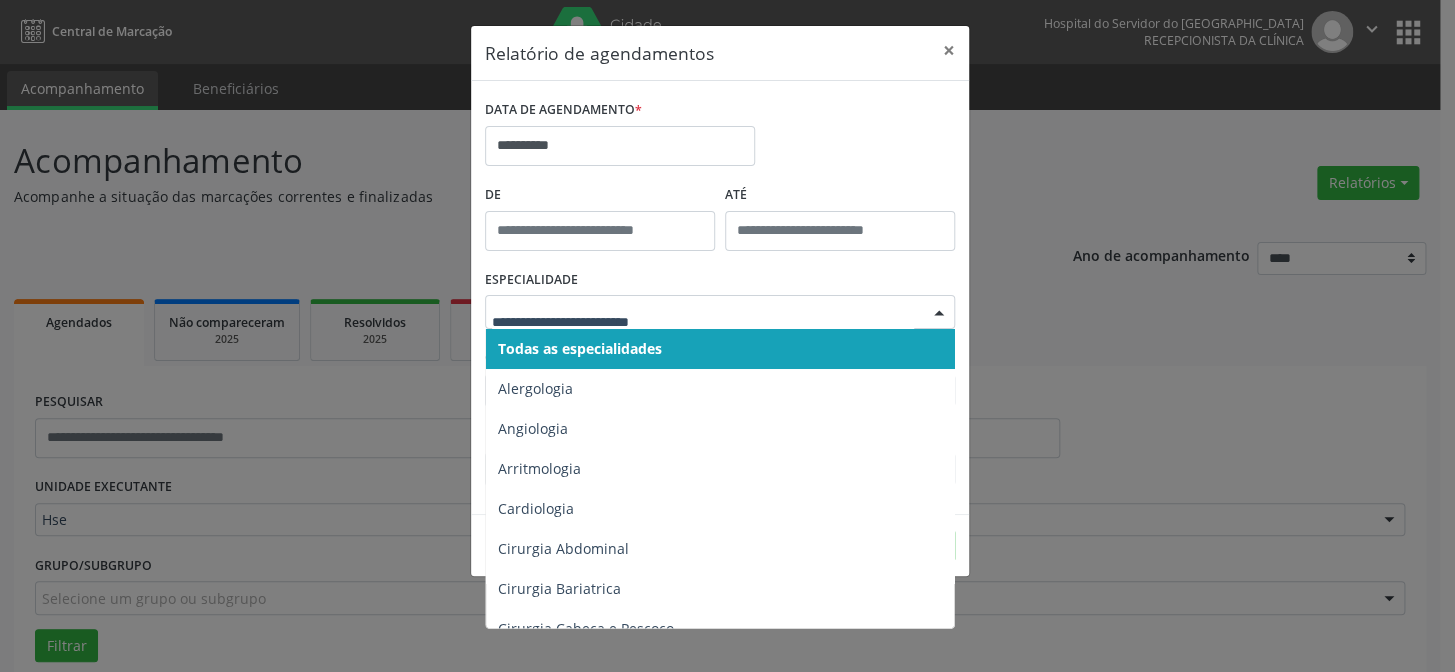 click at bounding box center (720, 312) 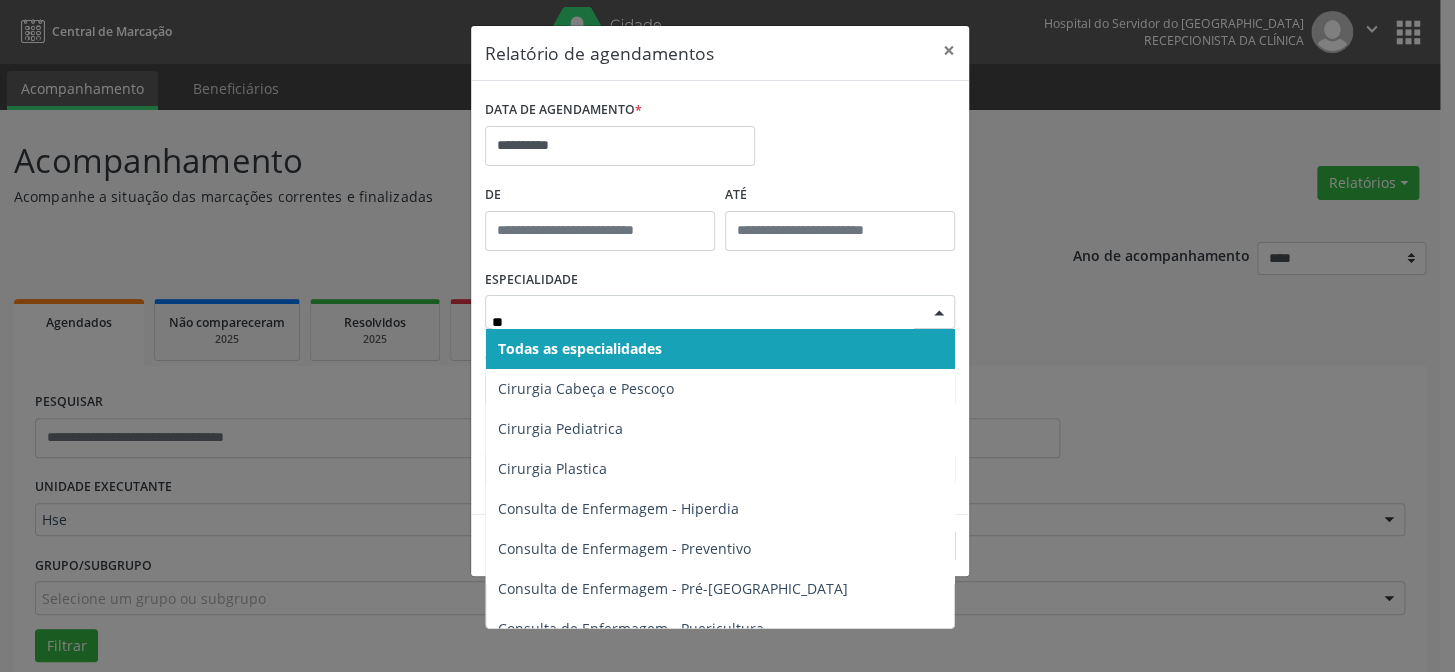 type on "***" 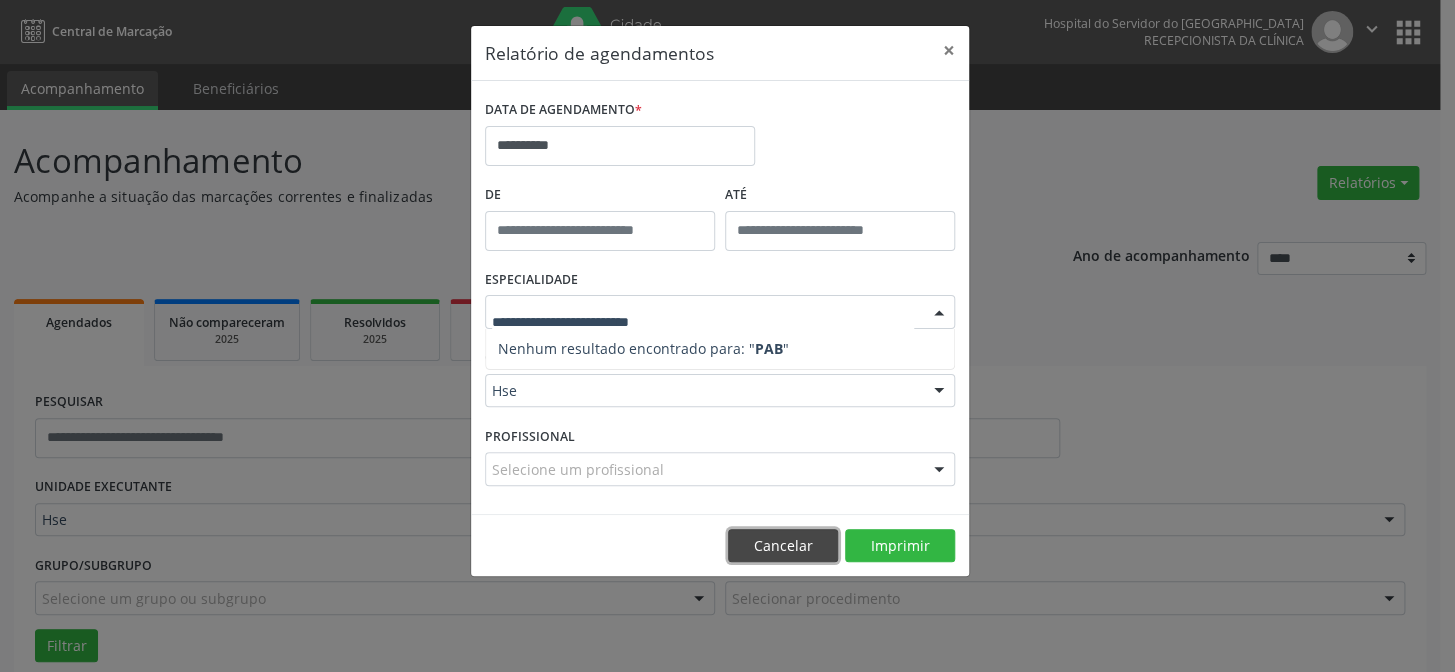 click on "**********" at bounding box center [720, 301] 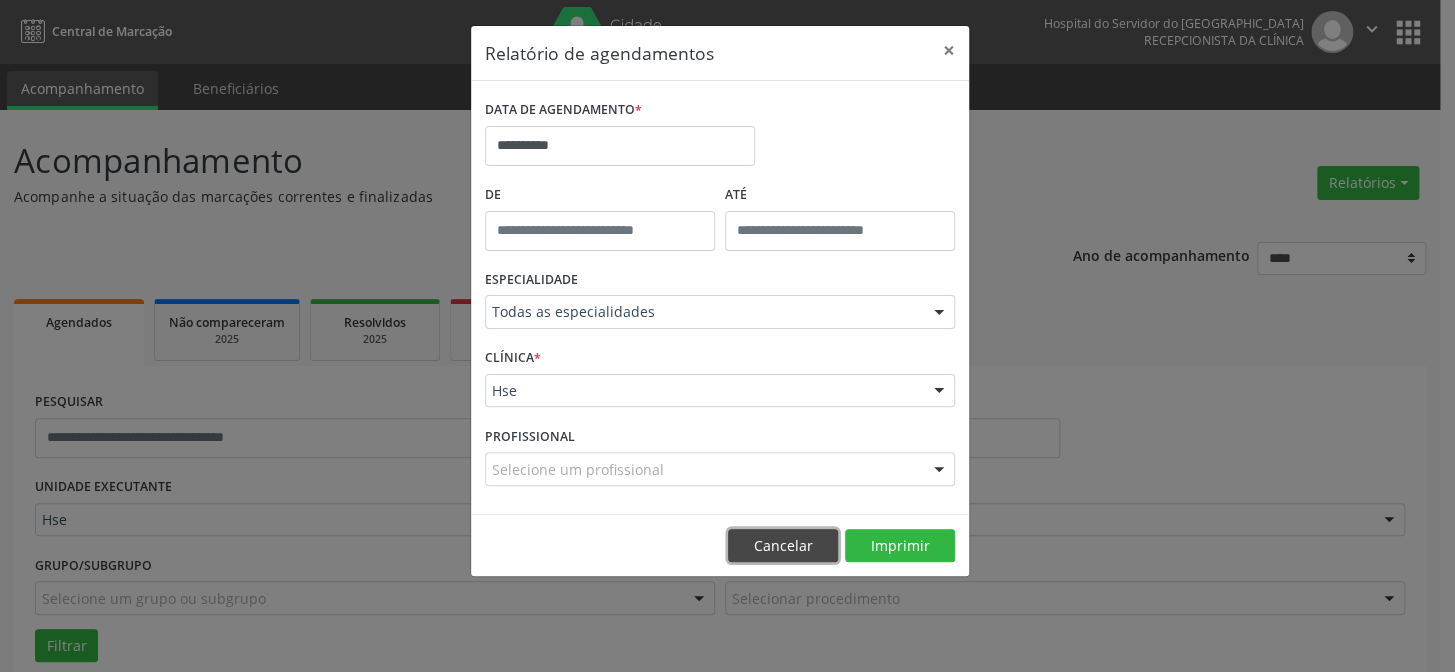 click on "Cancelar" at bounding box center (783, 546) 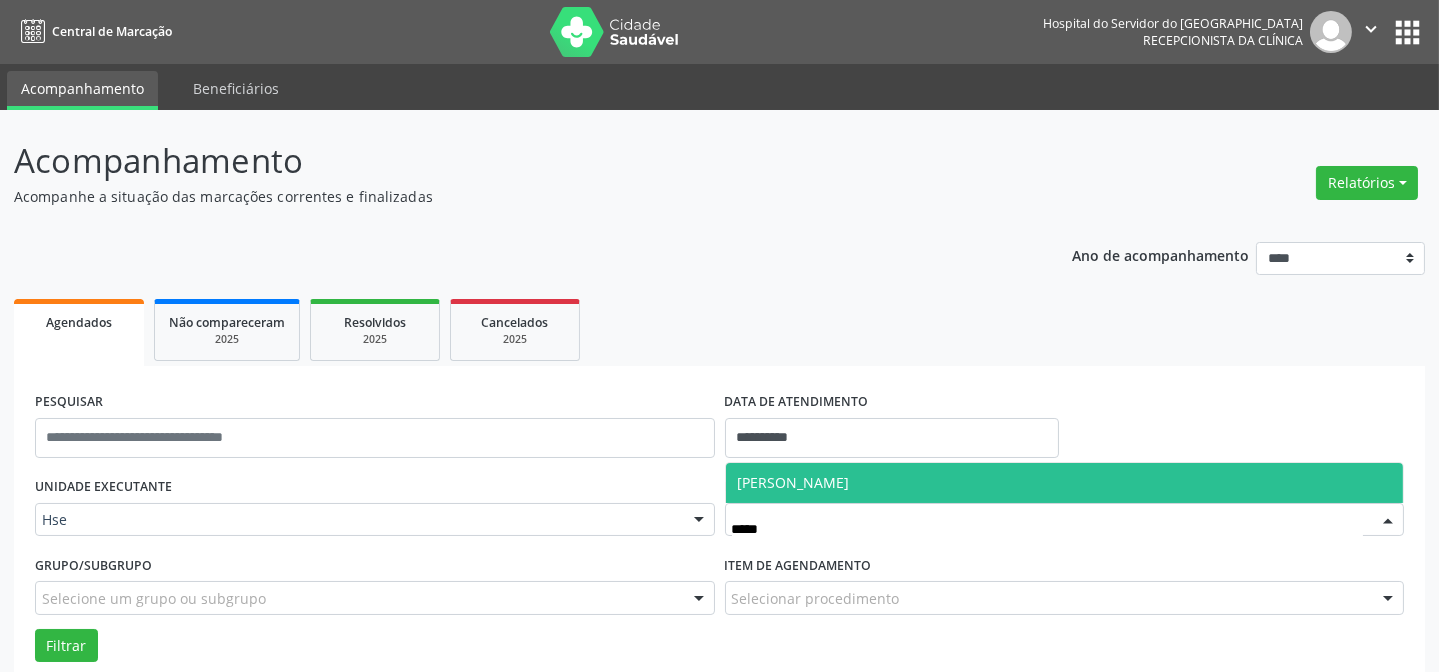 type on "****" 